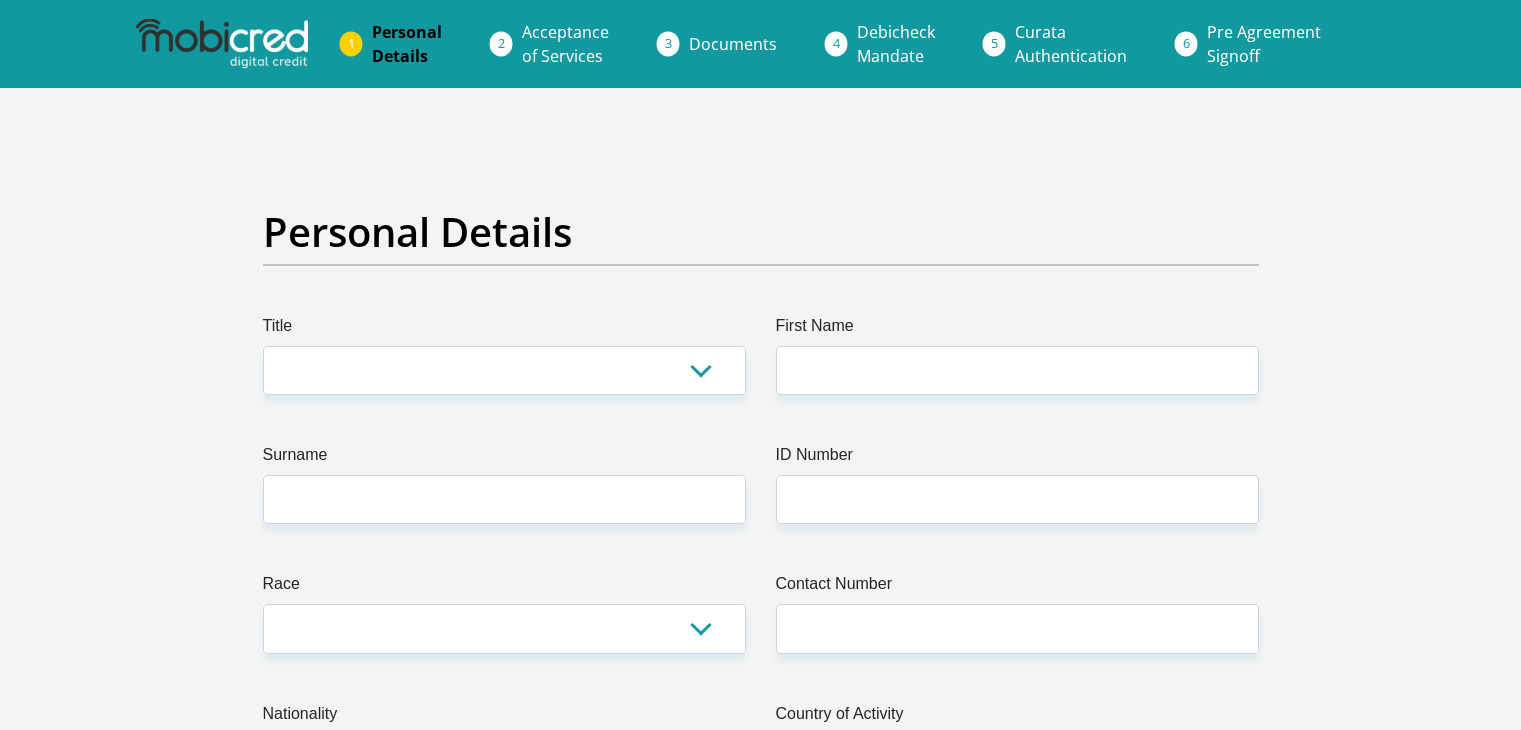 scroll, scrollTop: 0, scrollLeft: 0, axis: both 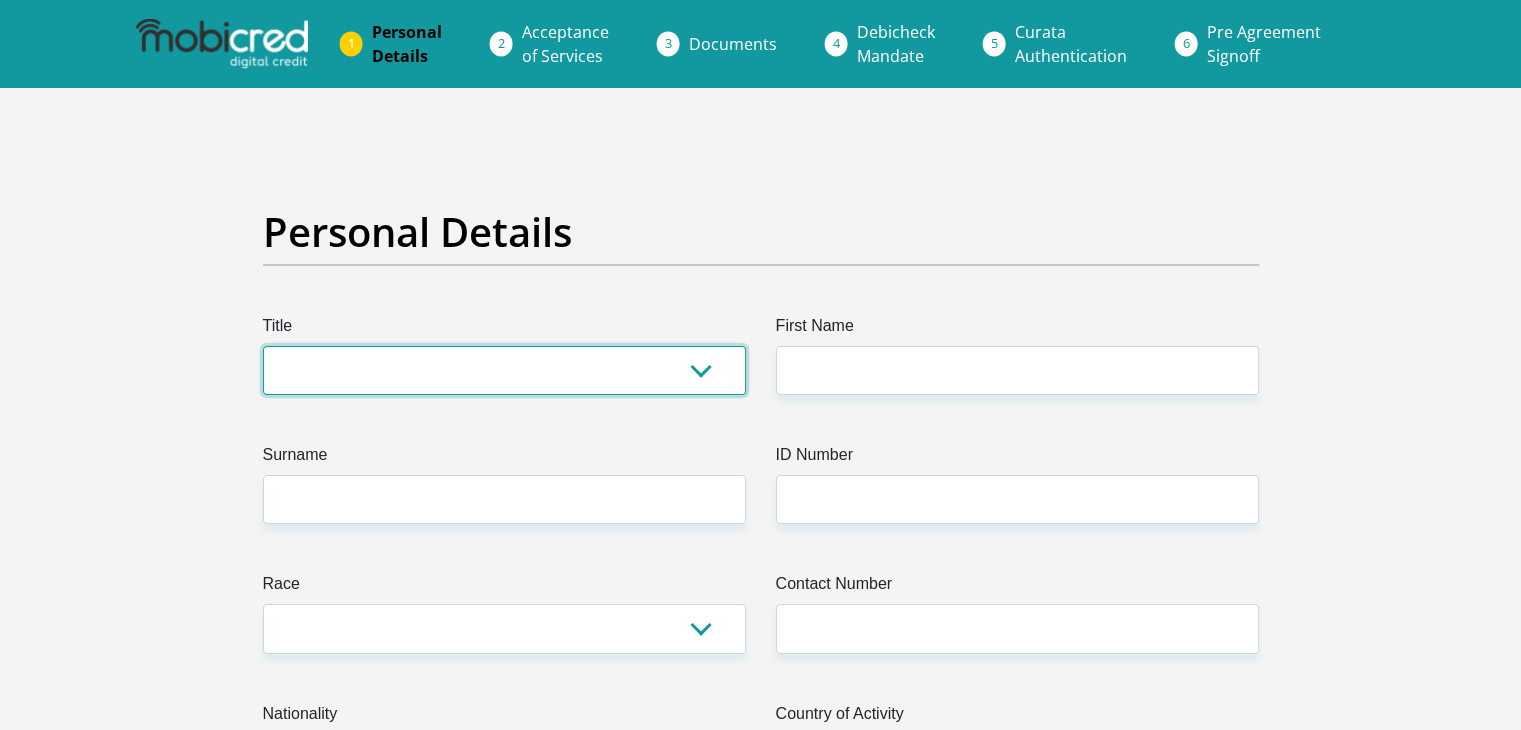 click on "Mr
Ms
Mrs
Dr
Other" at bounding box center (504, 370) 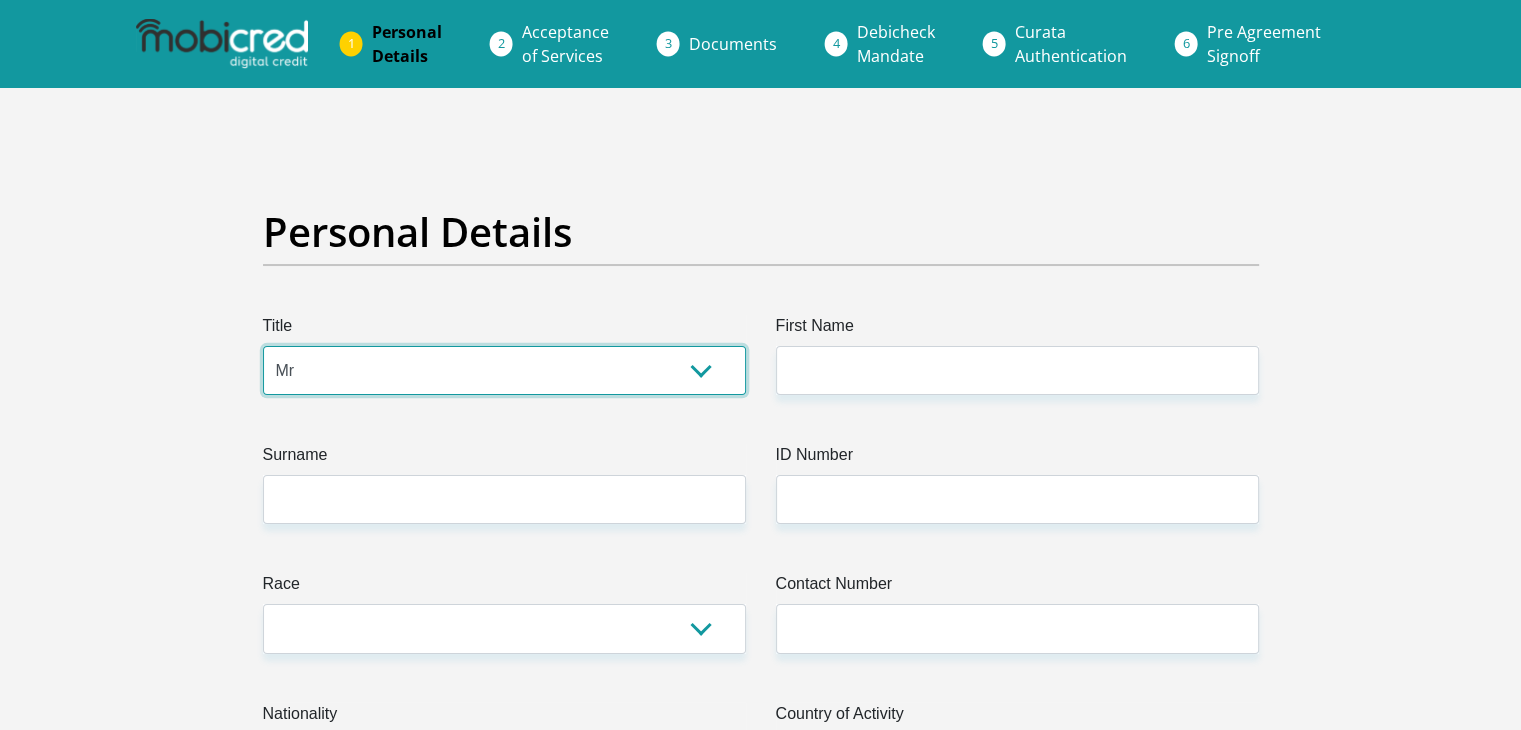 click on "Mr
Ms
Mrs
Dr
Other" at bounding box center [504, 370] 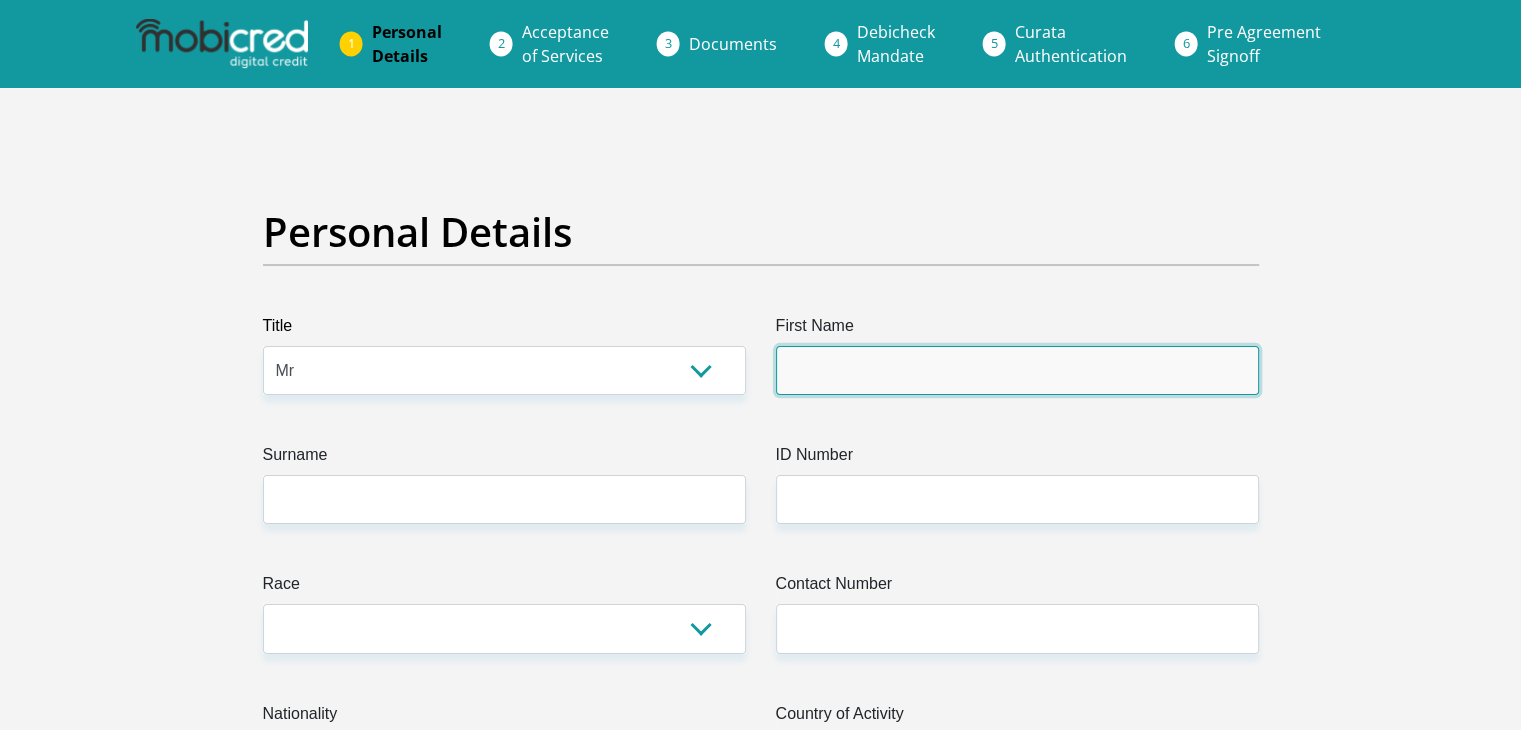 click on "First Name" at bounding box center (1017, 370) 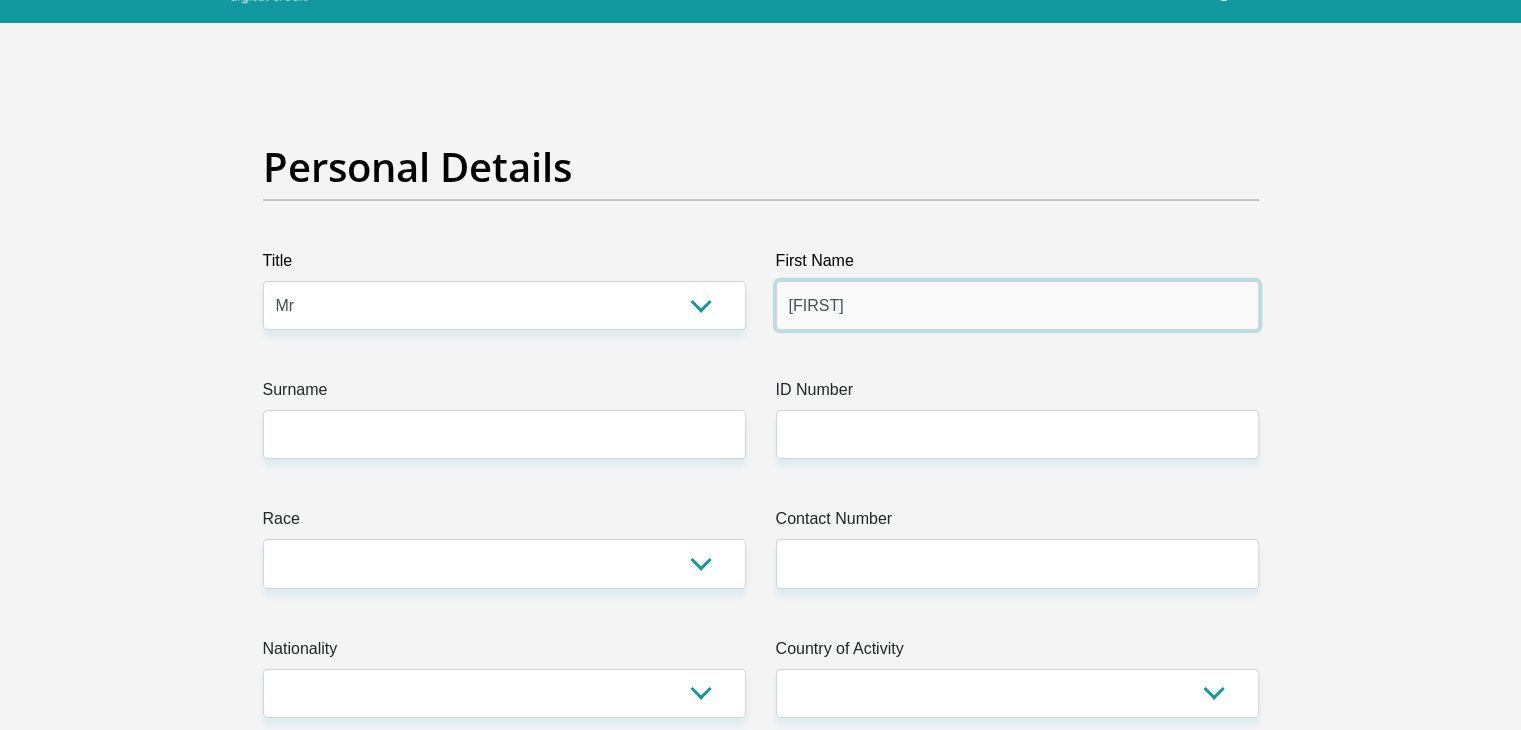 scroll, scrollTop: 100, scrollLeft: 0, axis: vertical 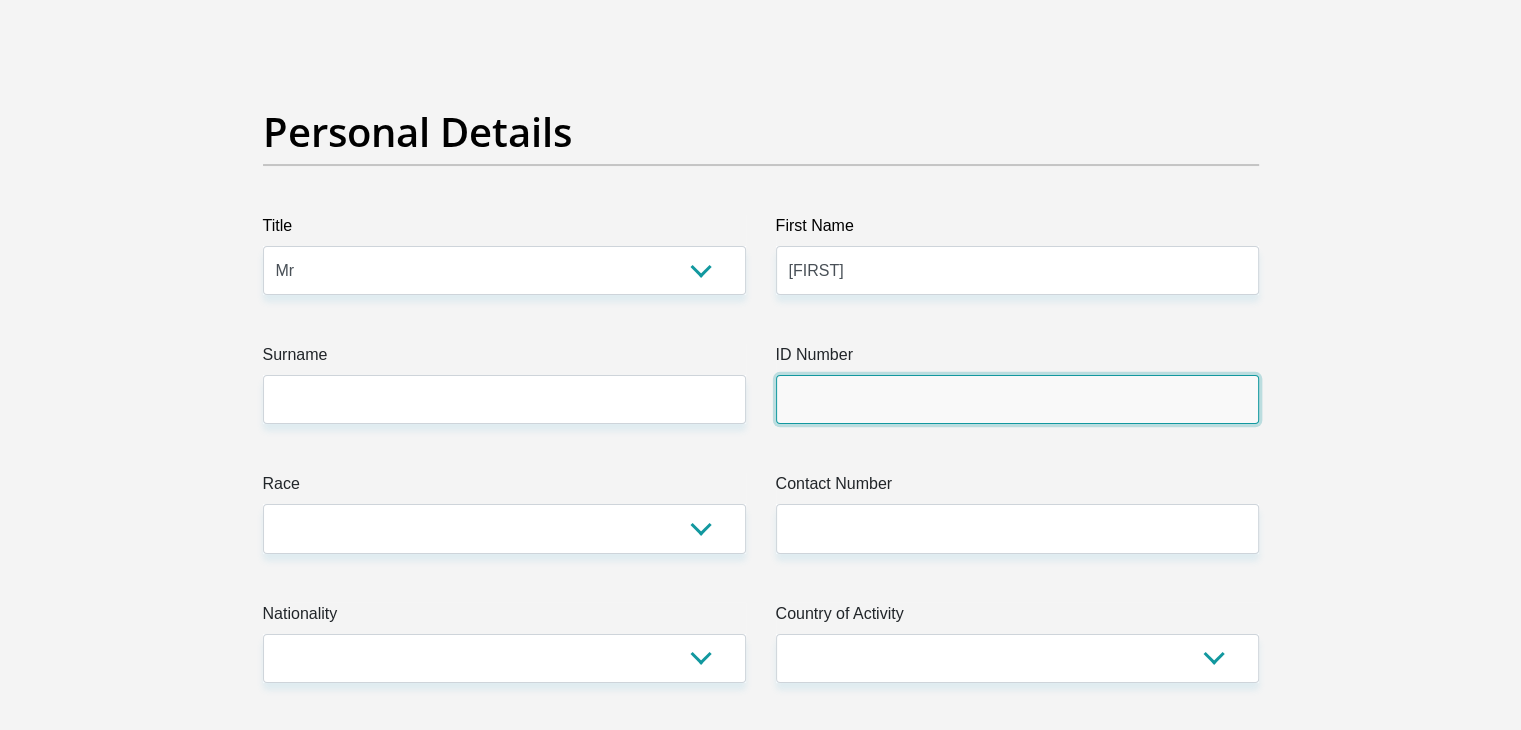 click on "ID Number" at bounding box center (1017, 399) 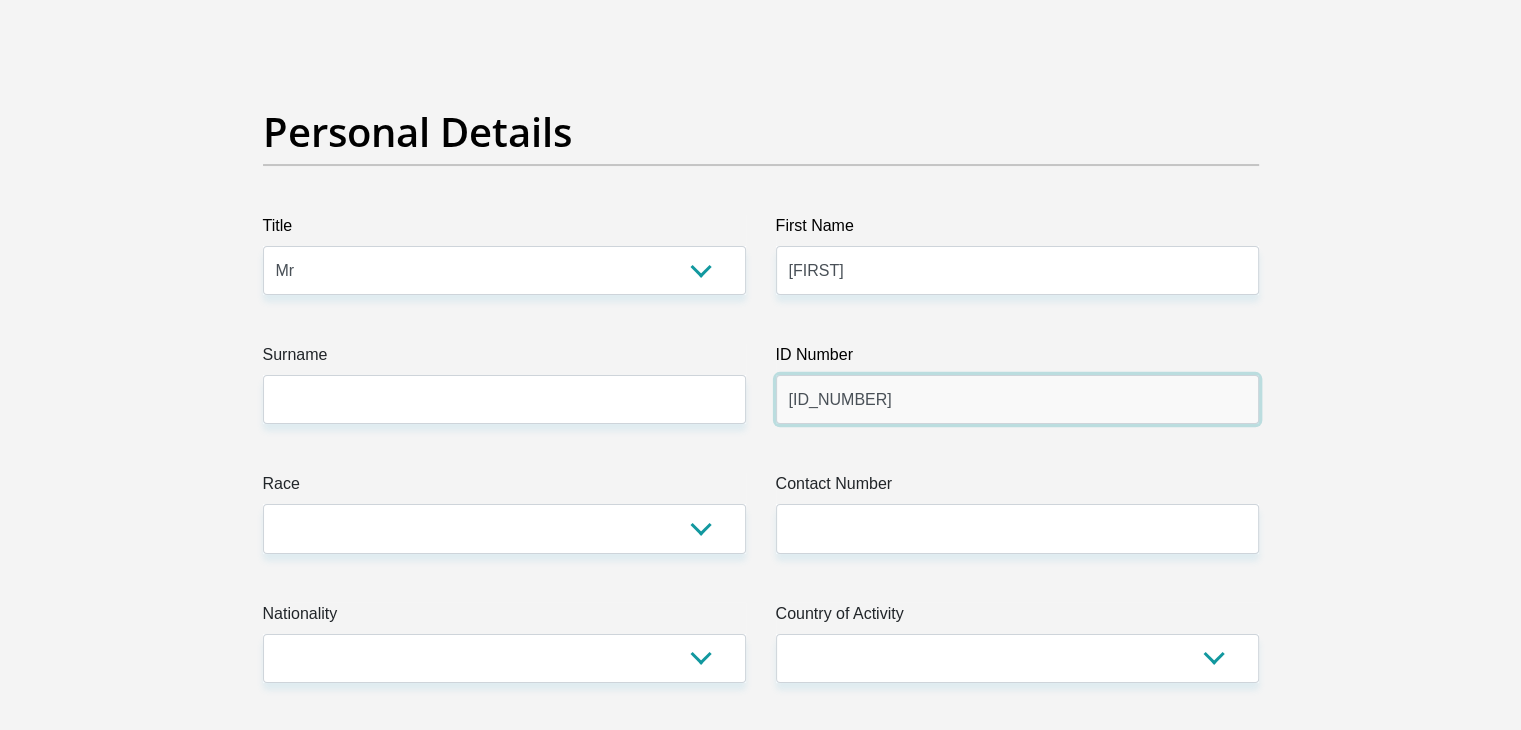 type on "8405235612085" 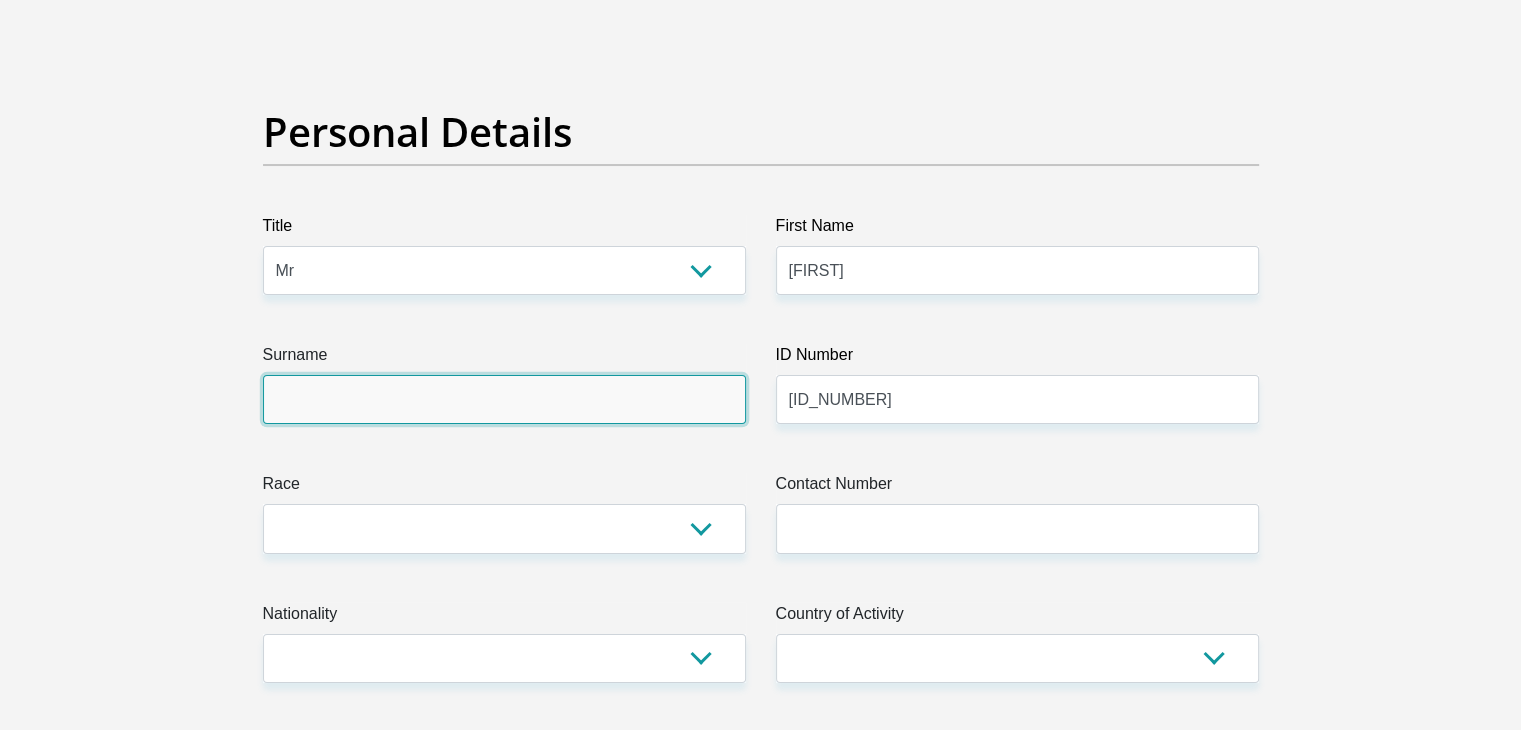 click on "Surname" at bounding box center (504, 399) 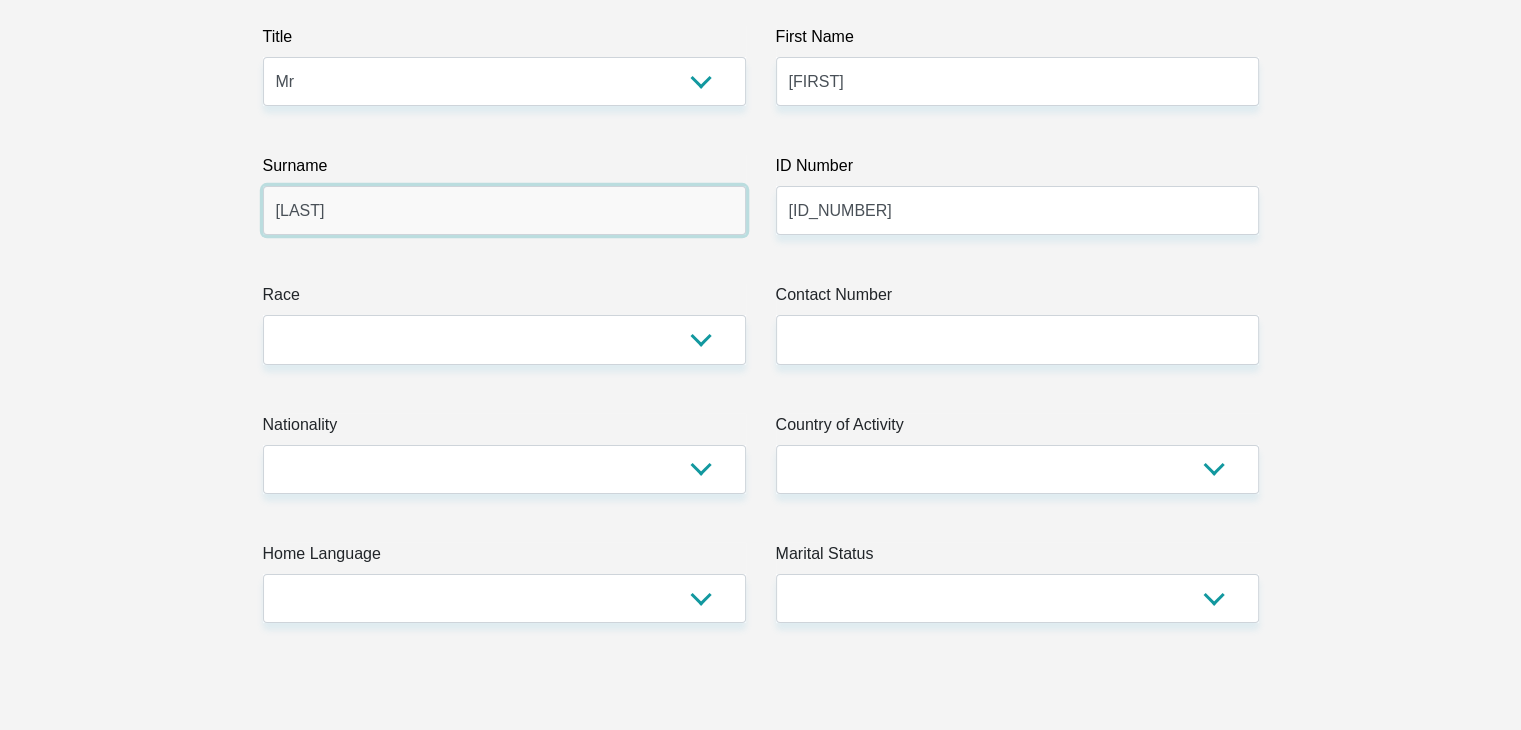 scroll, scrollTop: 300, scrollLeft: 0, axis: vertical 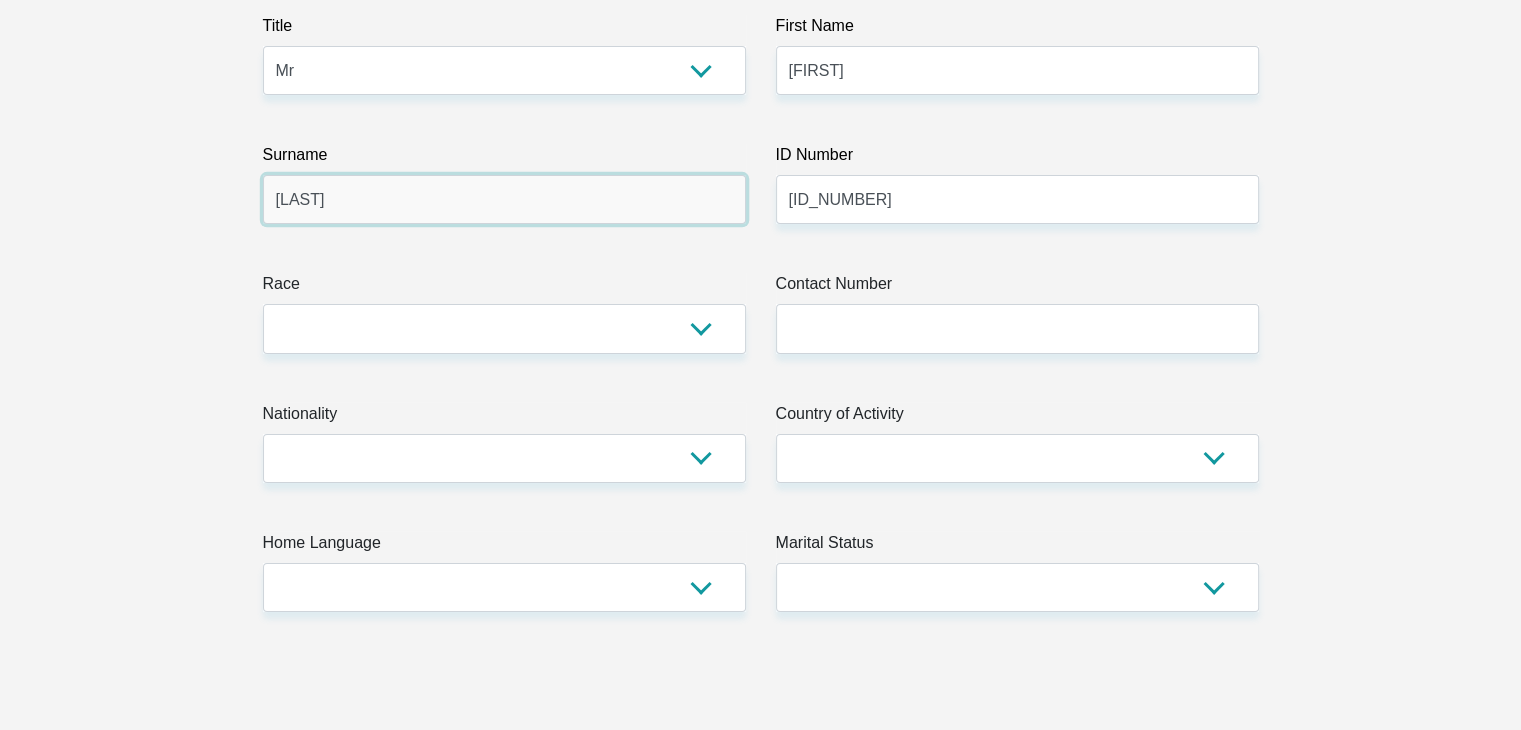 type on "Mafuleka" 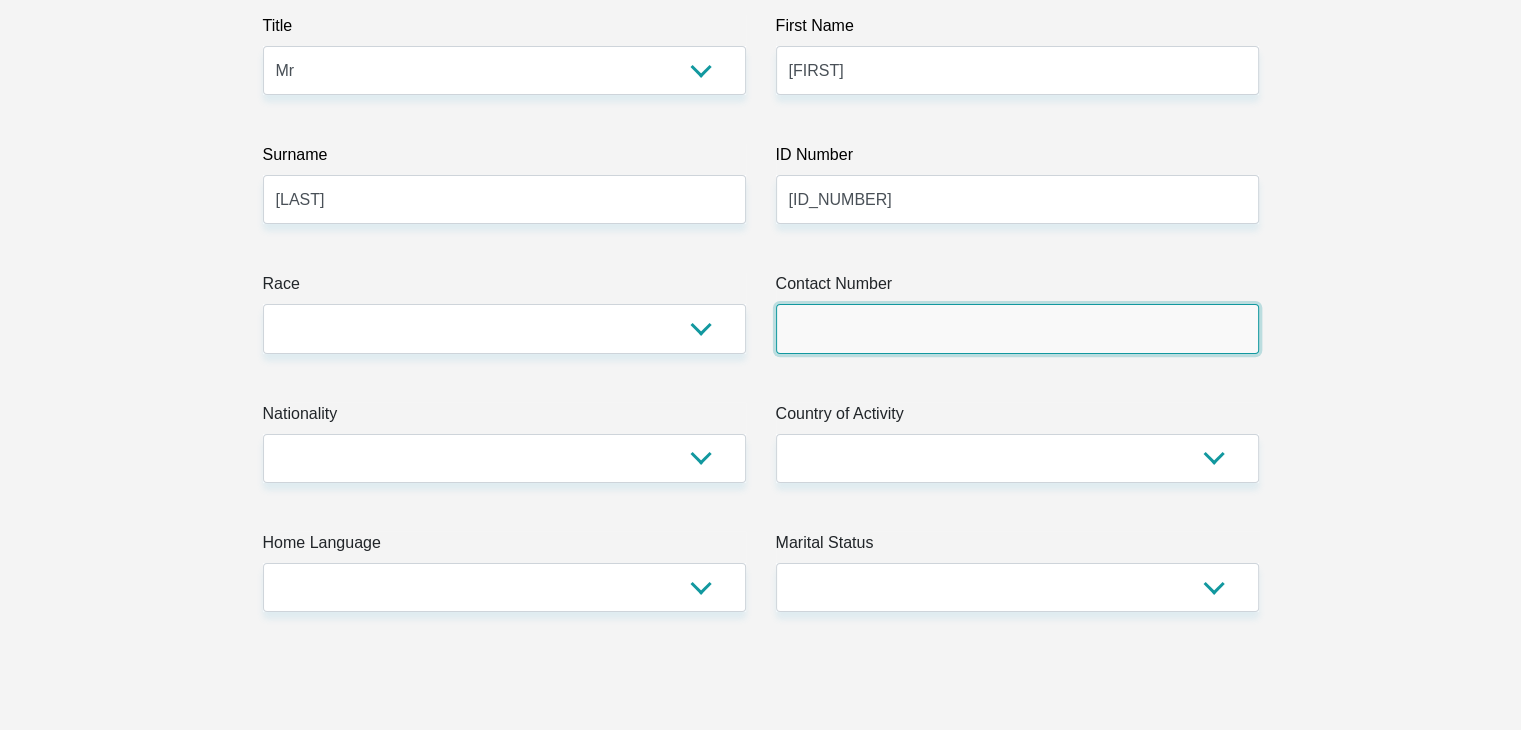 click on "Contact Number" at bounding box center (1017, 328) 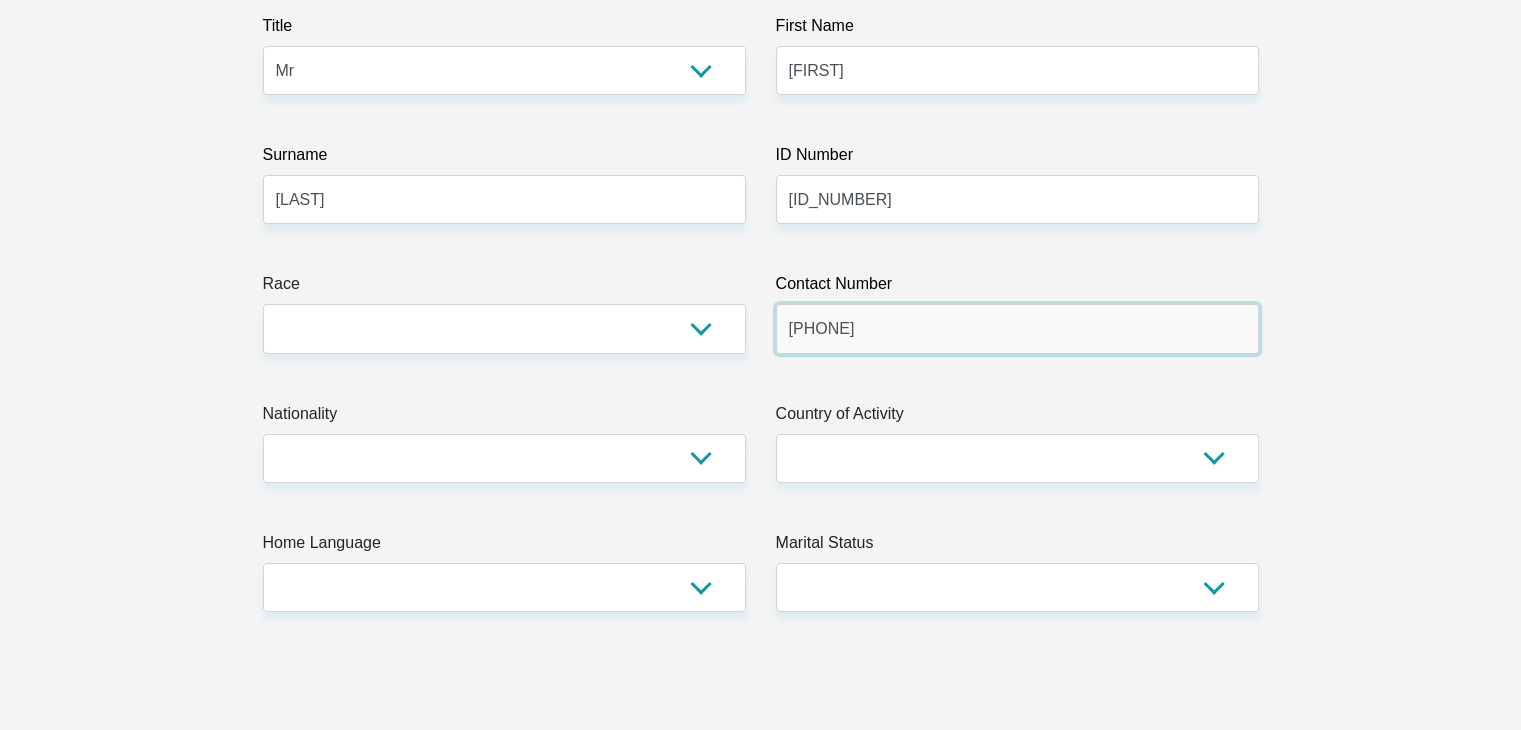 type on "0839253295" 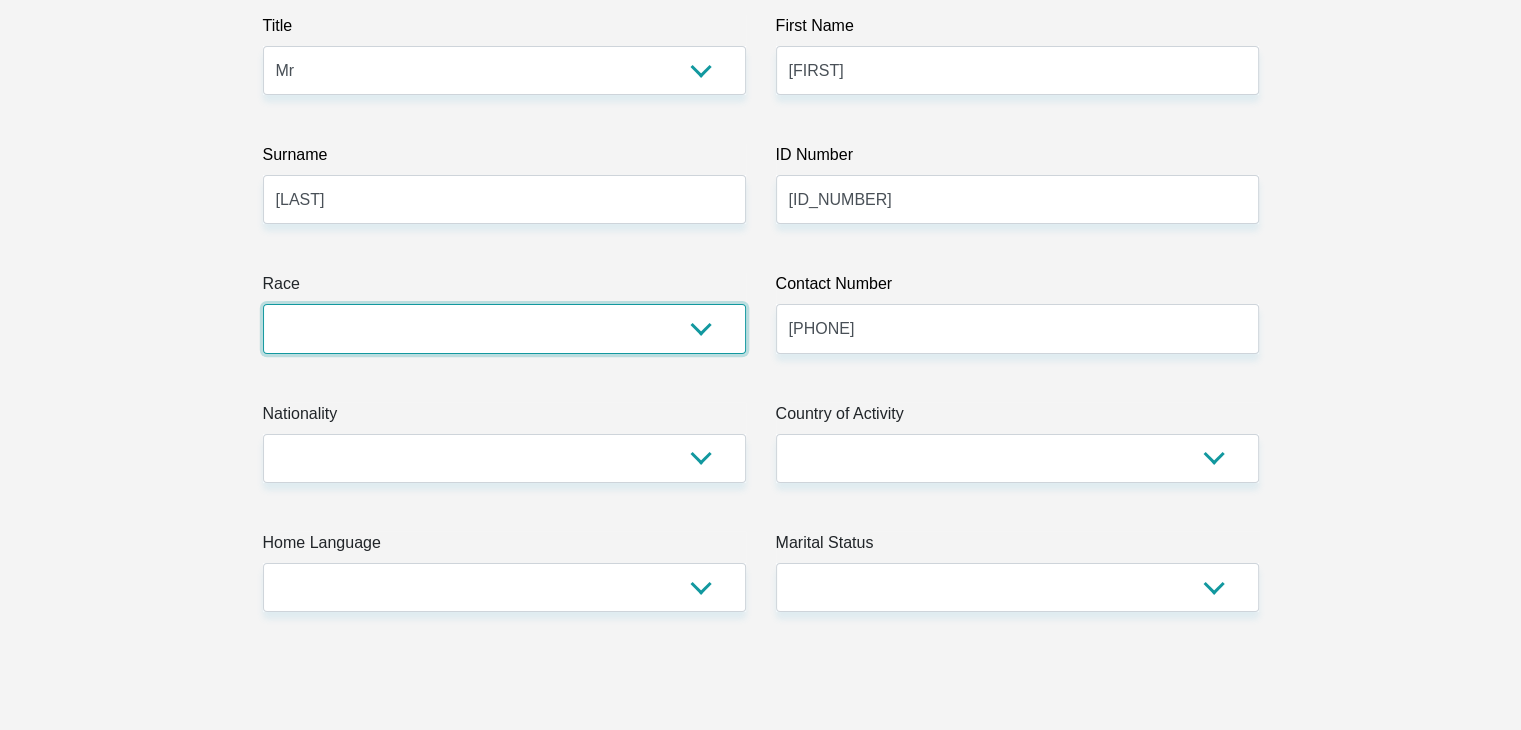 click on "Black
Coloured
Indian
White
Other" at bounding box center [504, 328] 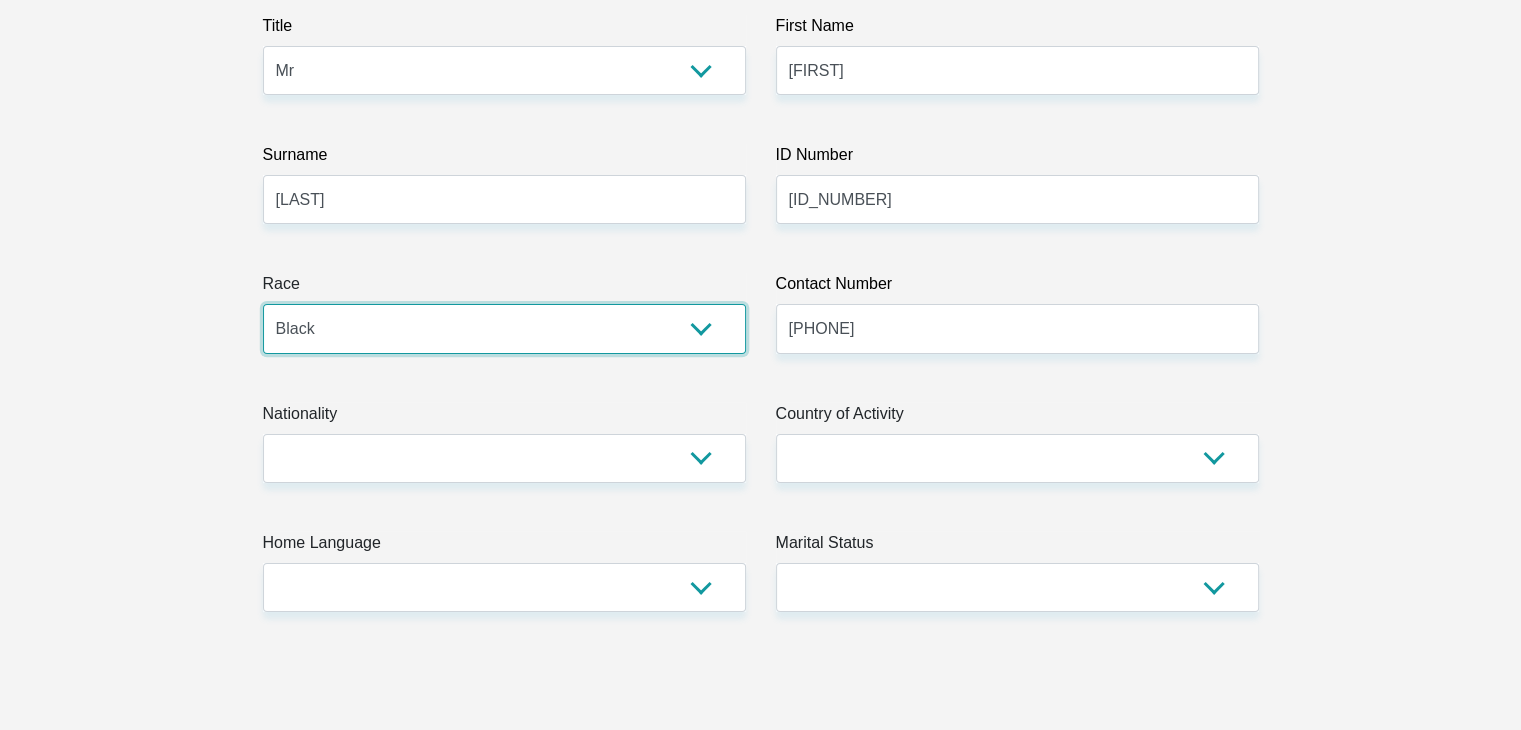 click on "Black
Coloured
Indian
White
Other" at bounding box center [504, 328] 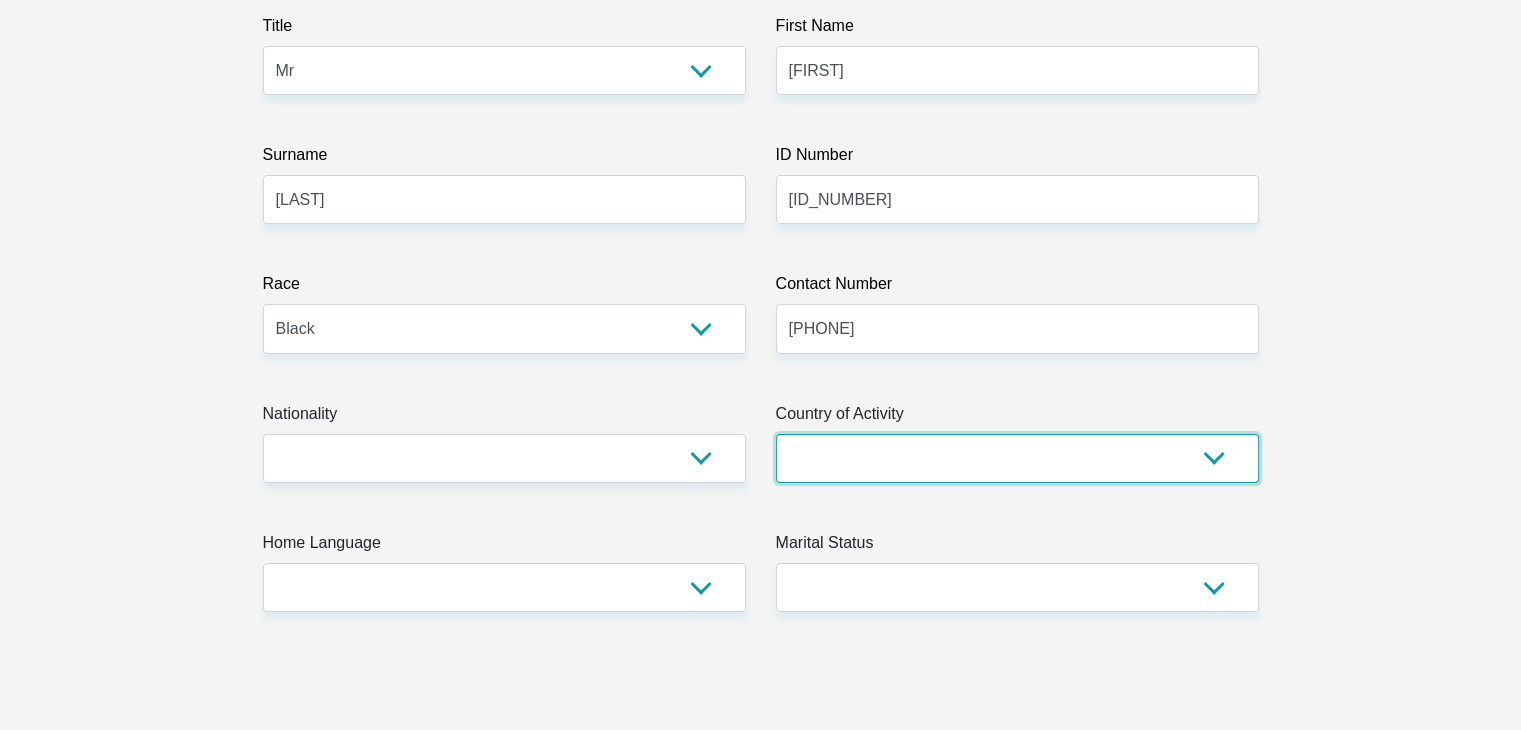 click on "South Africa
Afghanistan
Aland Islands
Albania
Algeria
America Samoa
American Virgin Islands
Andorra
Angola
Anguilla
Antarctica
Antigua and Barbuda
Argentina
Armenia
Aruba
Ascension Island
Australia
Austria
Azerbaijan
Chad" at bounding box center (1017, 458) 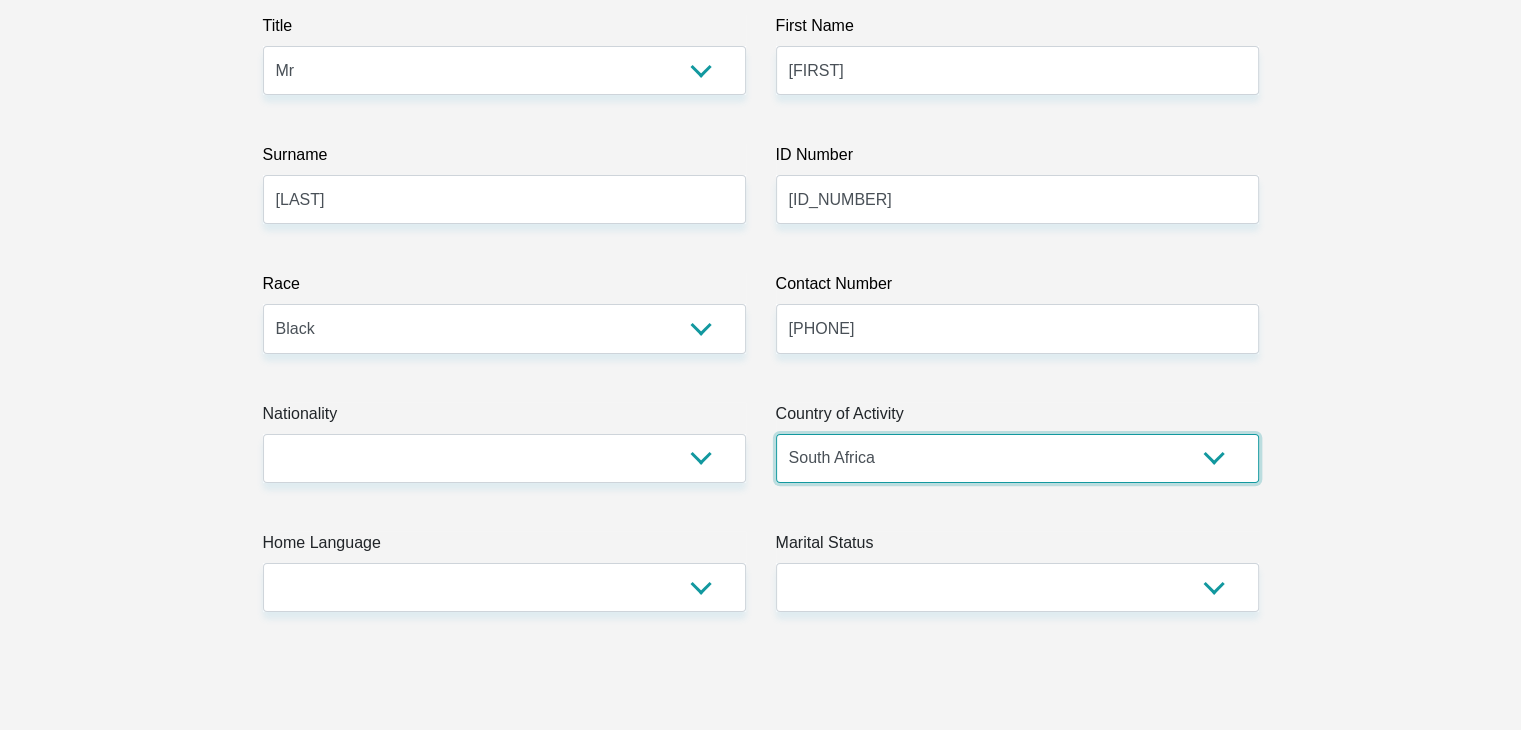click on "South Africa
Afghanistan
Aland Islands
Albania
Algeria
America Samoa
American Virgin Islands
Andorra
Angola
Anguilla
Antarctica
Antigua and Barbuda
Argentina
Armenia
Aruba
Ascension Island
Australia
Austria
Azerbaijan
Chad" at bounding box center (1017, 458) 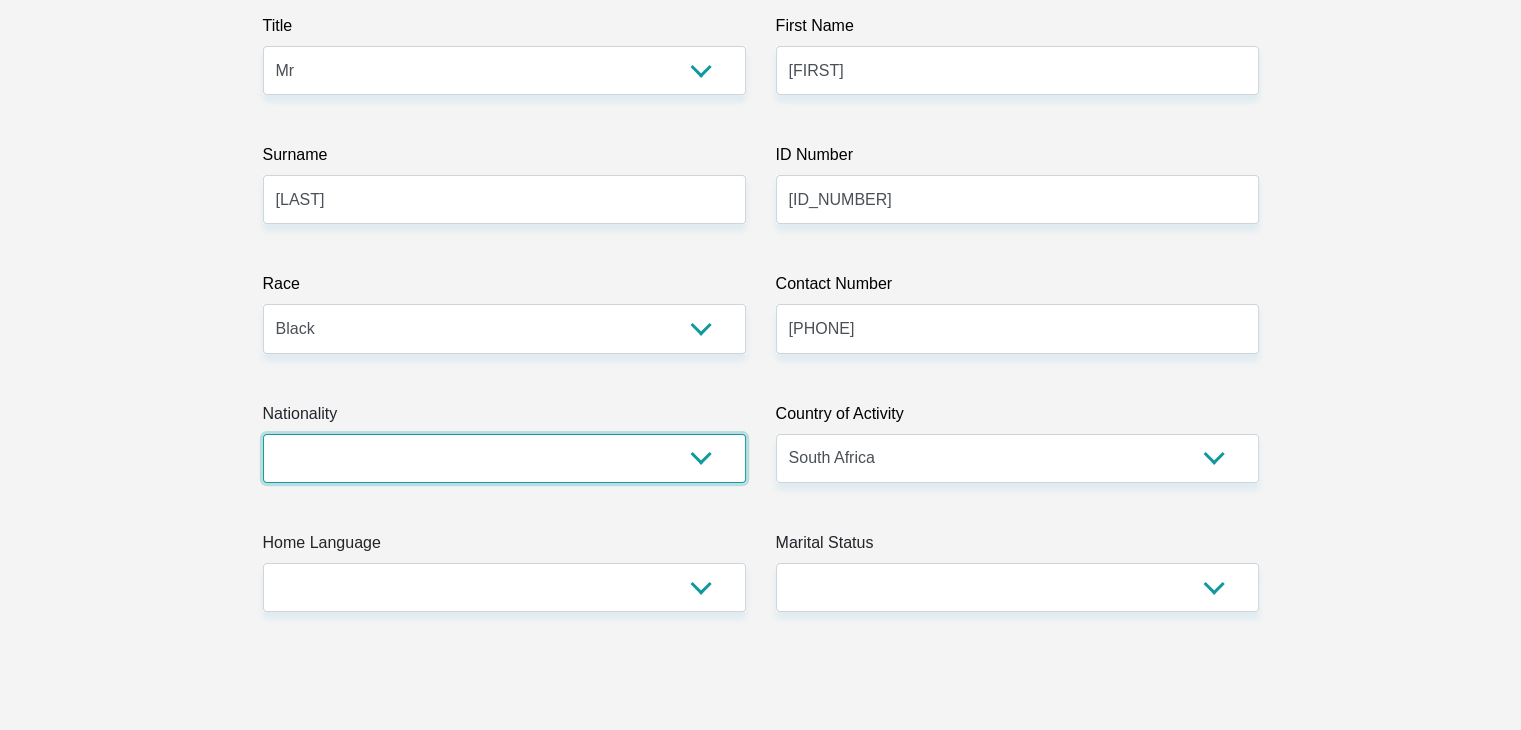 click on "South Africa
Afghanistan
Aland Islands
Albania
Algeria
America Samoa
American Virgin Islands
Andorra
Angola
Anguilla
Antarctica
Antigua and Barbuda
Argentina
Armenia
Aruba
Ascension Island
Australia
Austria
Azerbaijan
Bahamas
Bahrain
Bangladesh
Barbados
Chad" at bounding box center (504, 458) 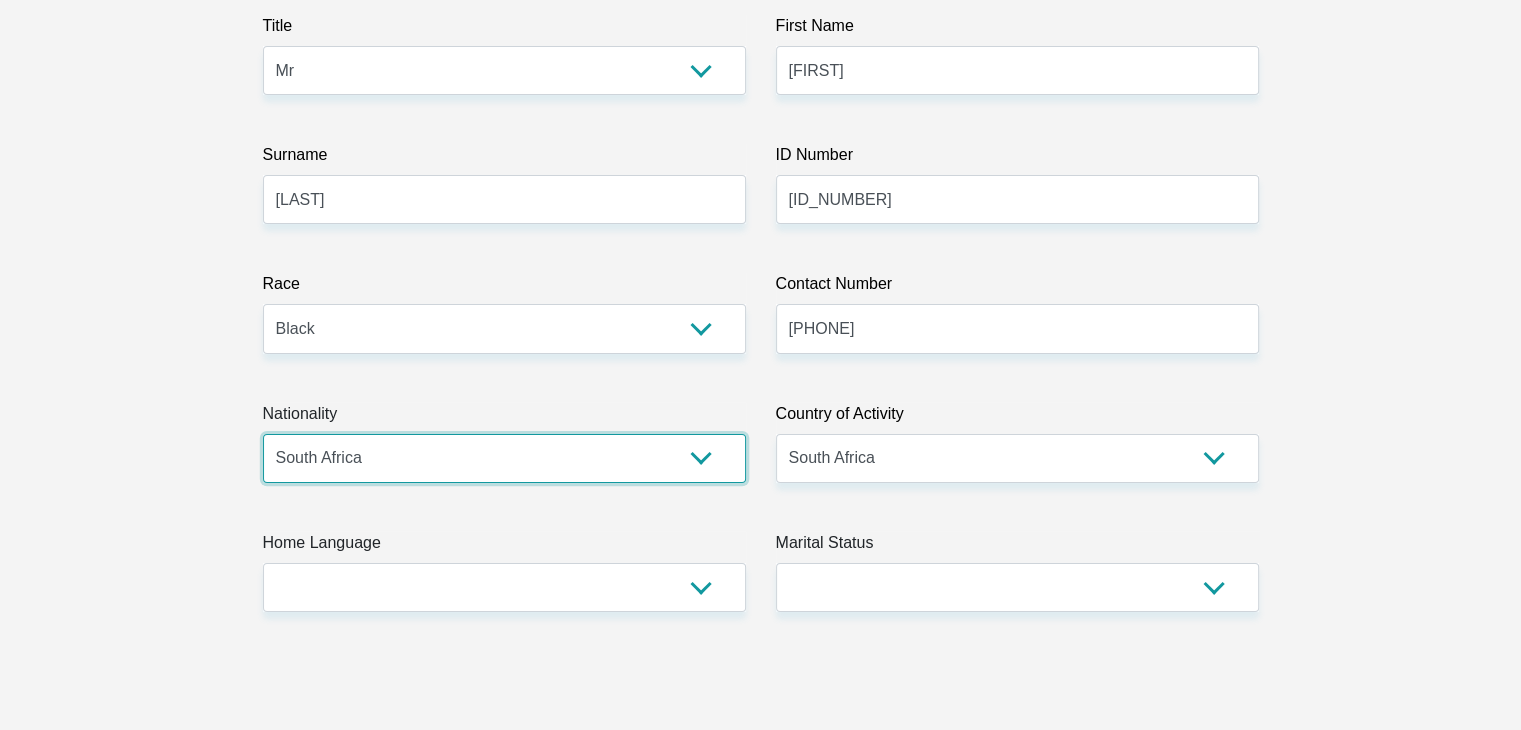 click on "South Africa
Afghanistan
Aland Islands
Albania
Algeria
America Samoa
American Virgin Islands
Andorra
Angola
Anguilla
Antarctica
Antigua and Barbuda
Argentina
Armenia
Aruba
Ascension Island
Australia
Austria
Azerbaijan
Bahamas
Bahrain
Bangladesh
Barbados
Chad" at bounding box center [504, 458] 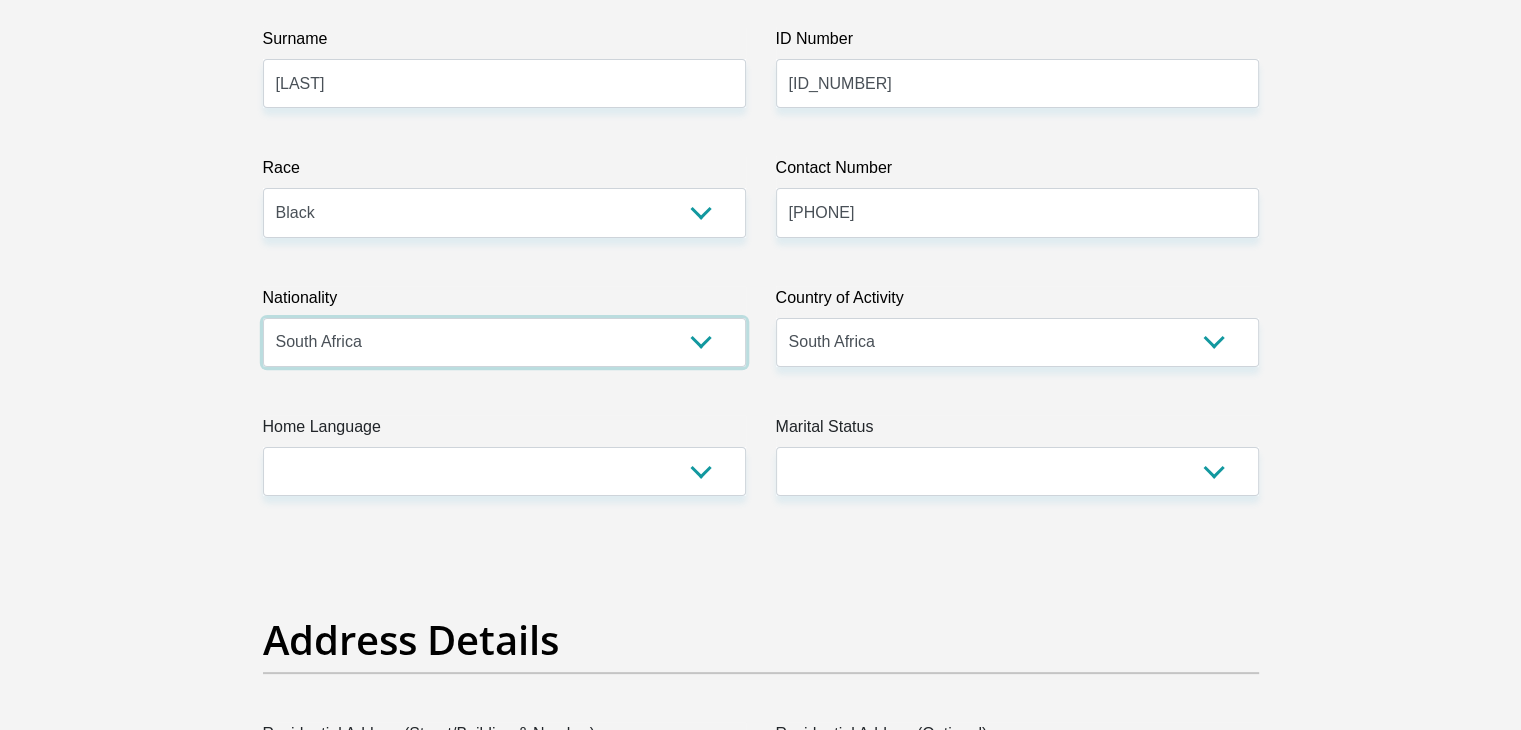 scroll, scrollTop: 500, scrollLeft: 0, axis: vertical 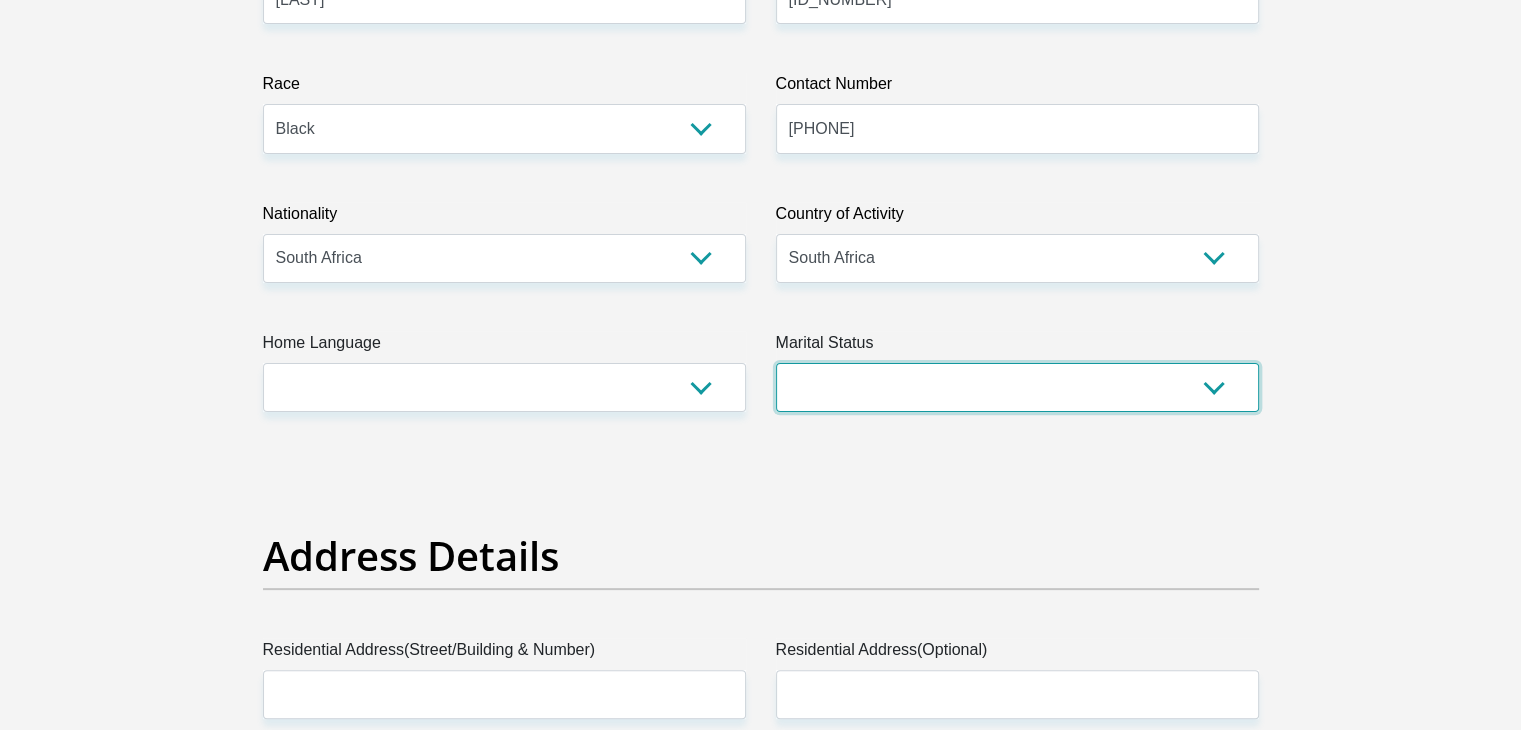 click on "Married ANC
Single
Divorced
Widowed
Married COP or Customary Law" at bounding box center (1017, 387) 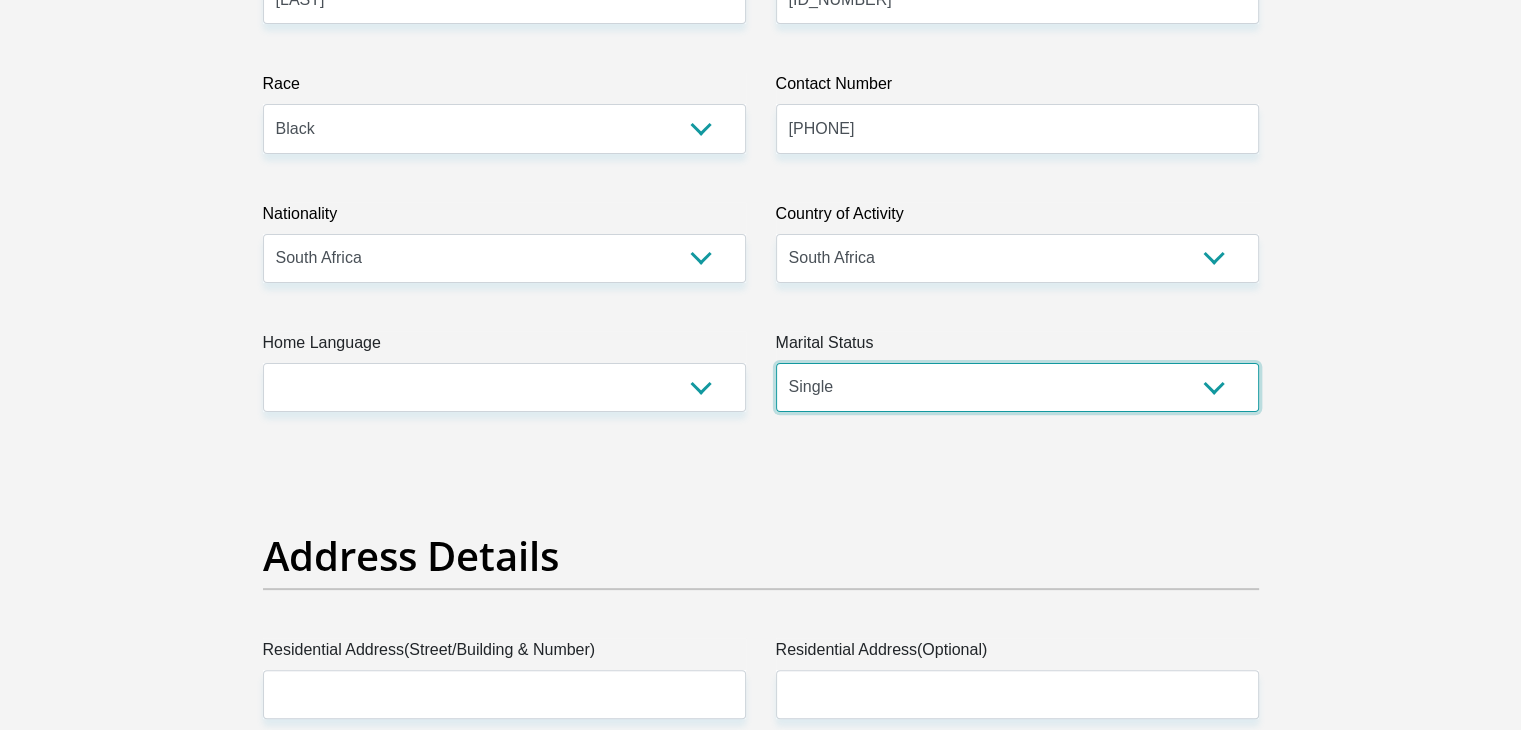 click on "Married ANC
Single
Divorced
Widowed
Married COP or Customary Law" at bounding box center [1017, 387] 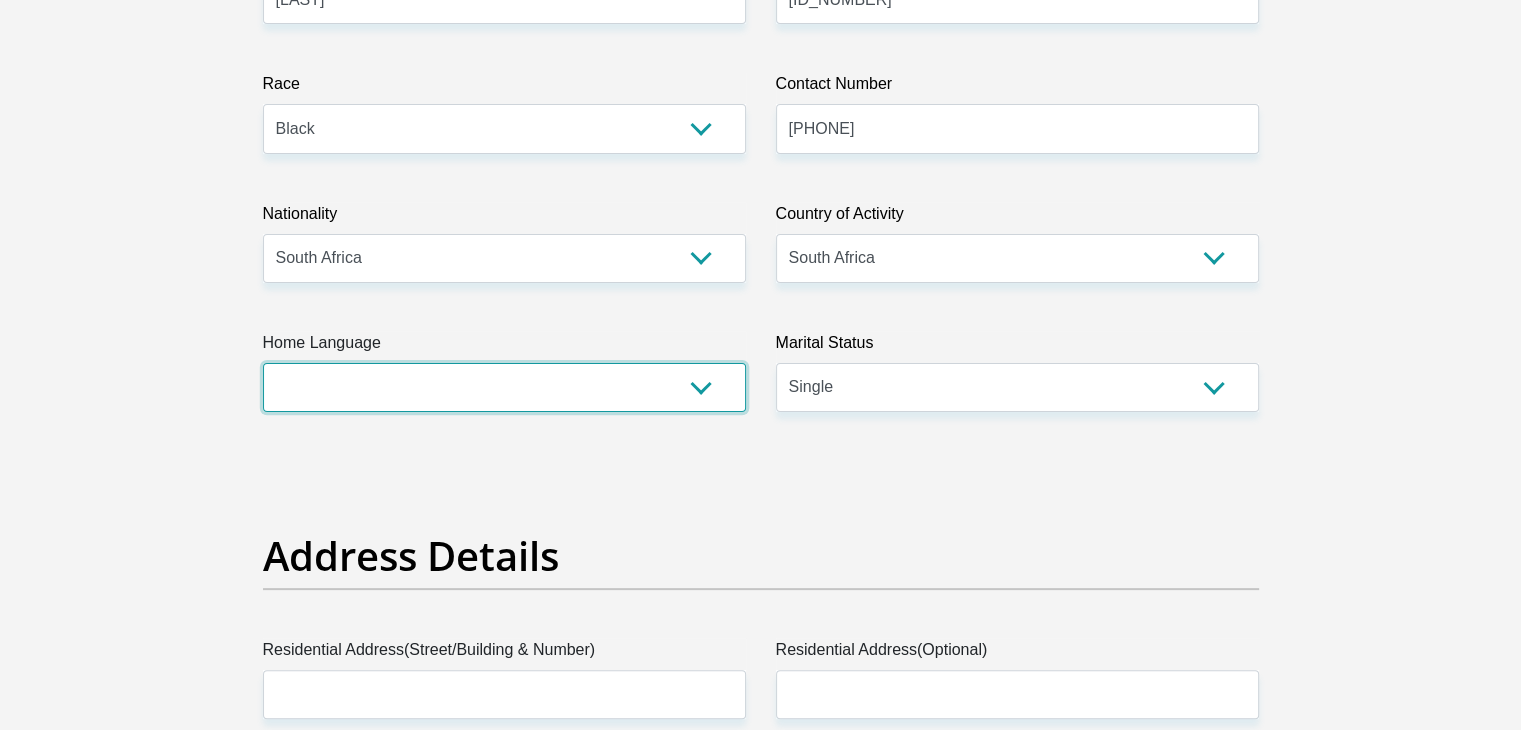 click on "Afrikaans
English
Sepedi
South Ndebele
Southern Sotho
Swati
Tsonga
Tswana
Venda
Xhosa
Zulu
Other" at bounding box center [504, 387] 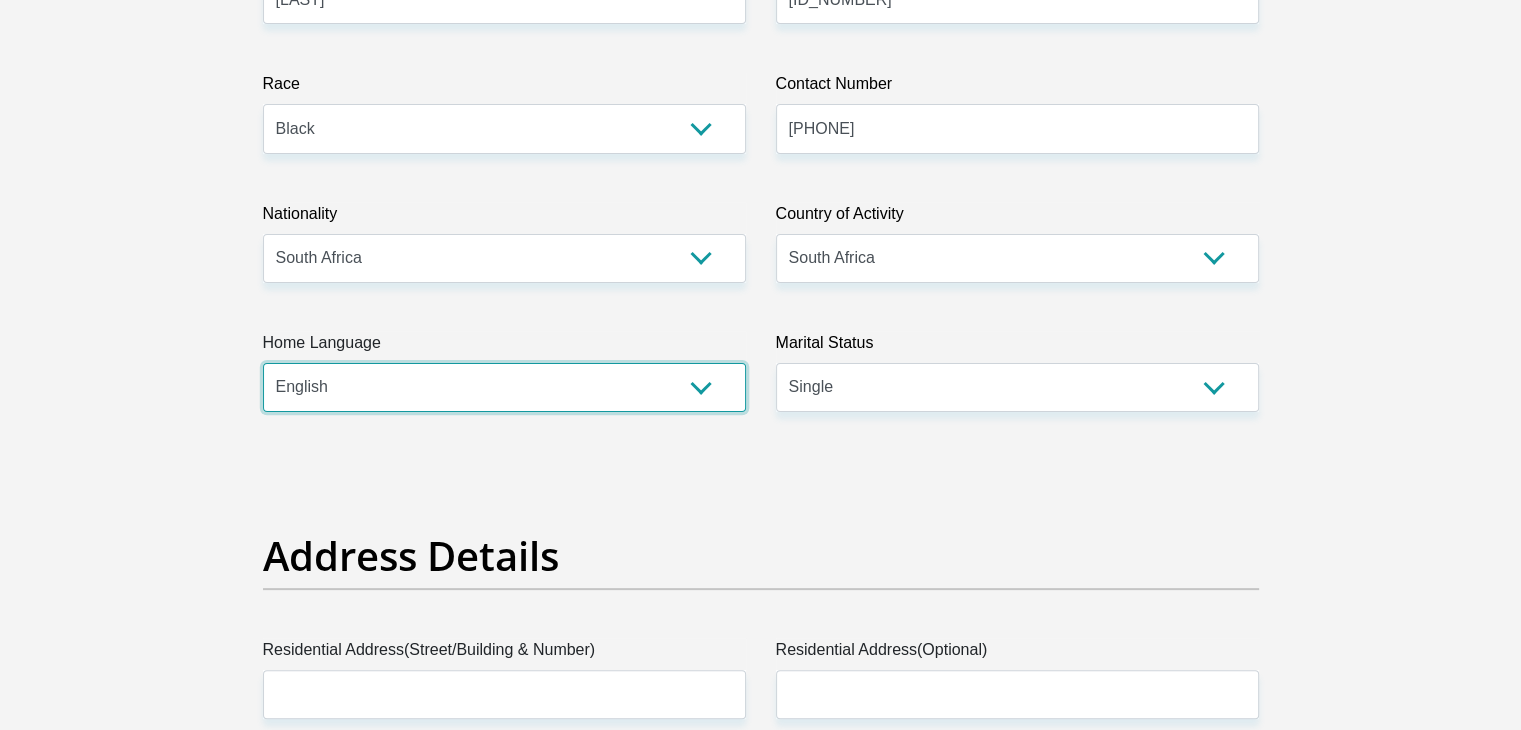 click on "Afrikaans
English
Sepedi
South Ndebele
Southern Sotho
Swati
Tsonga
Tswana
Venda
Xhosa
Zulu
Other" at bounding box center (504, 387) 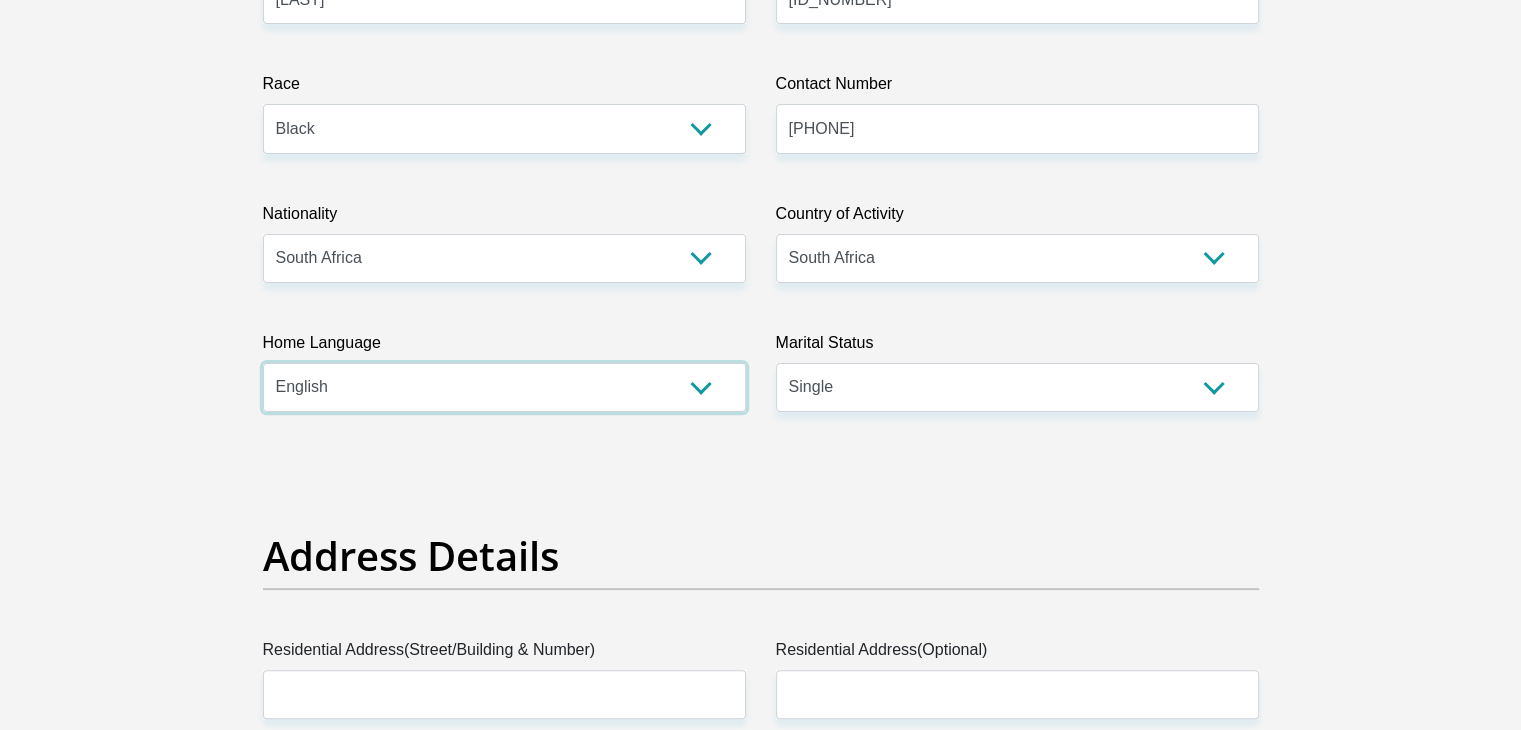 click on "Afrikaans
English
Sepedi
South Ndebele
Southern Sotho
Swati
Tsonga
Tswana
Venda
Xhosa
Zulu
Other" at bounding box center [504, 387] 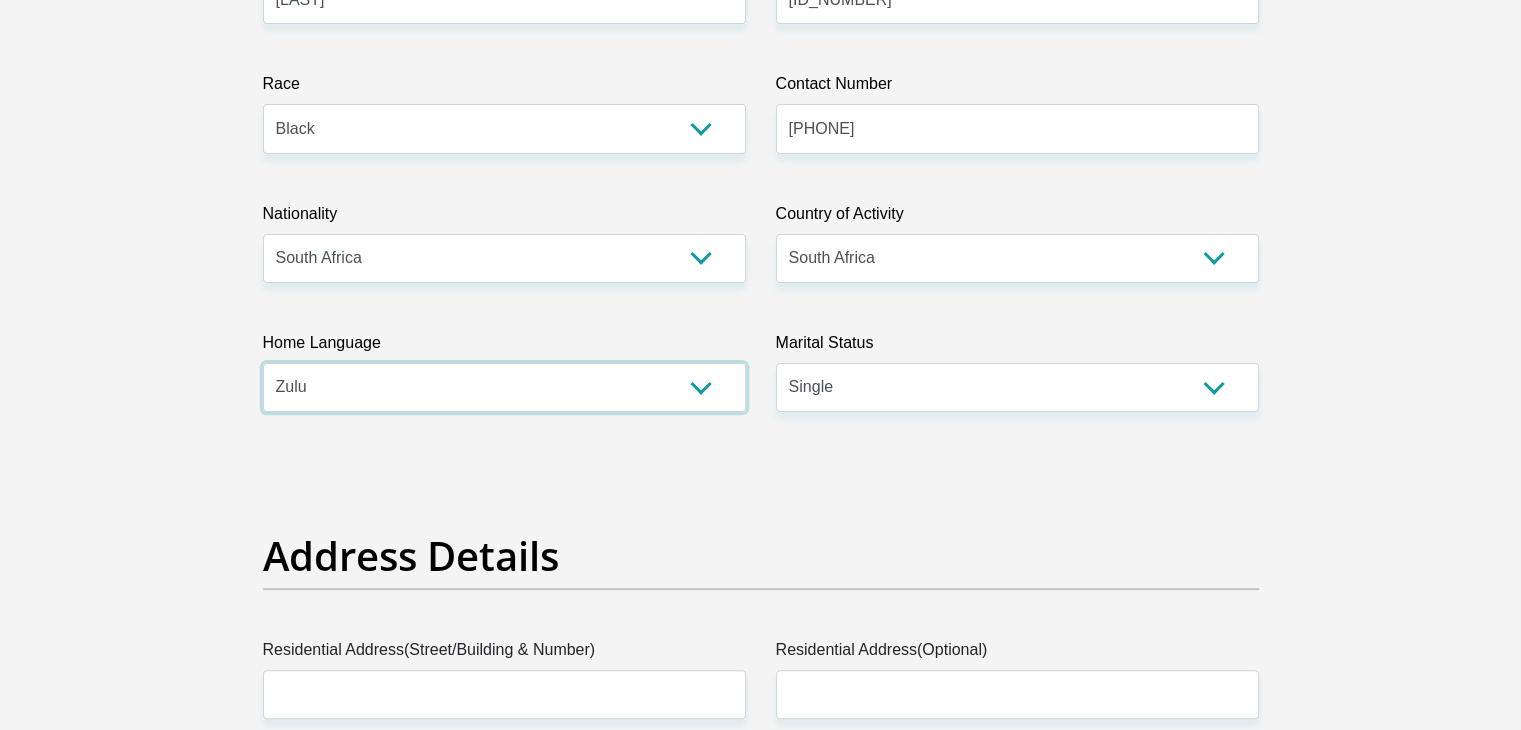click on "Afrikaans
English
Sepedi
South Ndebele
Southern Sotho
Swati
Tsonga
Tswana
Venda
Xhosa
Zulu
Other" at bounding box center [504, 387] 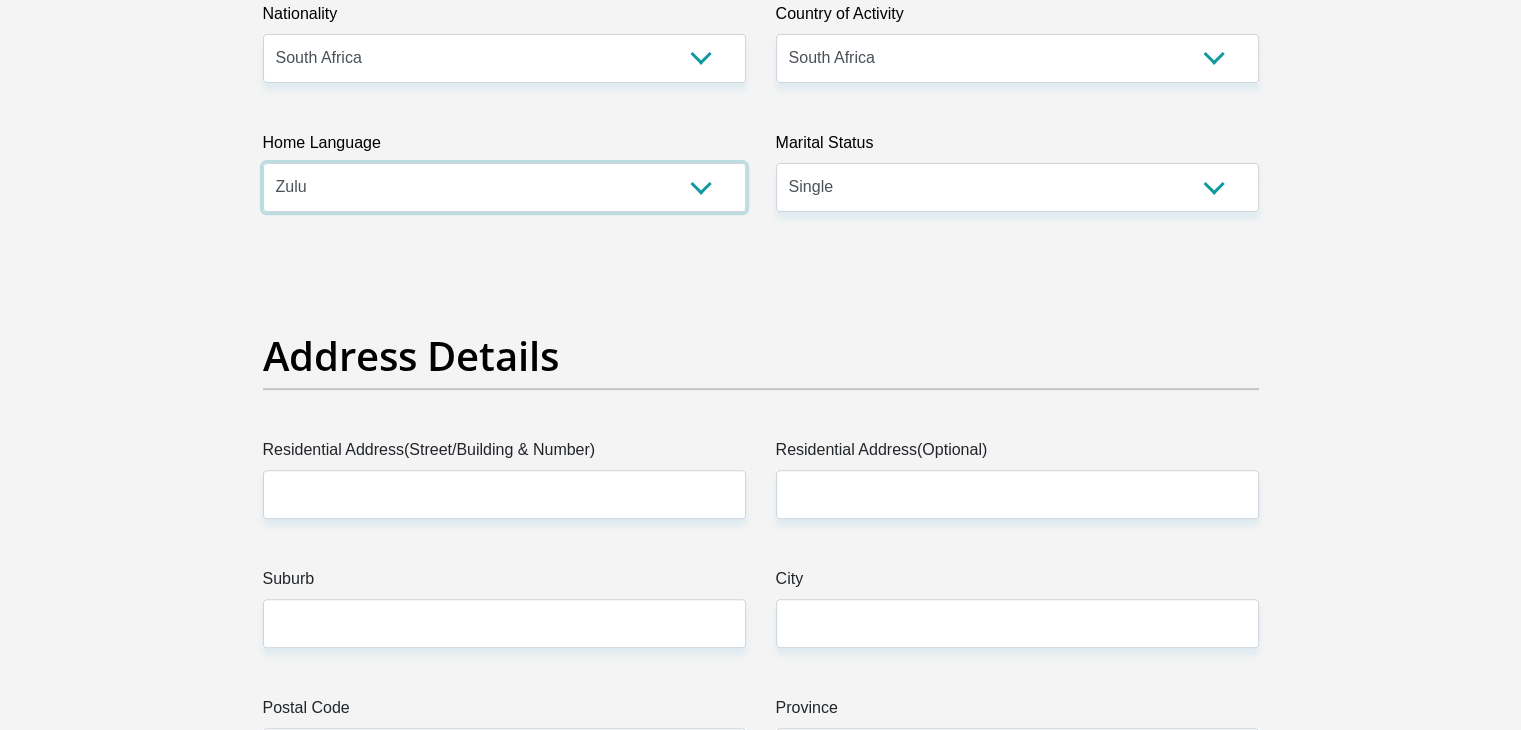 scroll, scrollTop: 900, scrollLeft: 0, axis: vertical 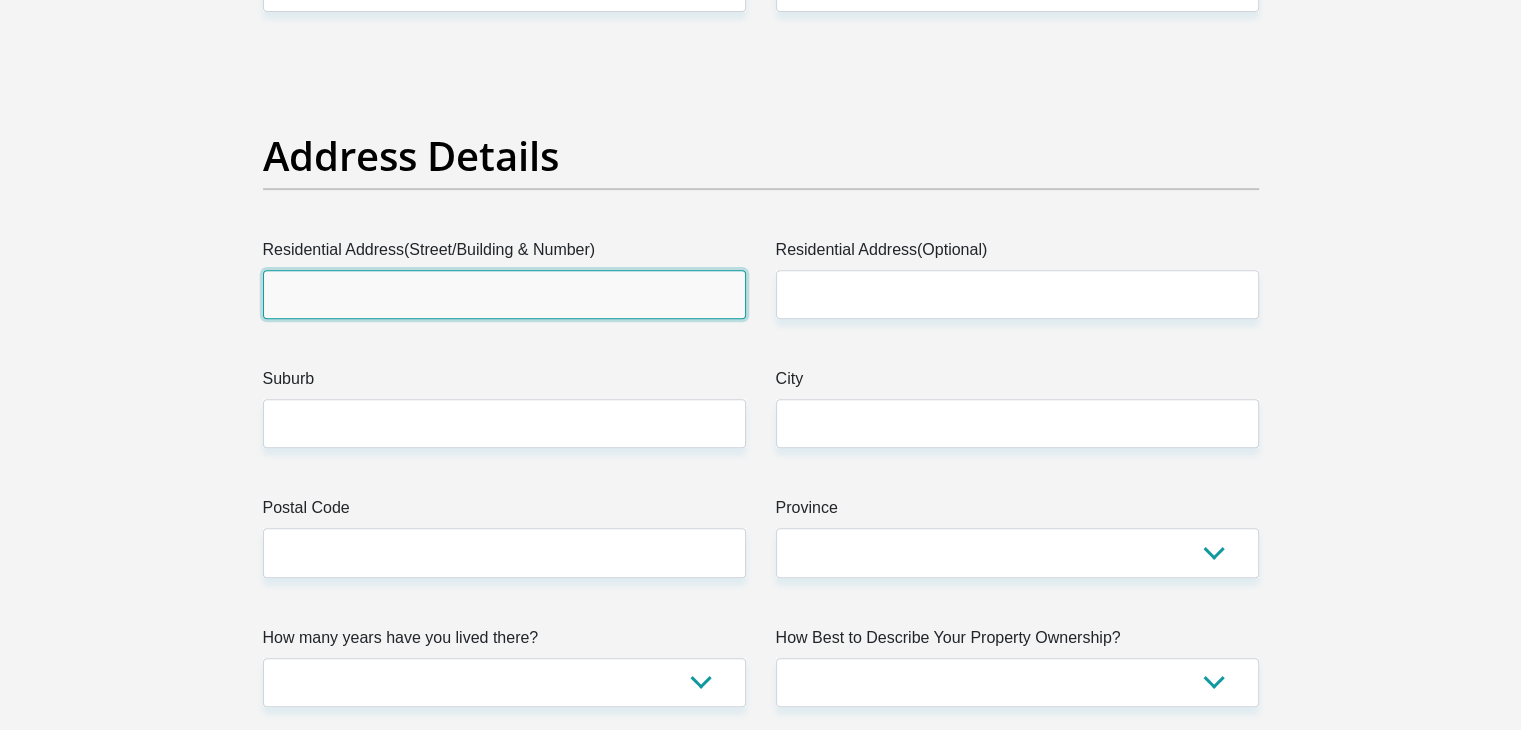 click on "Residential Address(Street/Building & Number)" at bounding box center [504, 294] 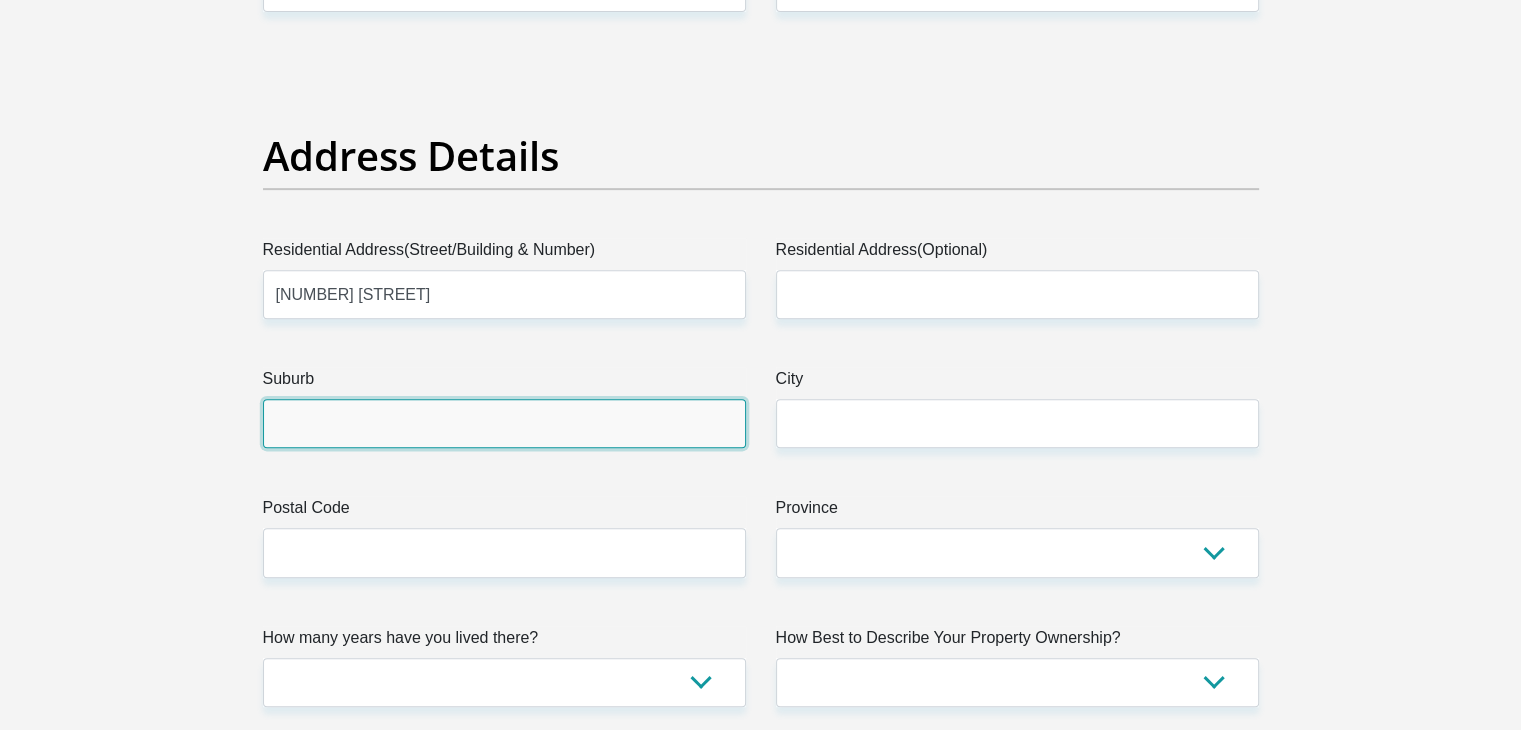 type on "Berea" 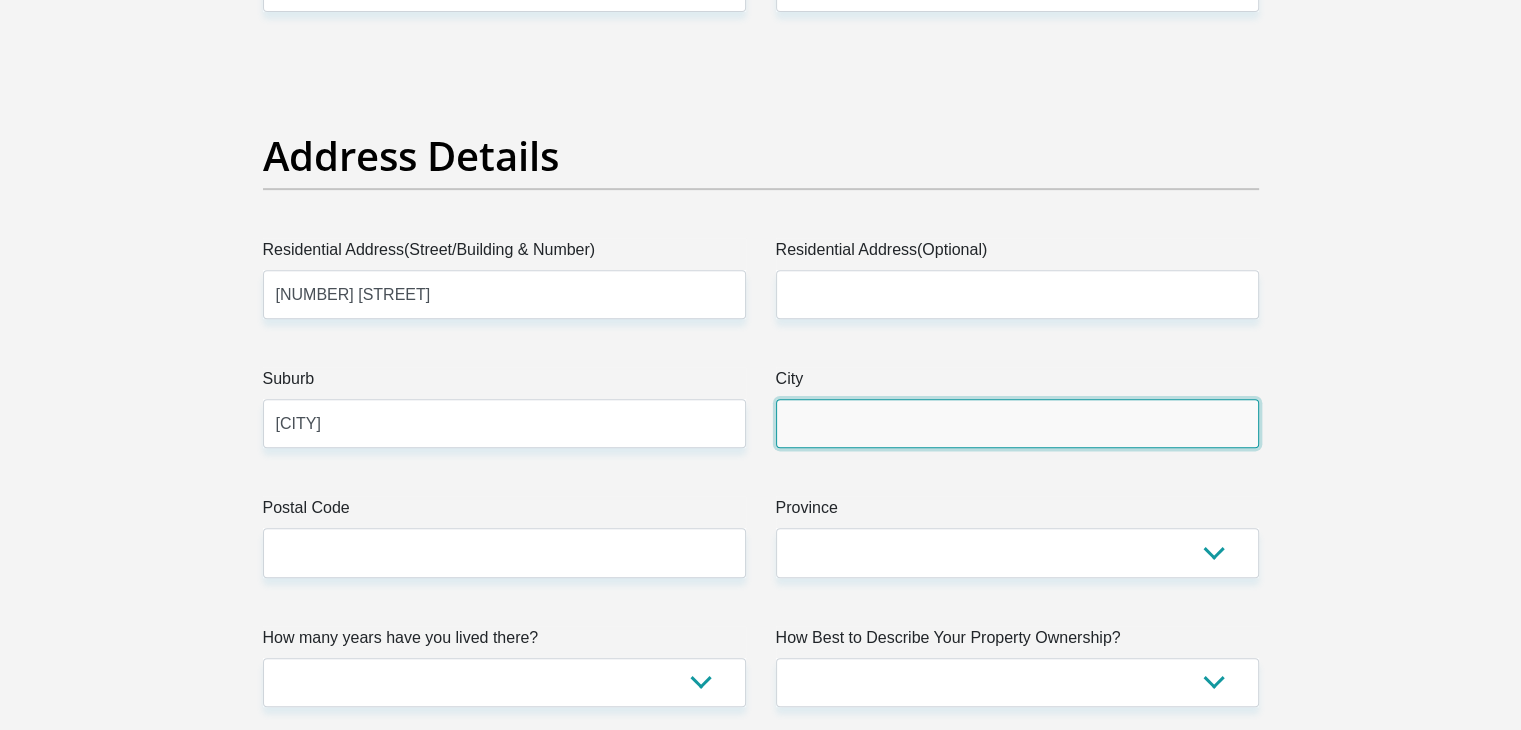 type on "Berea" 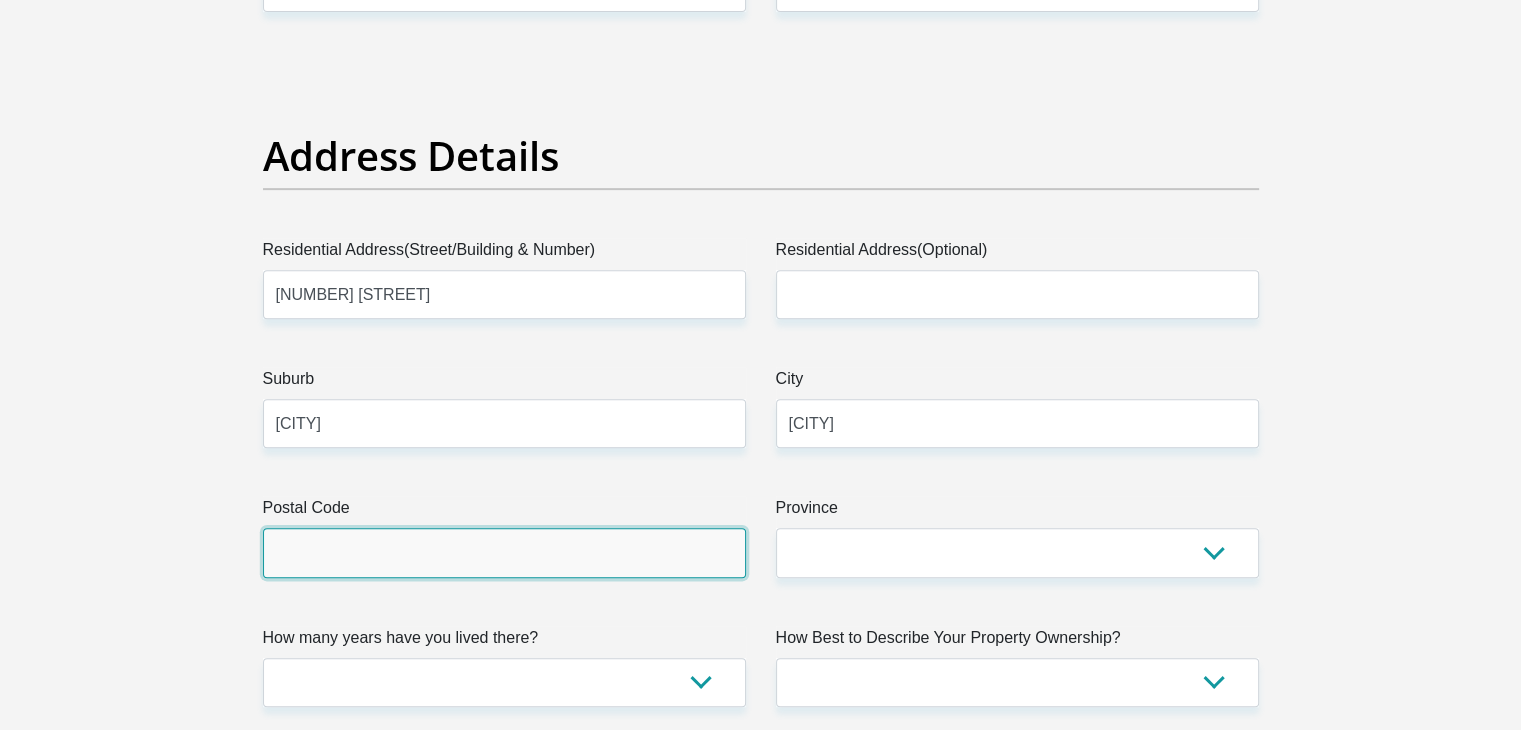 type on "4001" 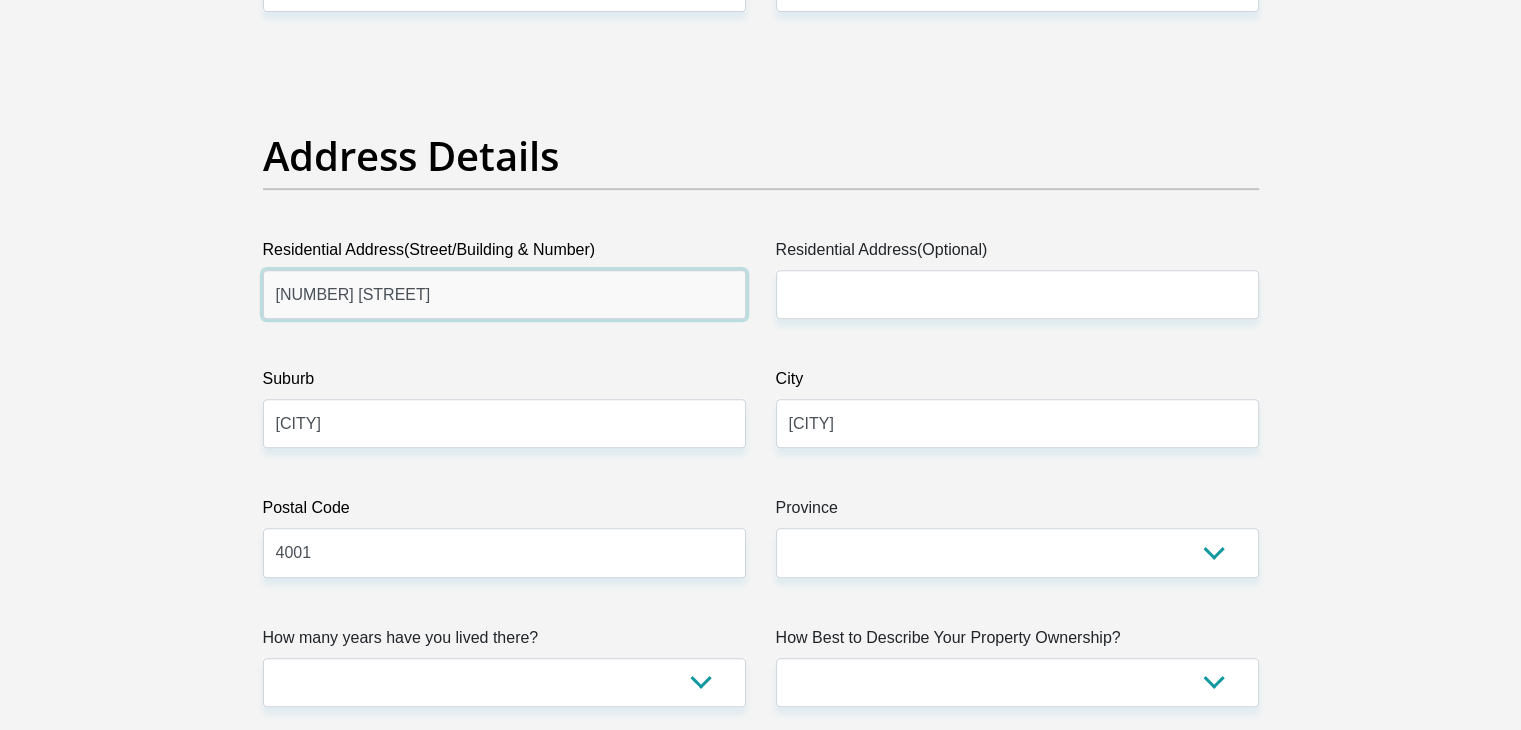 scroll, scrollTop: 1000, scrollLeft: 0, axis: vertical 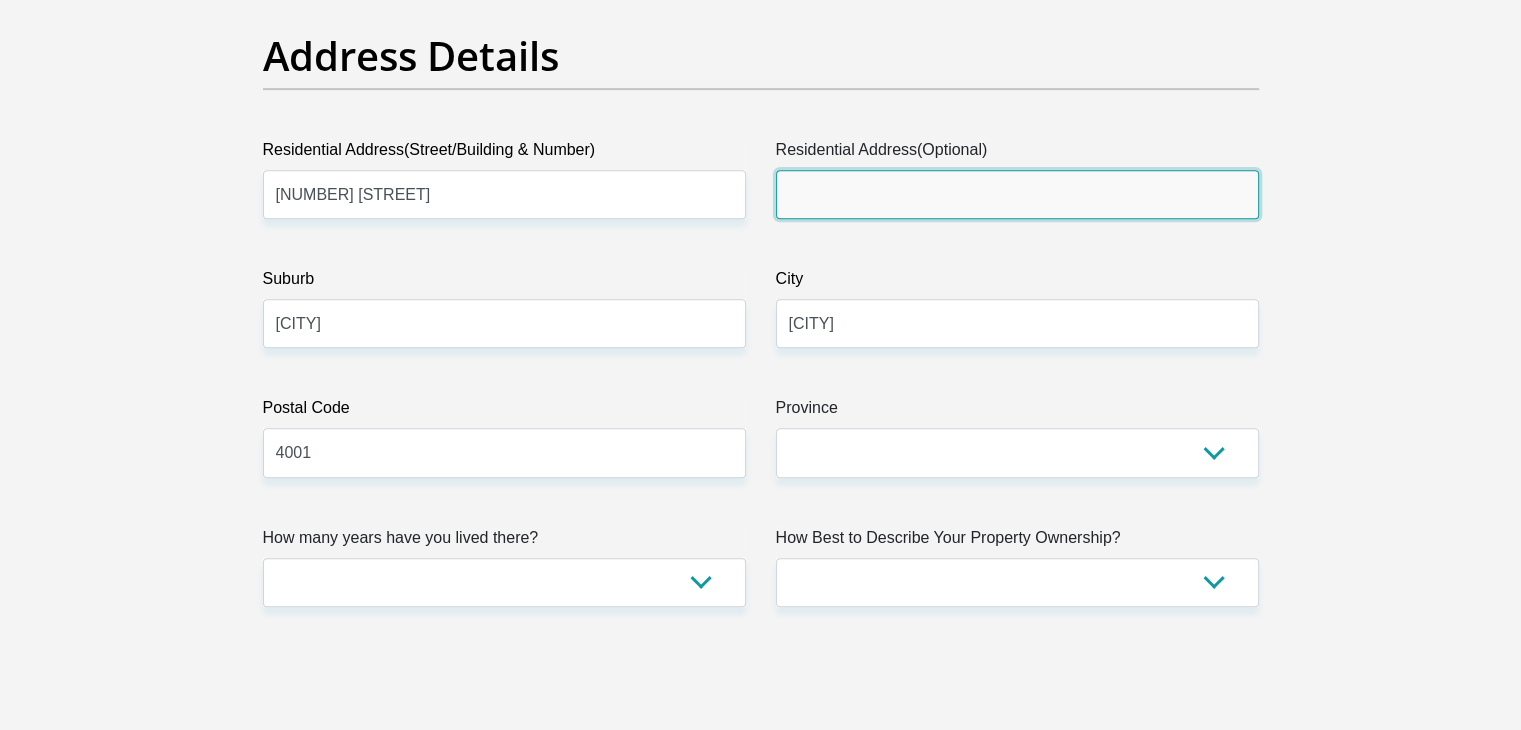 click on "Residential Address(Optional)" at bounding box center [1017, 194] 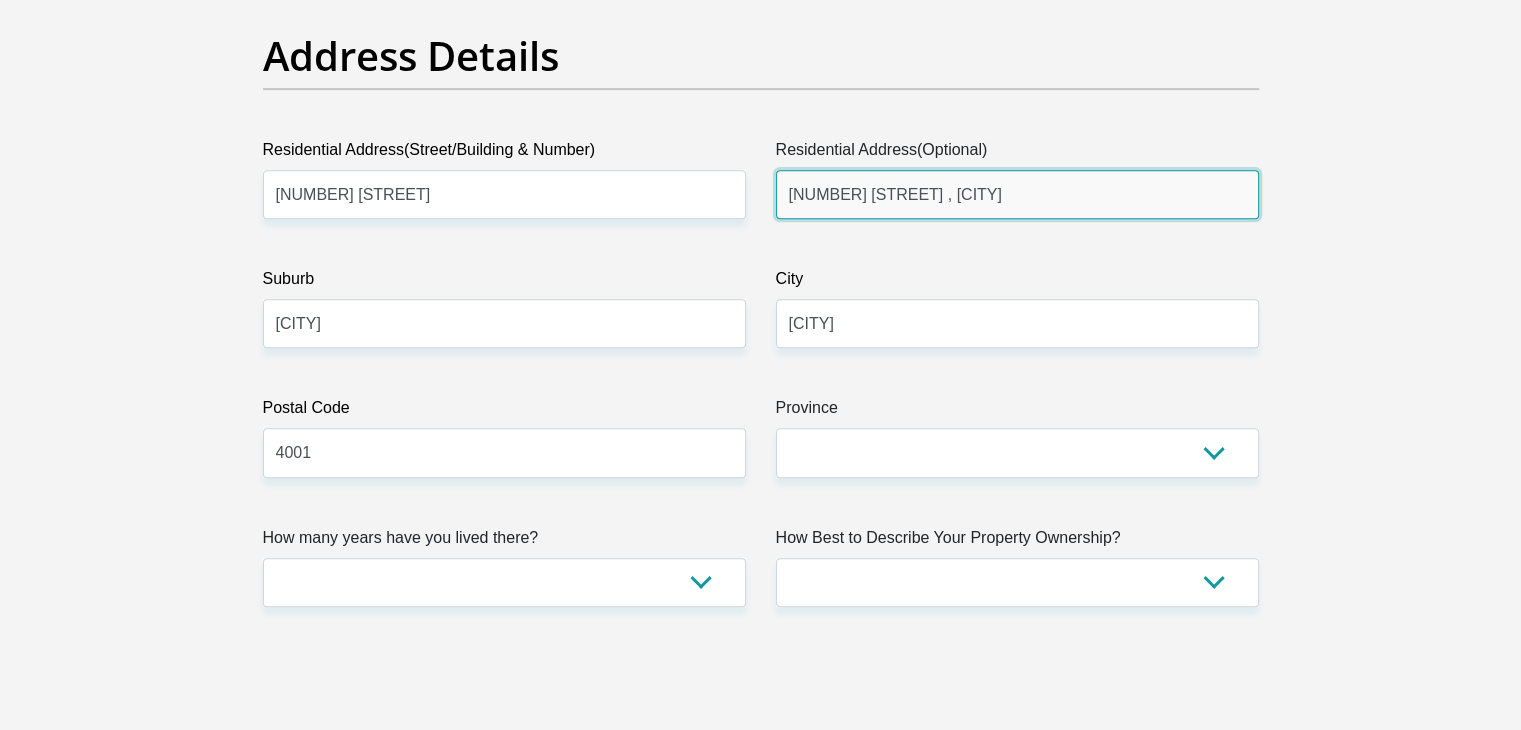 type on "54 Ramsey Avenue , Musgrave" 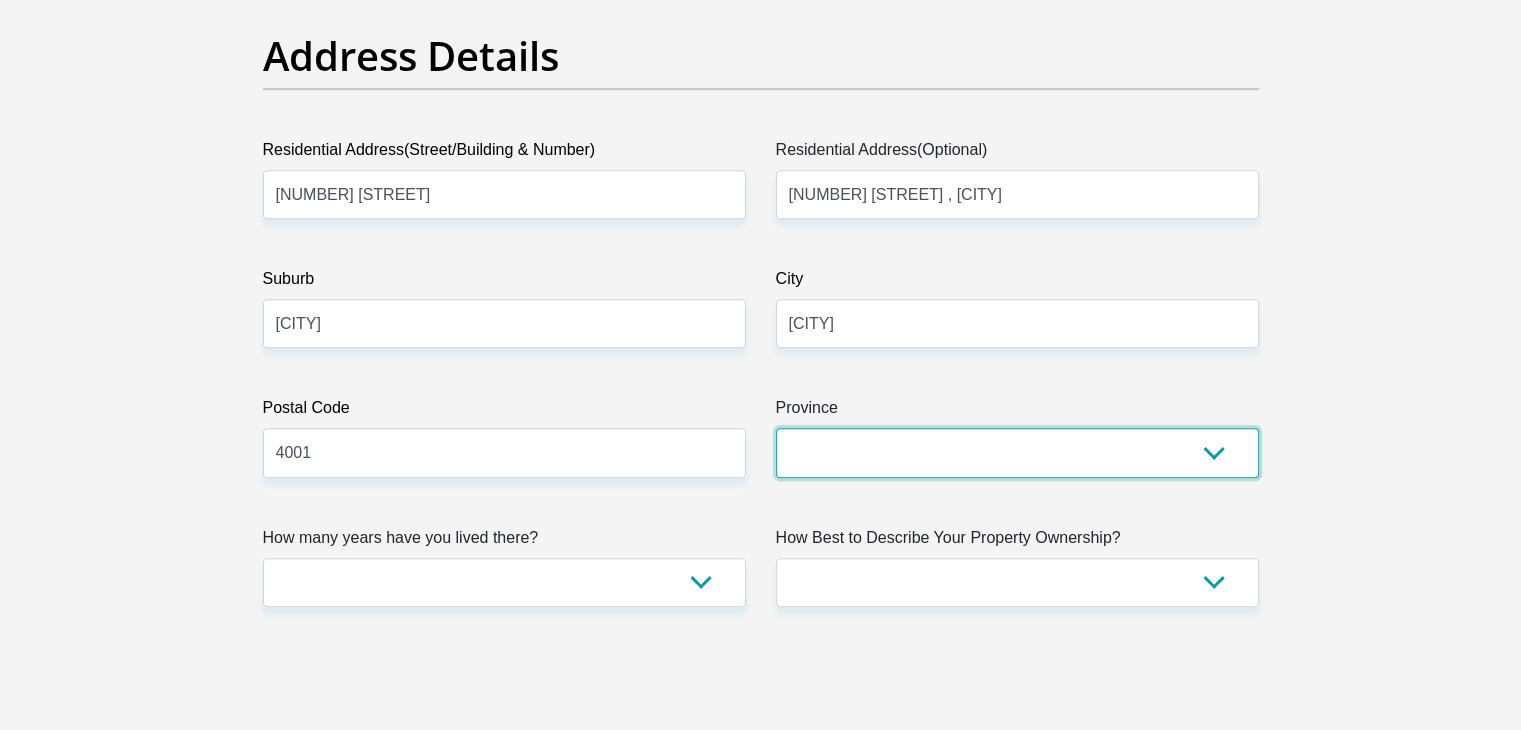 click on "Eastern Cape
Free State
Gauteng
KwaZulu-Natal
Limpopo
Mpumalanga
Northern Cape
North West
Western Cape" at bounding box center (1017, 452) 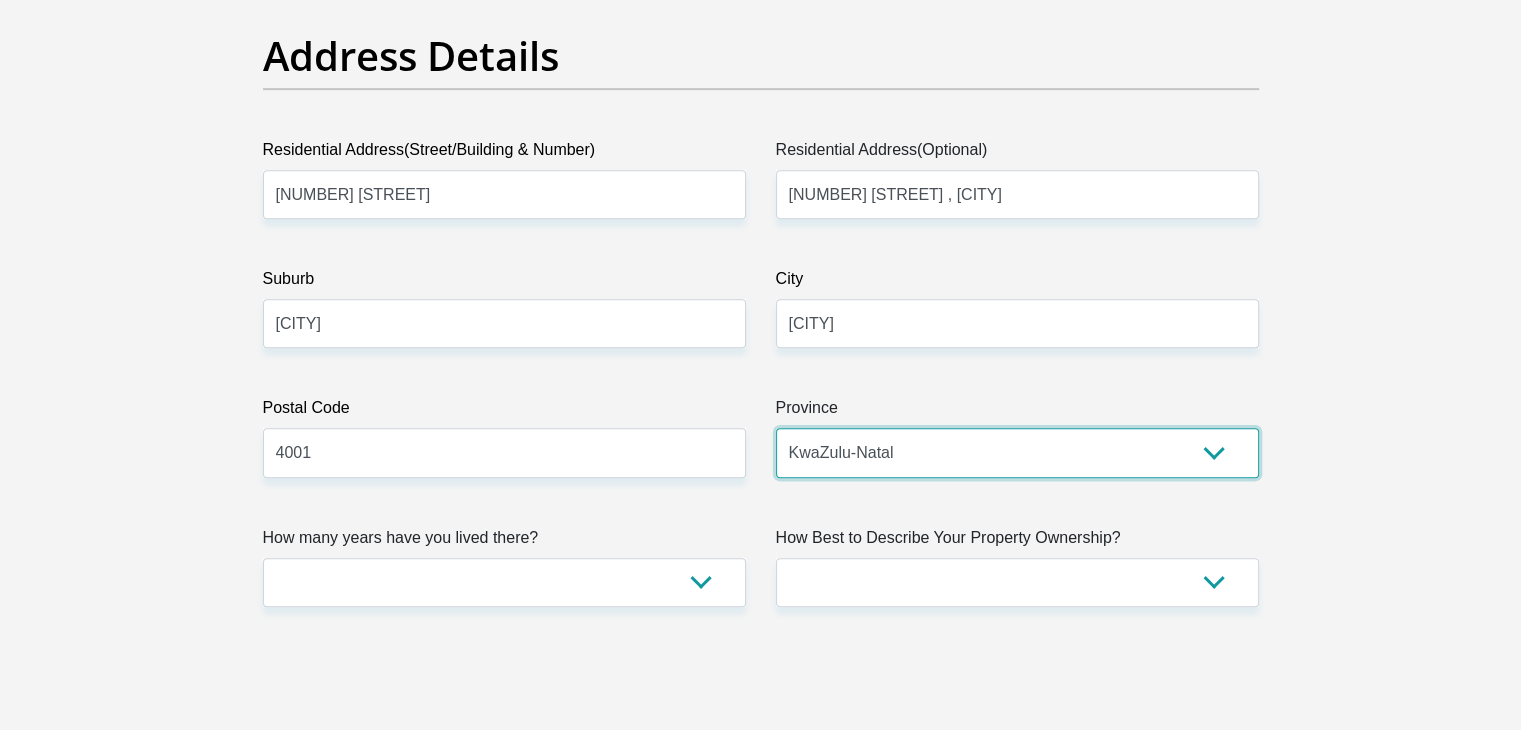 click on "Eastern Cape
Free State
Gauteng
KwaZulu-Natal
Limpopo
Mpumalanga
Northern Cape
North West
Western Cape" at bounding box center [1017, 452] 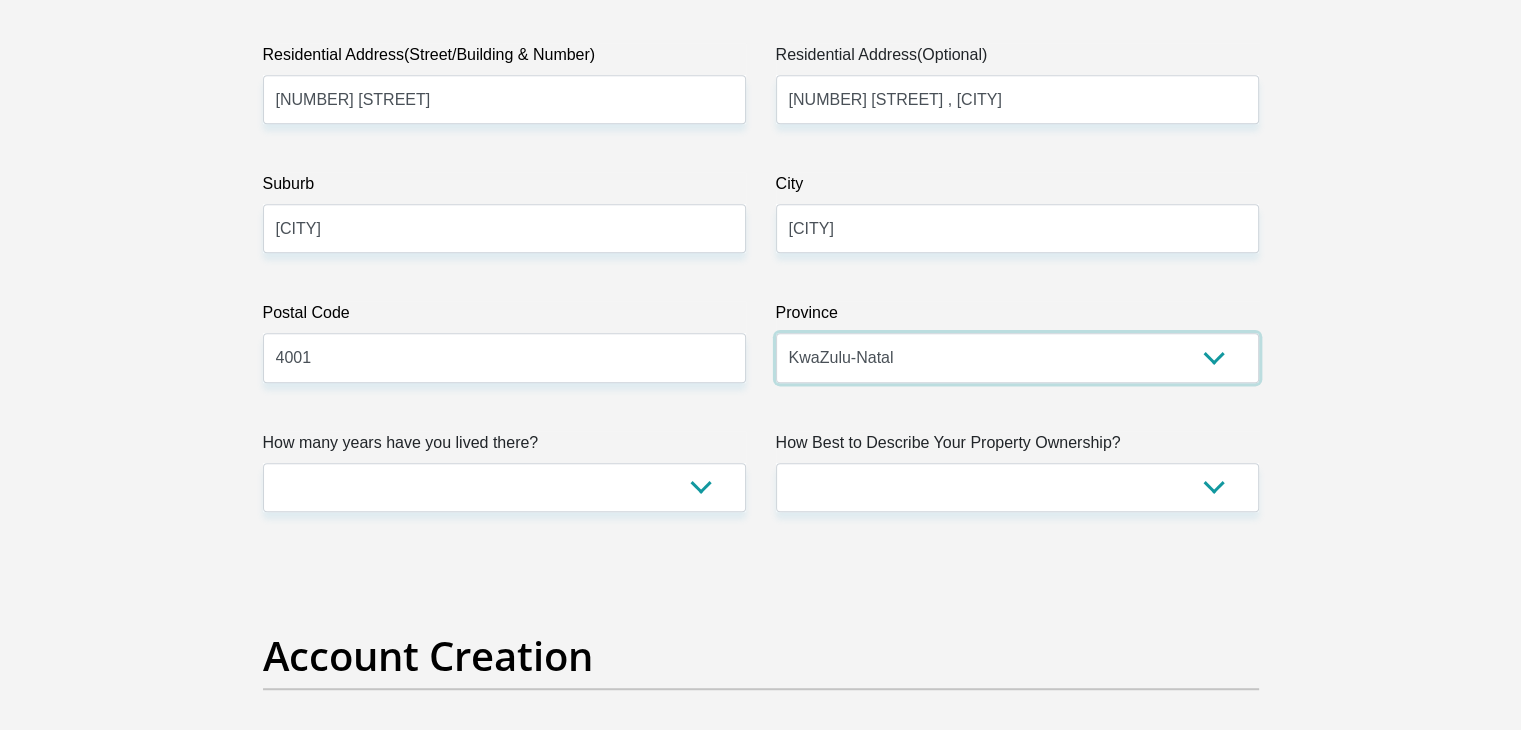 scroll, scrollTop: 1200, scrollLeft: 0, axis: vertical 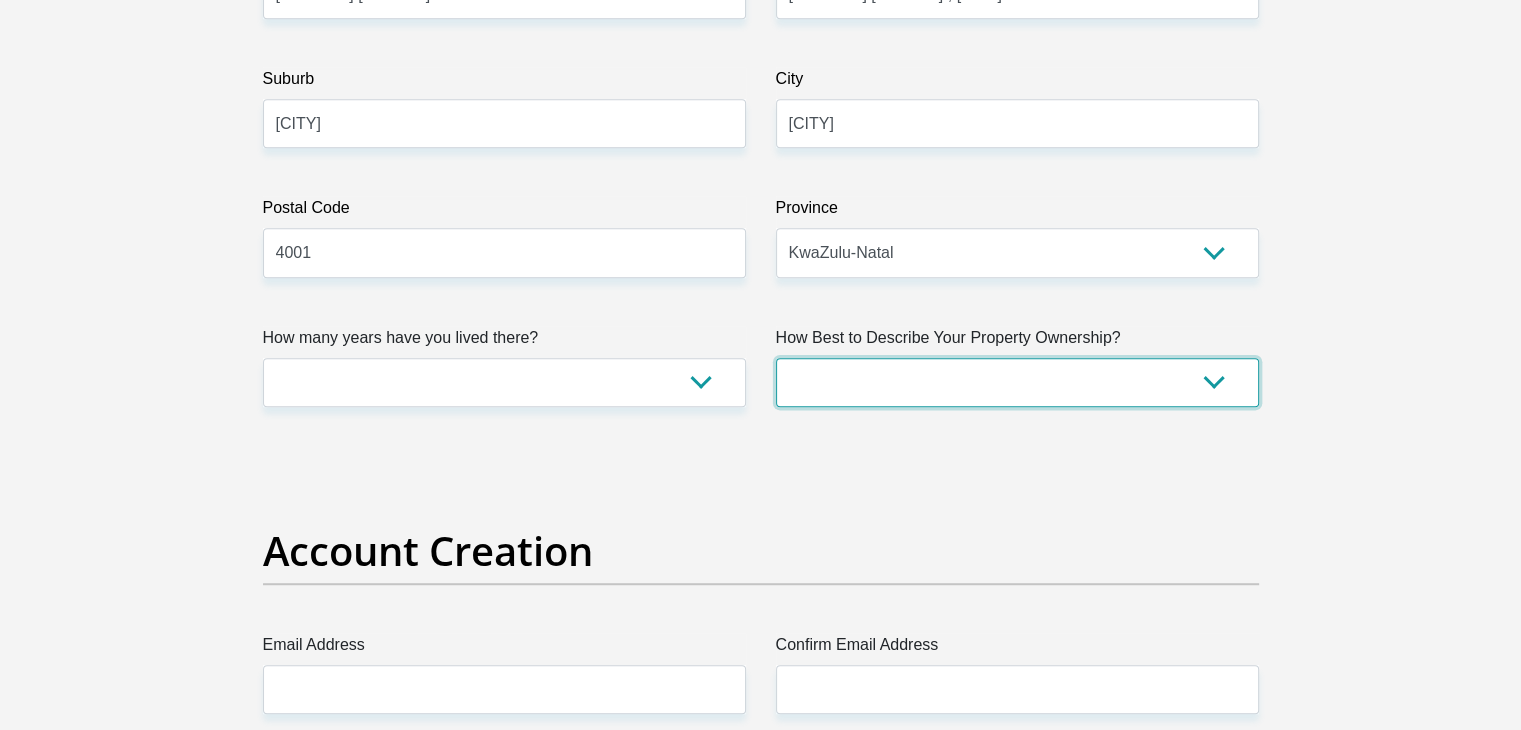 click on "Owned
Rented
Family Owned
Company Dwelling" at bounding box center (1017, 382) 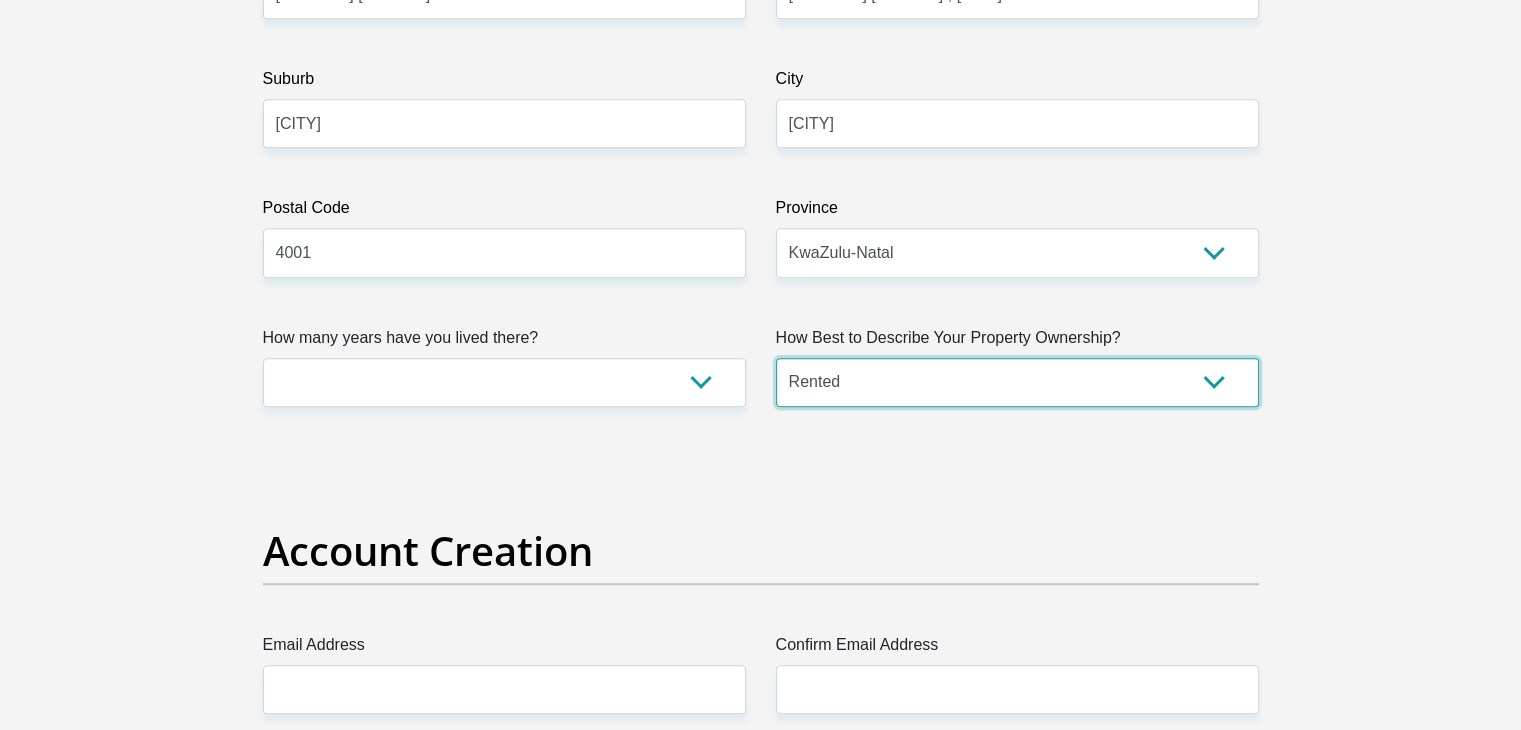 click on "Owned
Rented
Family Owned
Company Dwelling" at bounding box center (1017, 382) 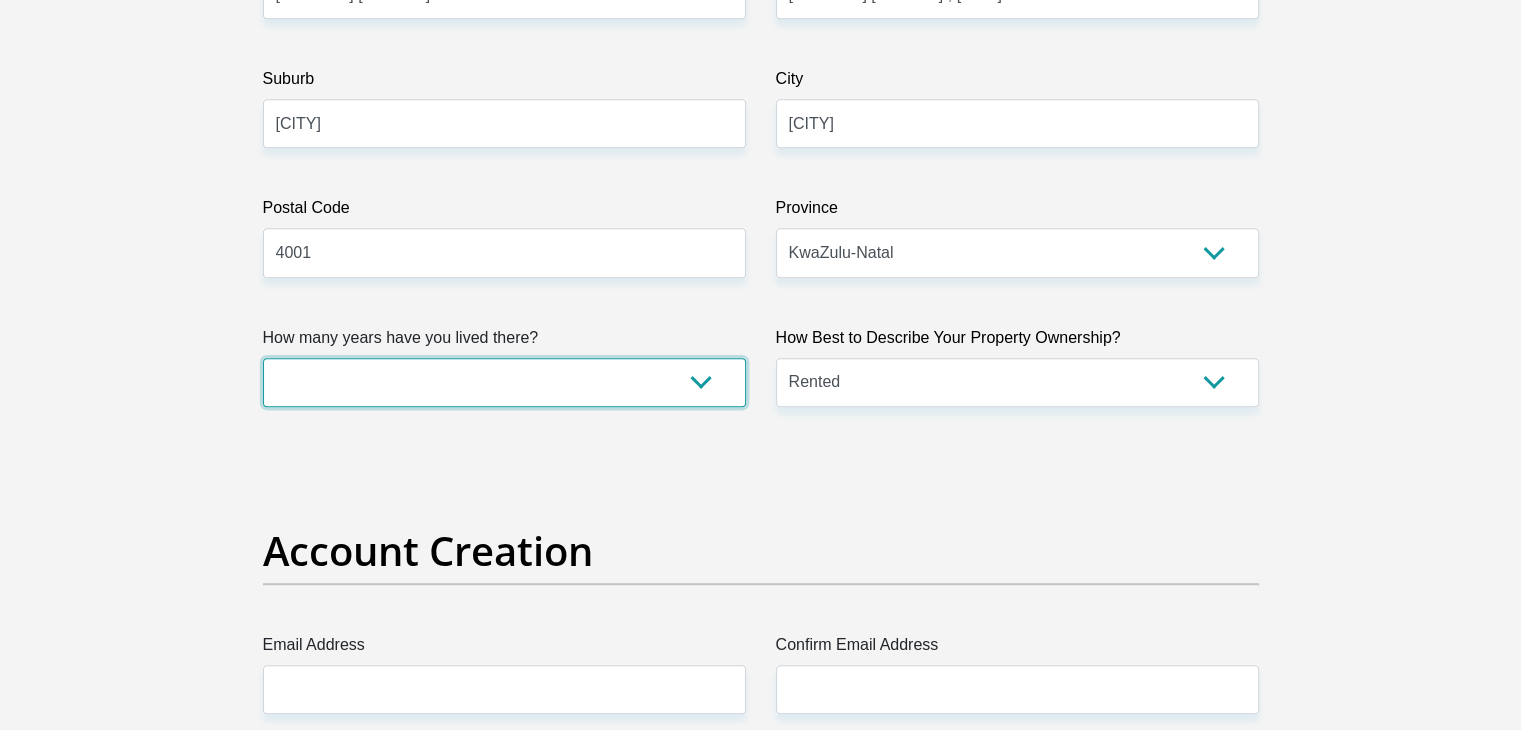 click on "less than 1 year
1-3 years
3-5 years
5+ years" at bounding box center (504, 382) 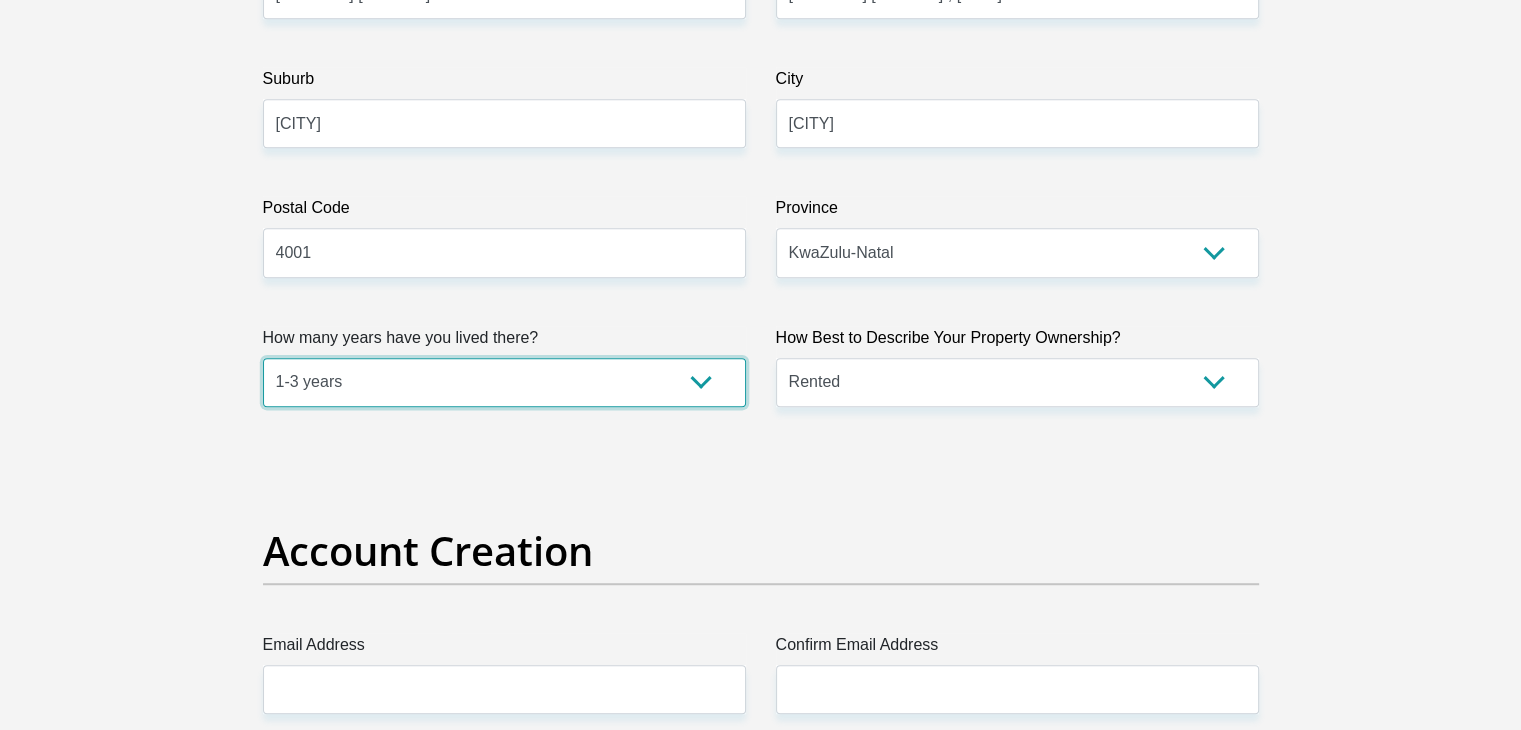 click on "less than 1 year
1-3 years
3-5 years
5+ years" at bounding box center [504, 382] 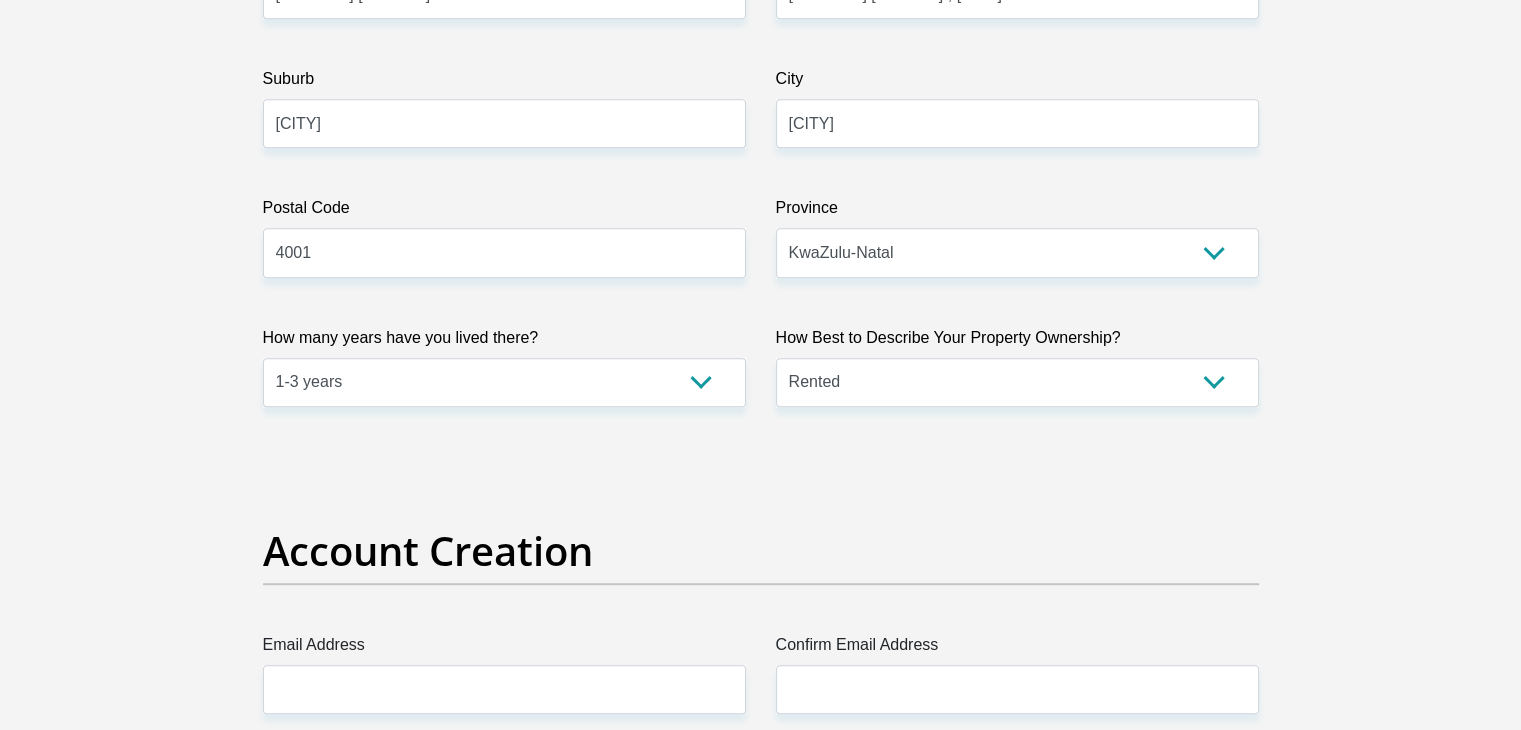 click on "Personal Details
Title
Mr
Ms
Mrs
Dr
Other
First Name
Nkululeko
Surname
Mafuleka
ID Number
8405235612085
Please input valid ID number
Race
Black
Coloured
Indian
White
Other
Contact Number
0839253295
Please input valid contact number" at bounding box center [760, 2373] 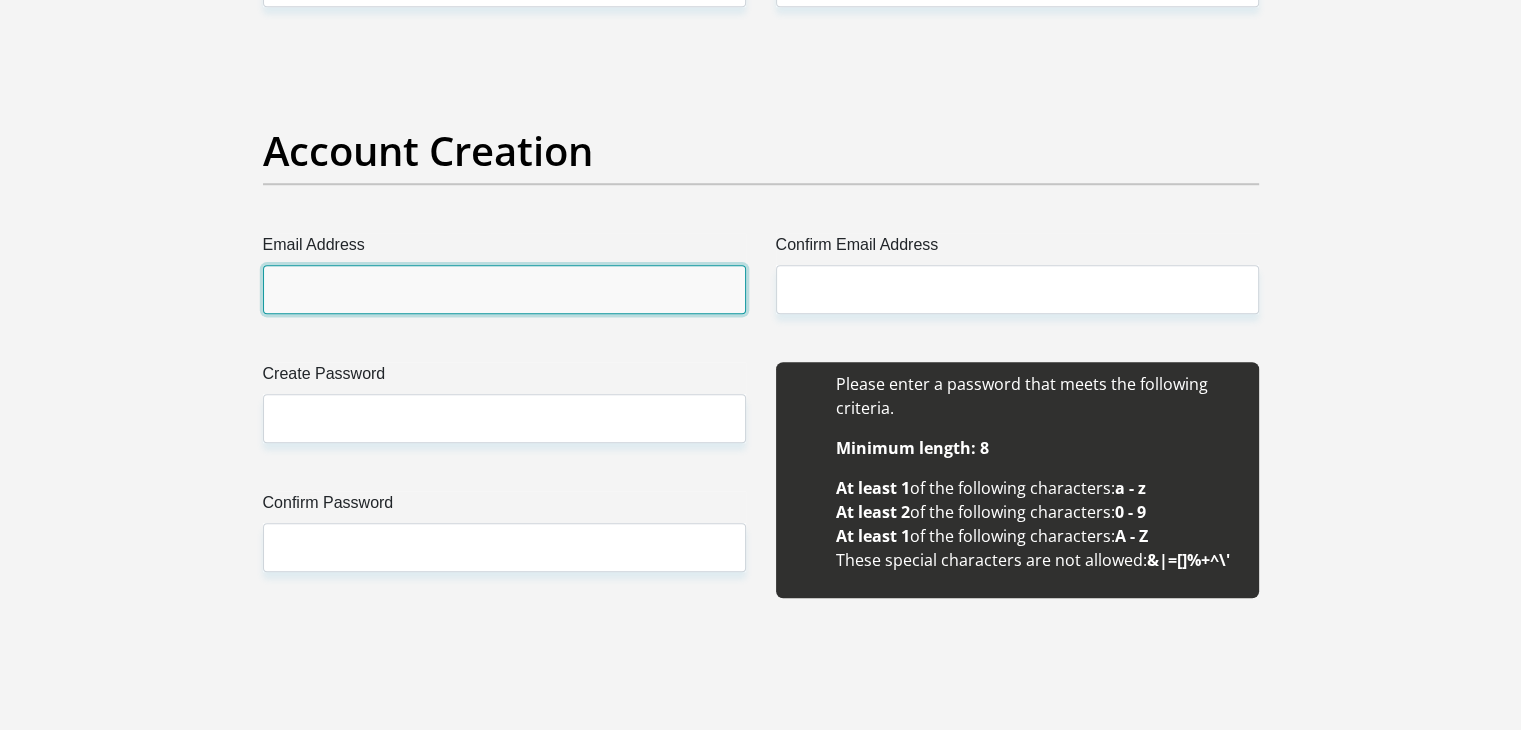 click on "Email Address" at bounding box center [504, 289] 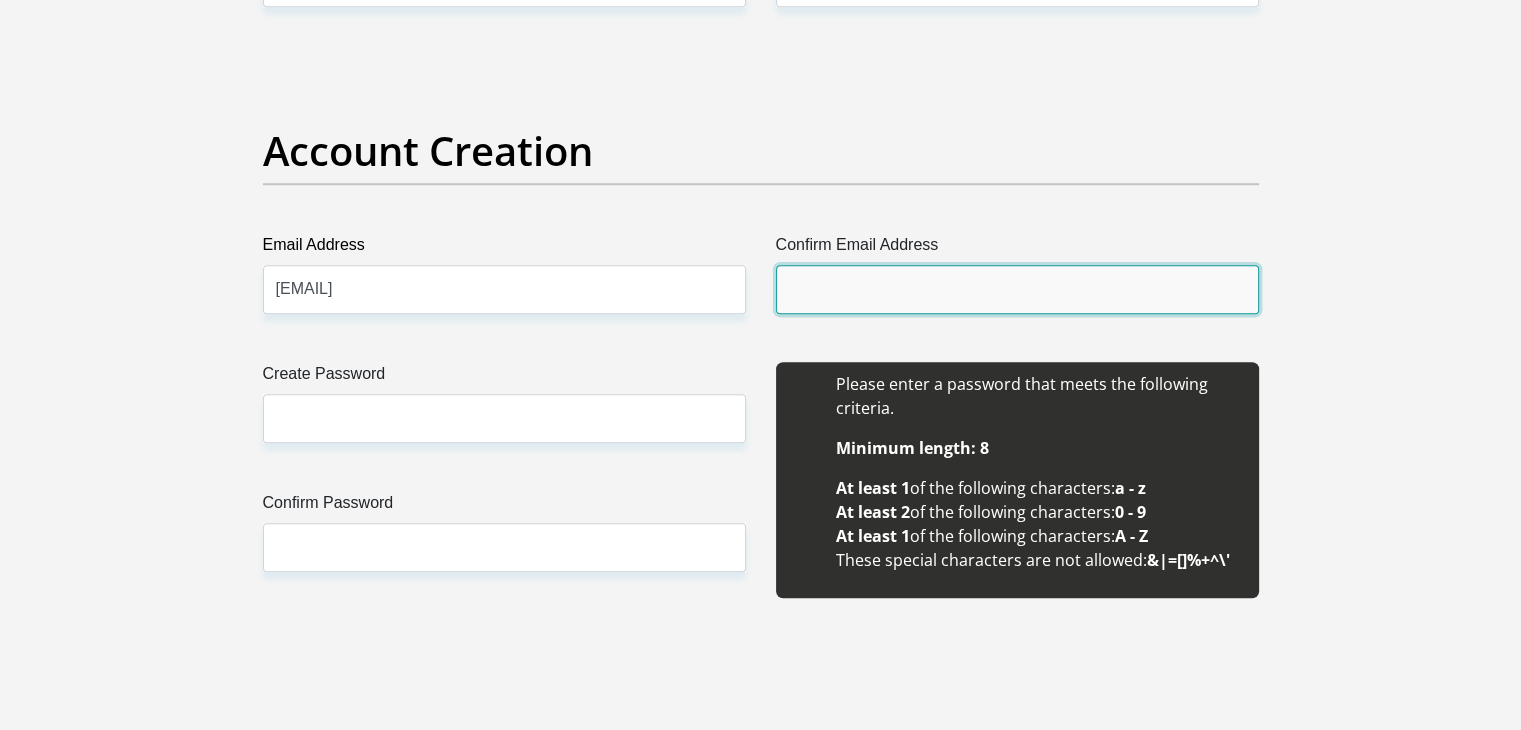 click on "Confirm Email Address" at bounding box center [1017, 289] 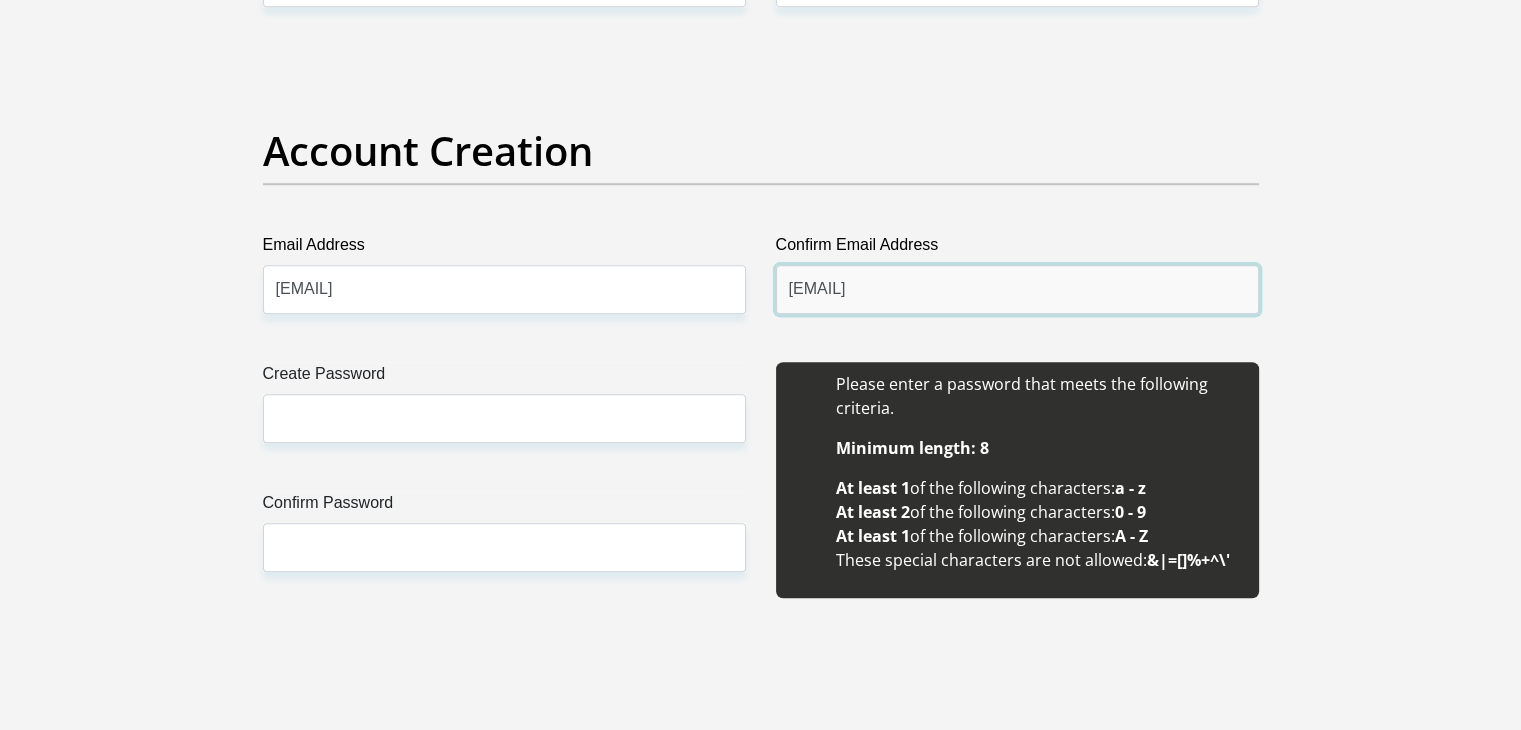 type on "nkululeko644@icloud.com" 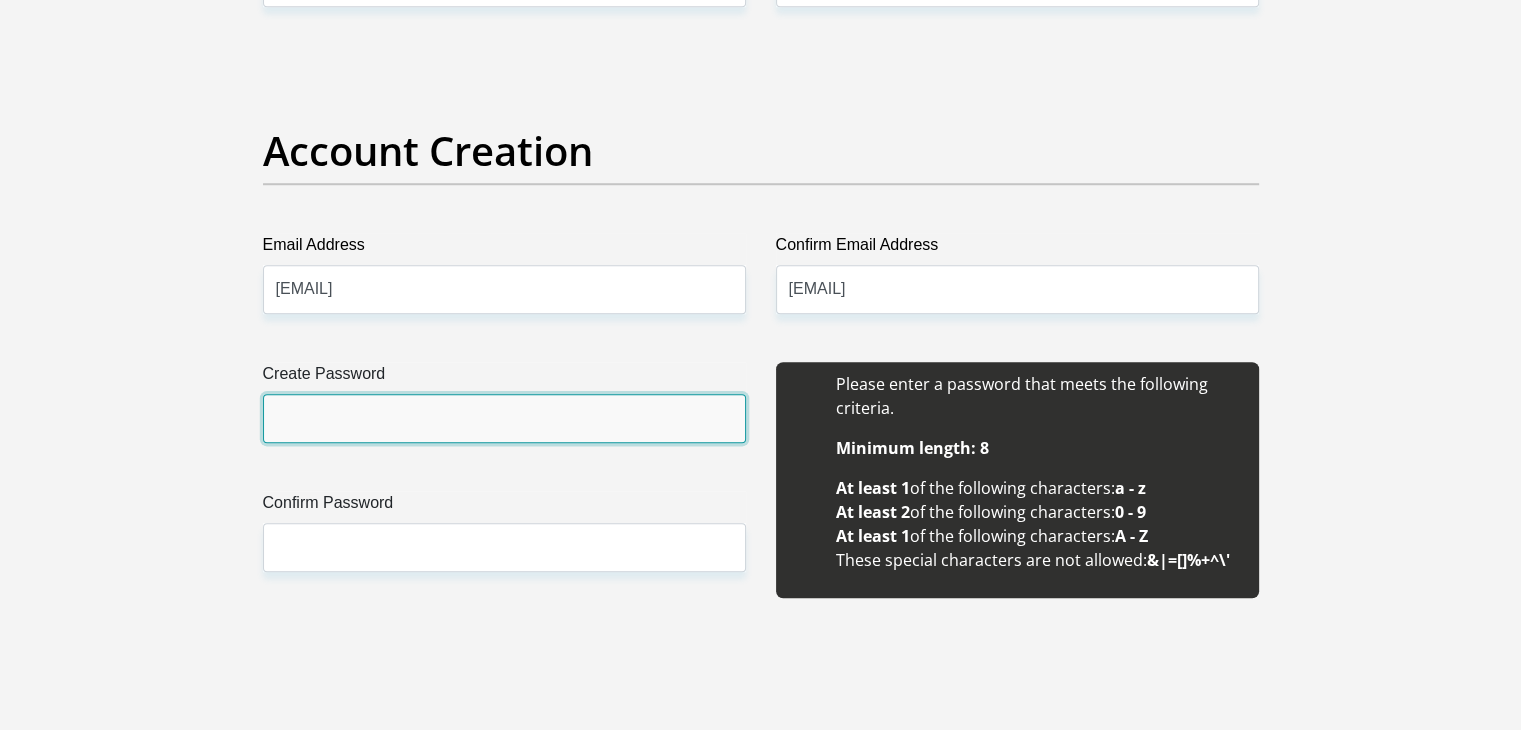 click on "Create Password" at bounding box center [504, 418] 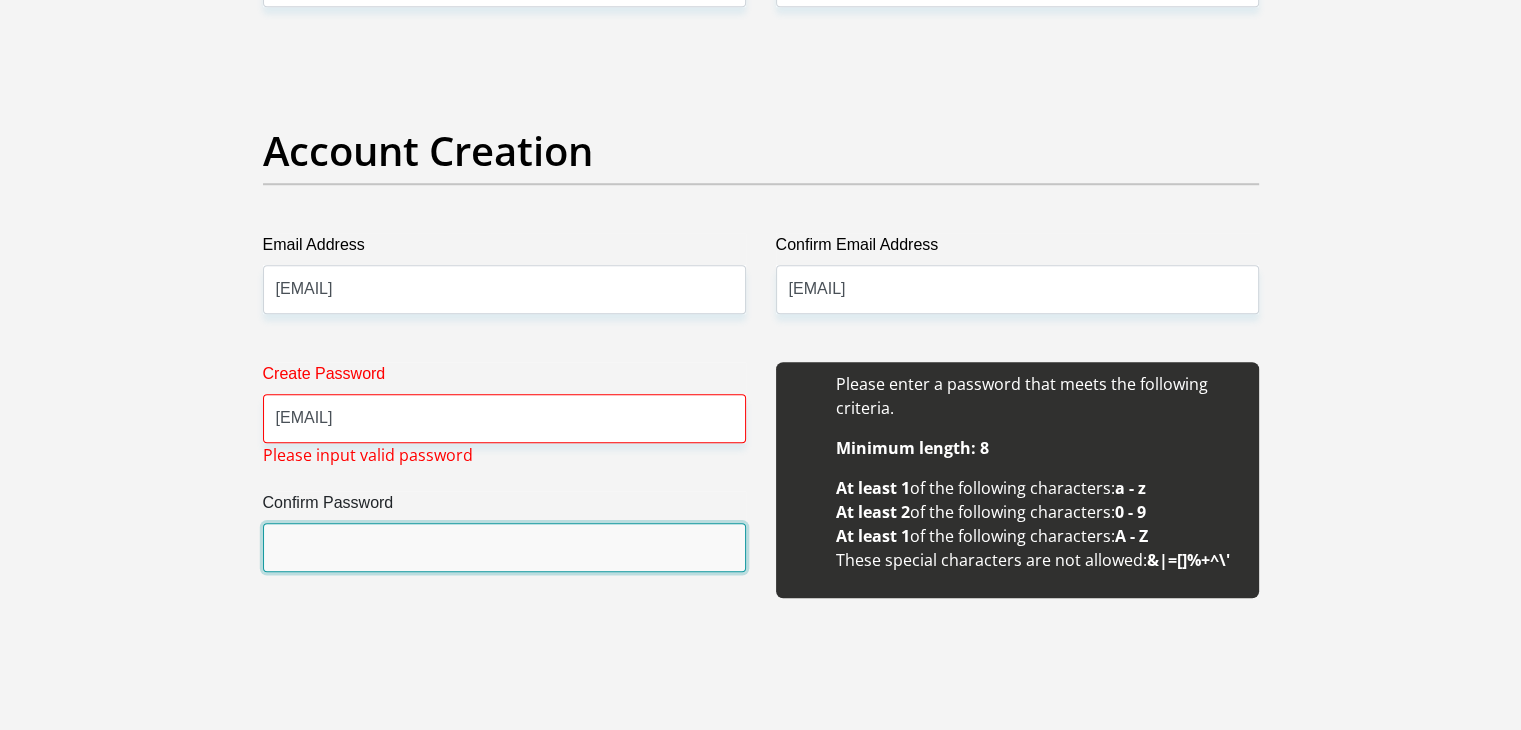 click on "Confirm Password" at bounding box center (504, 547) 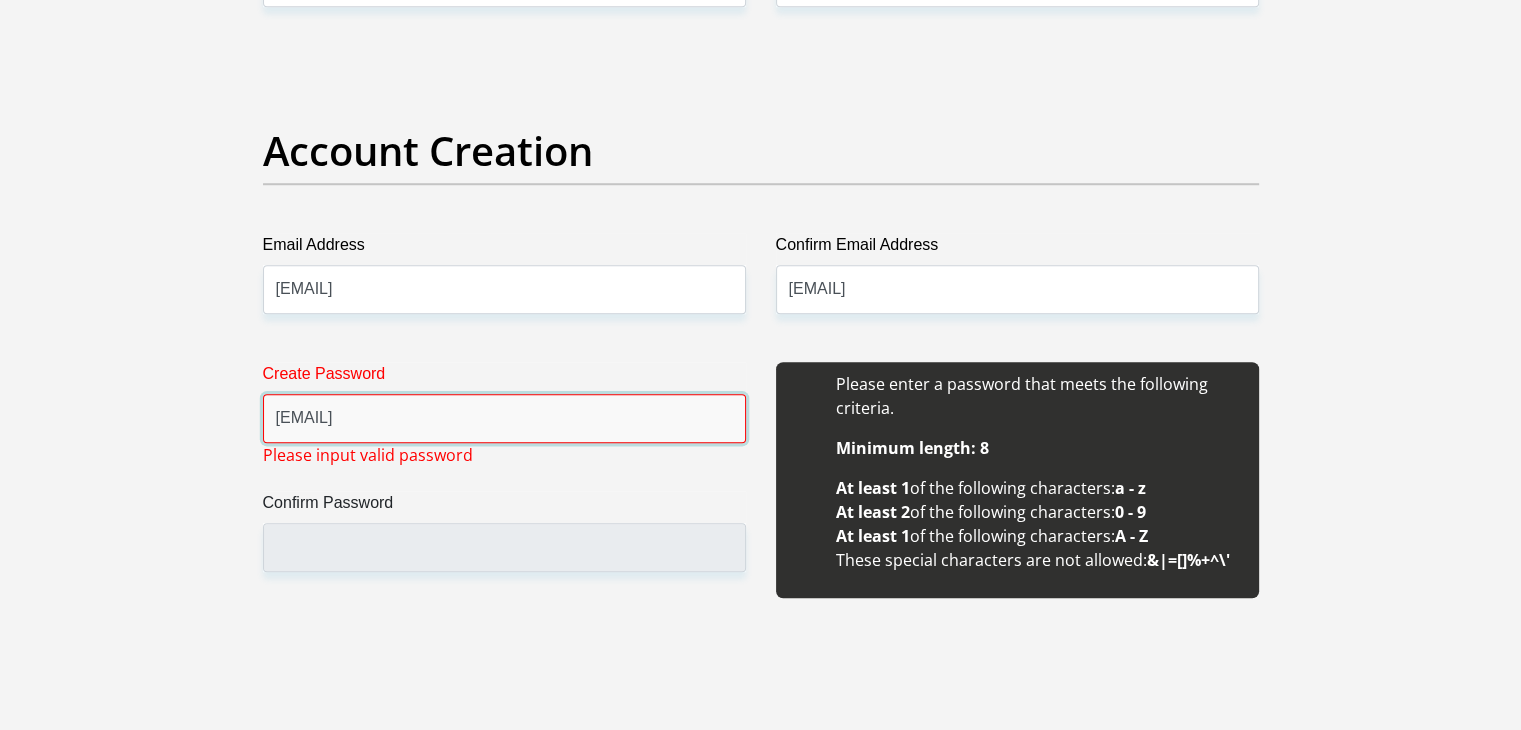 click on "Lunathi@elona1" at bounding box center (504, 418) 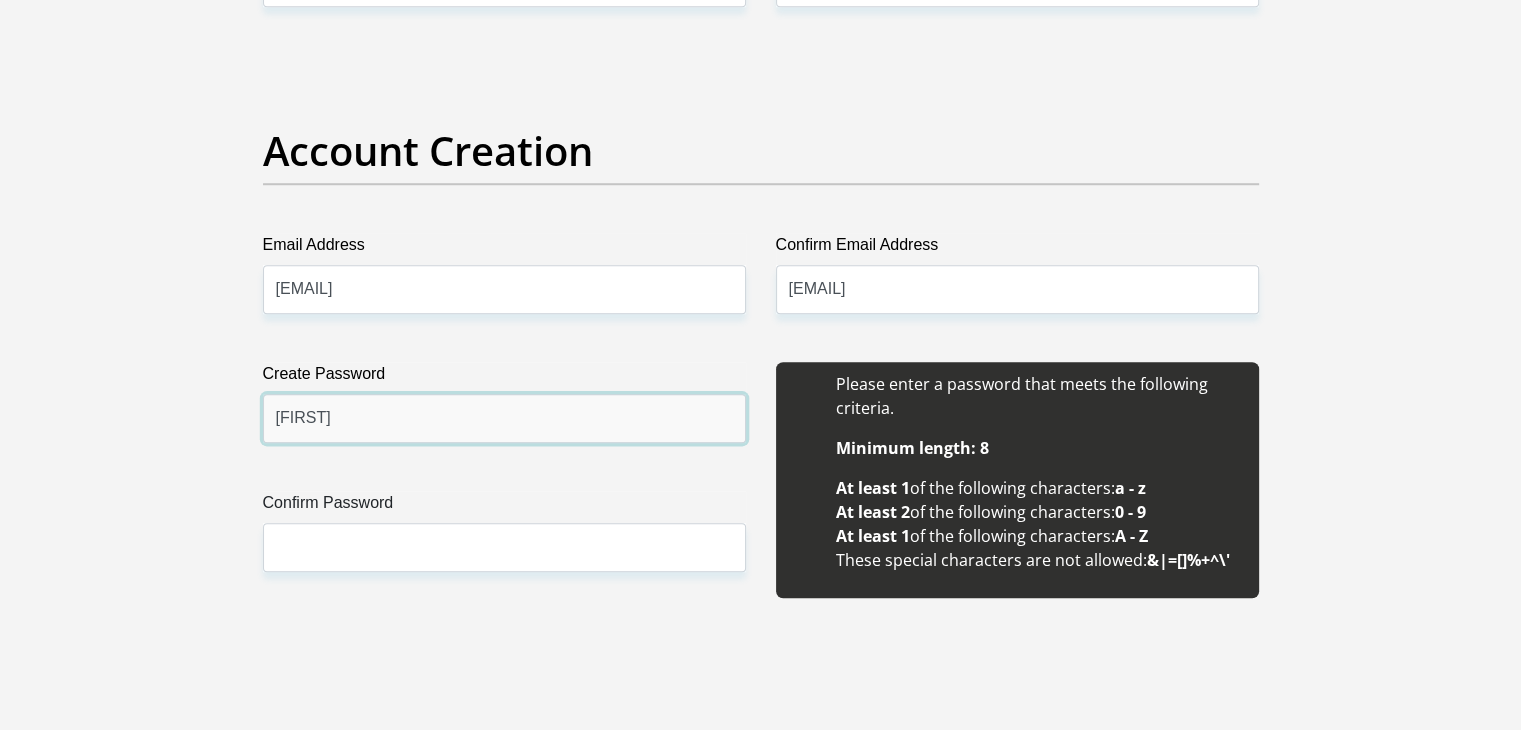 type on "Lunathi1229" 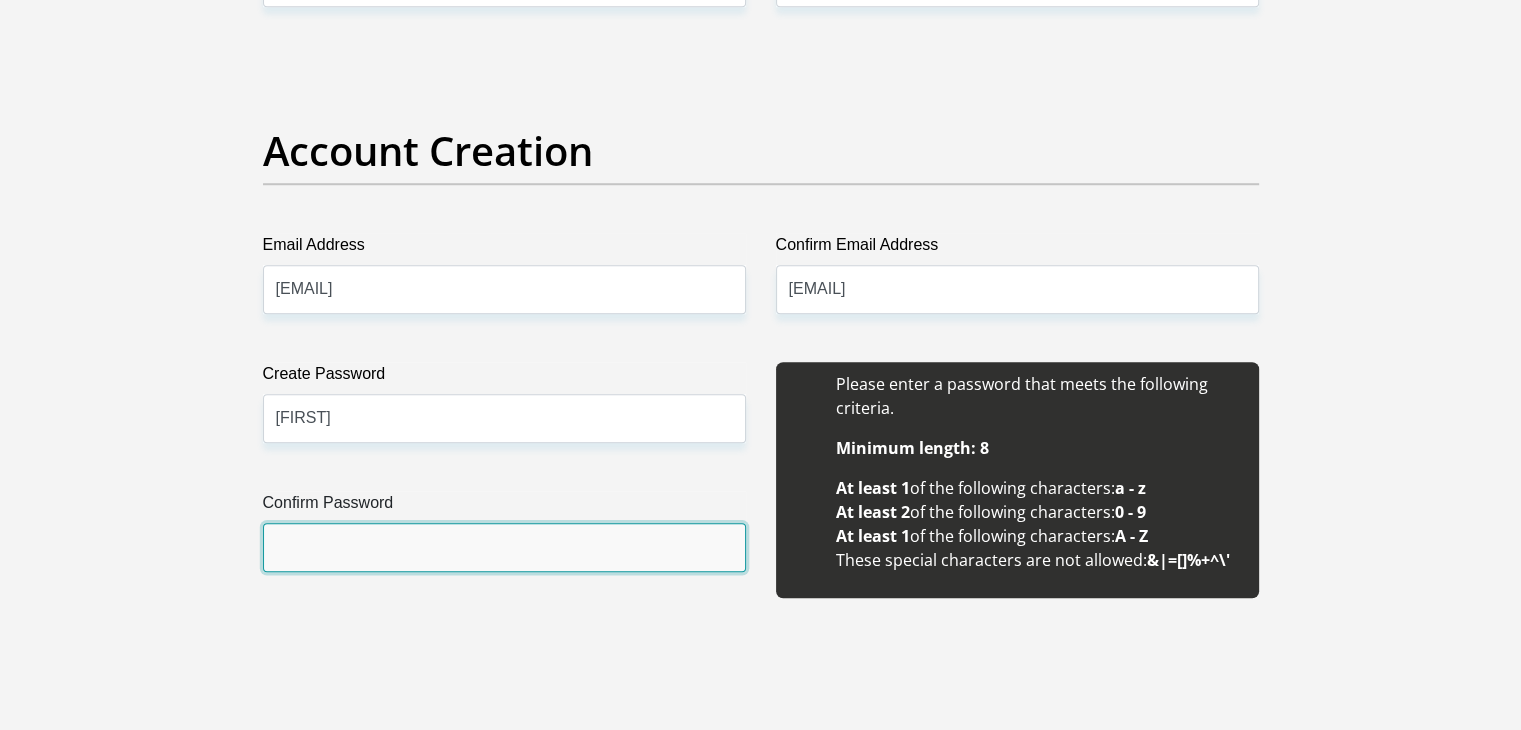 click on "Confirm Password" at bounding box center [504, 547] 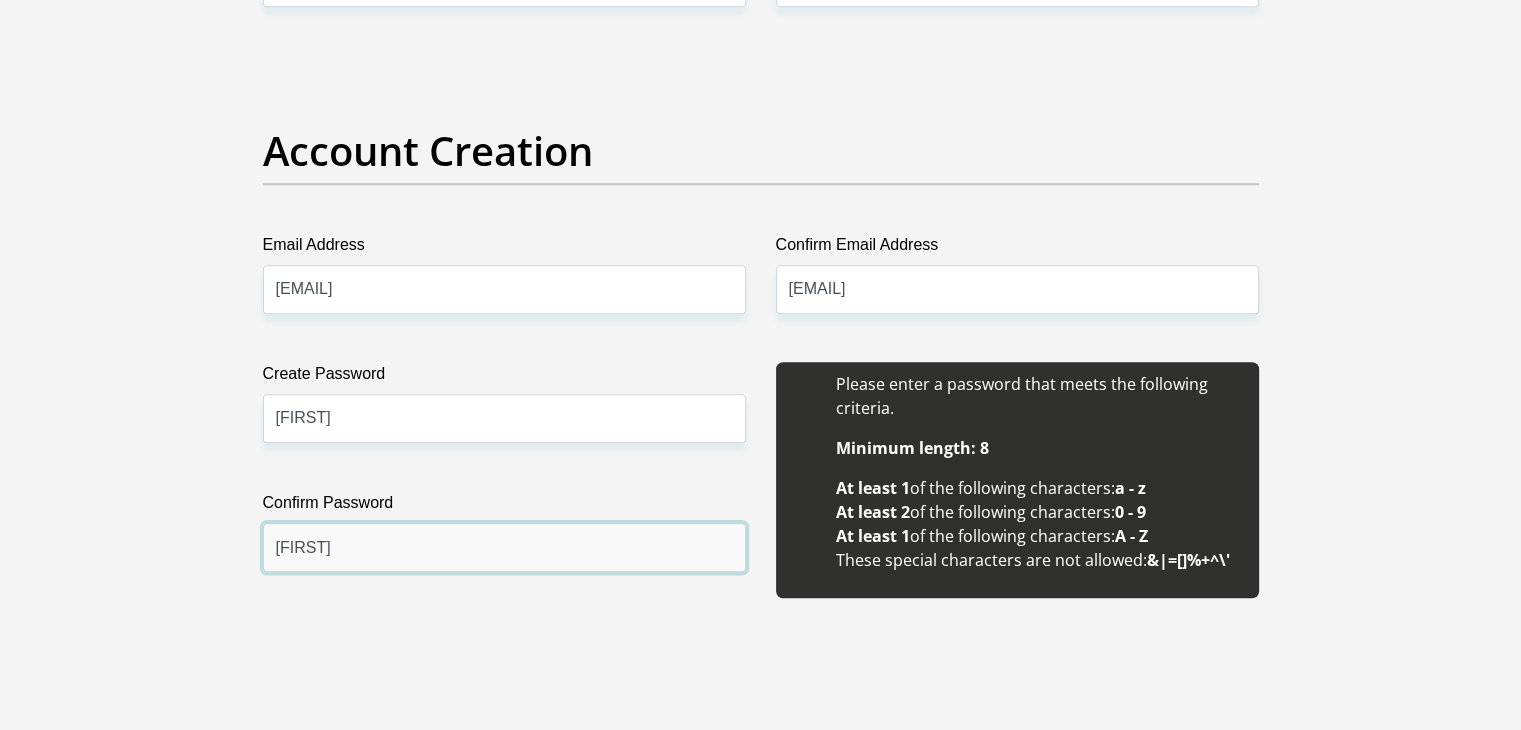 type on "Lunathi1229" 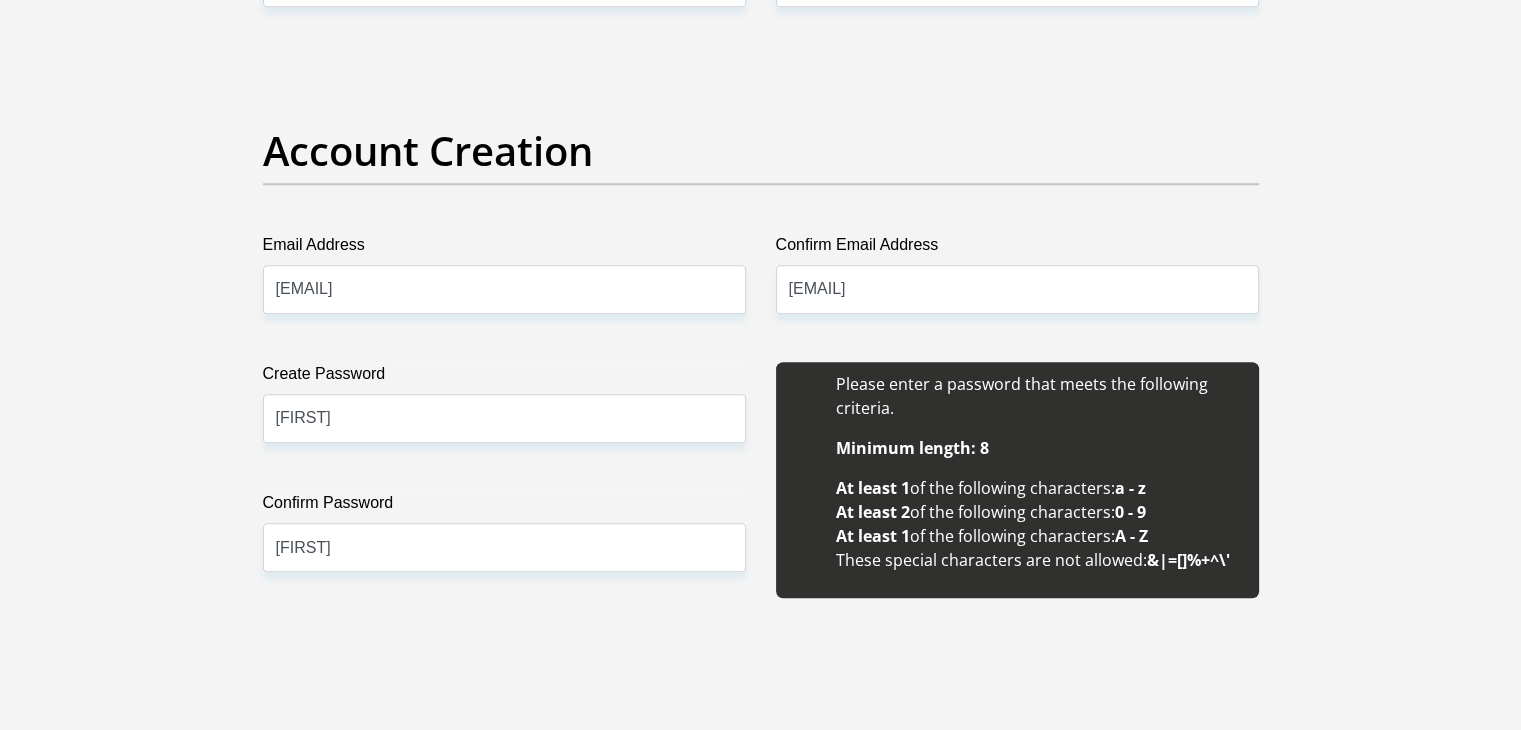 click on "Title
Mr
Ms
Mrs
Dr
Other
First Name
Nkululeko
Surname
Mafuleka
ID Number
8405235612085
Please input valid ID number
Race
Black
Coloured
Indian
White
Other
Contact Number
0839253295
Please input valid contact number
Nationality
South Africa
Afghanistan
Aland Islands  Albania  Aruba" at bounding box center [761, 1967] 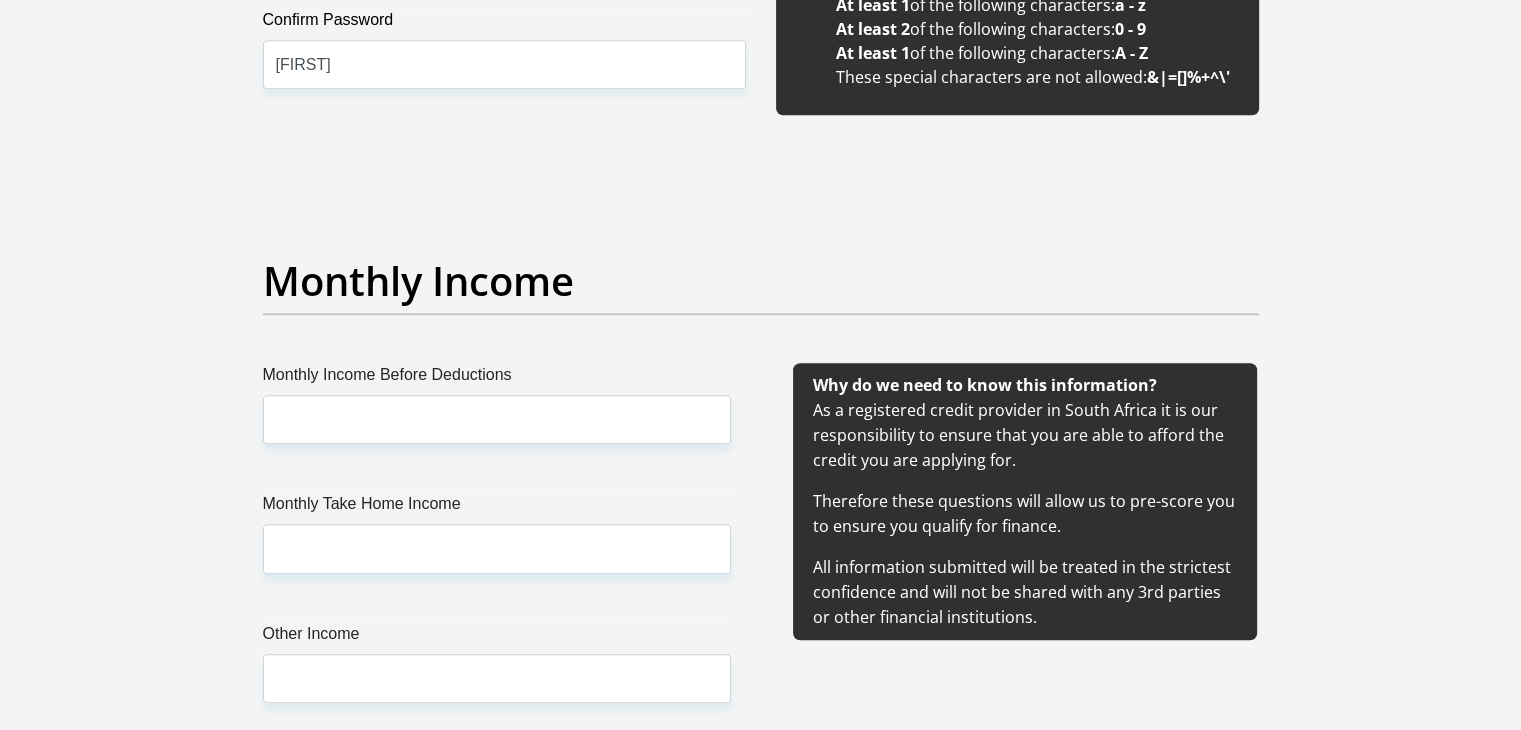 scroll, scrollTop: 2200, scrollLeft: 0, axis: vertical 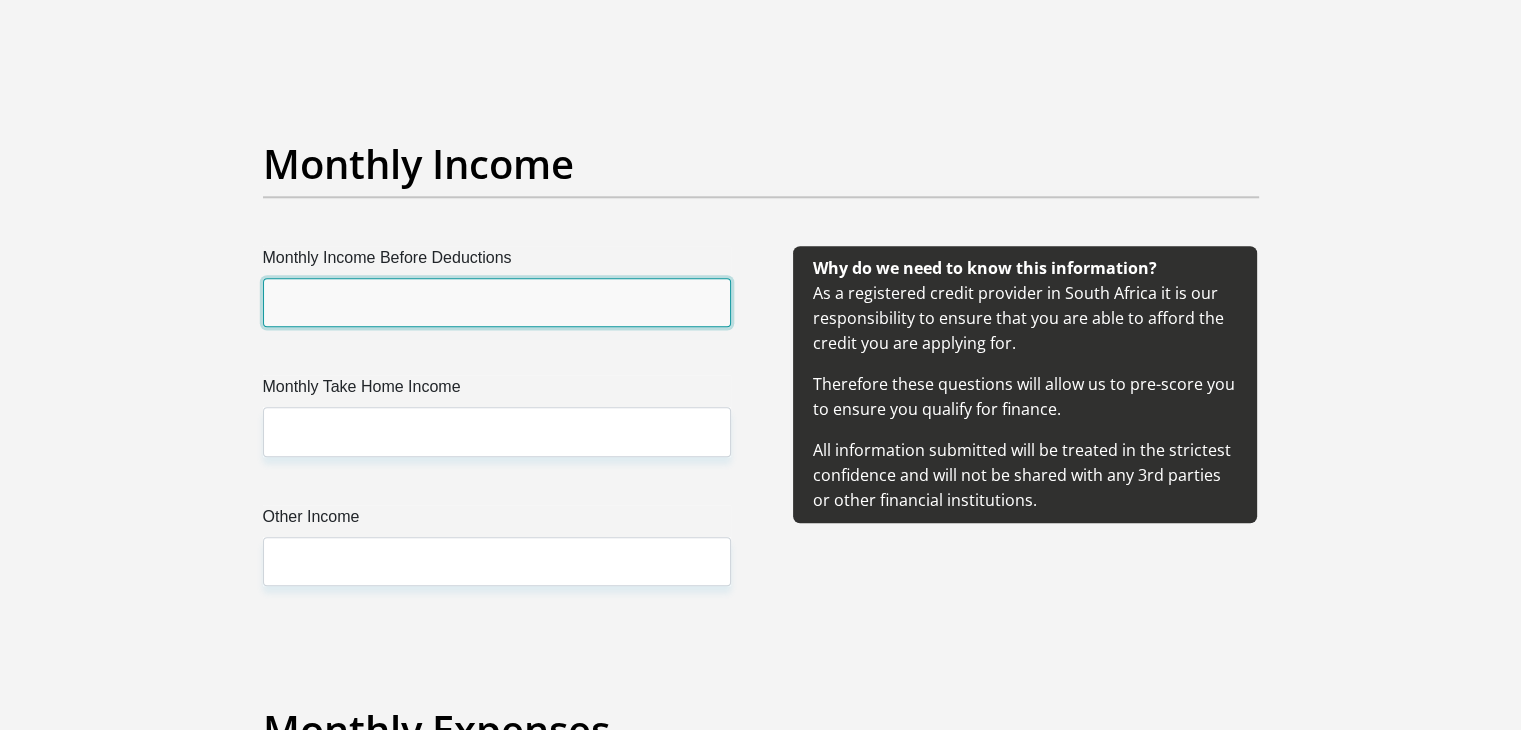 click on "Monthly Income Before Deductions" at bounding box center [497, 302] 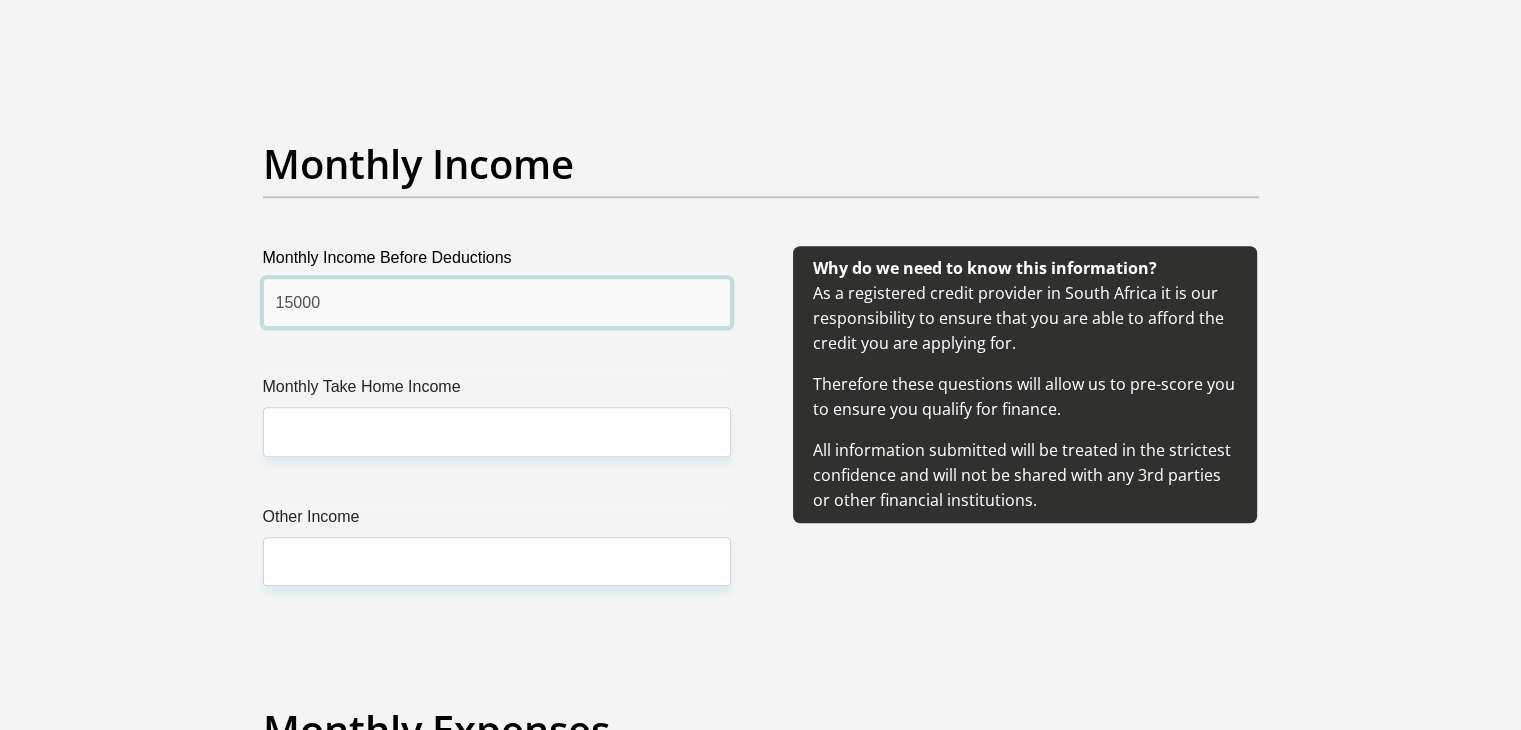 type on "15000" 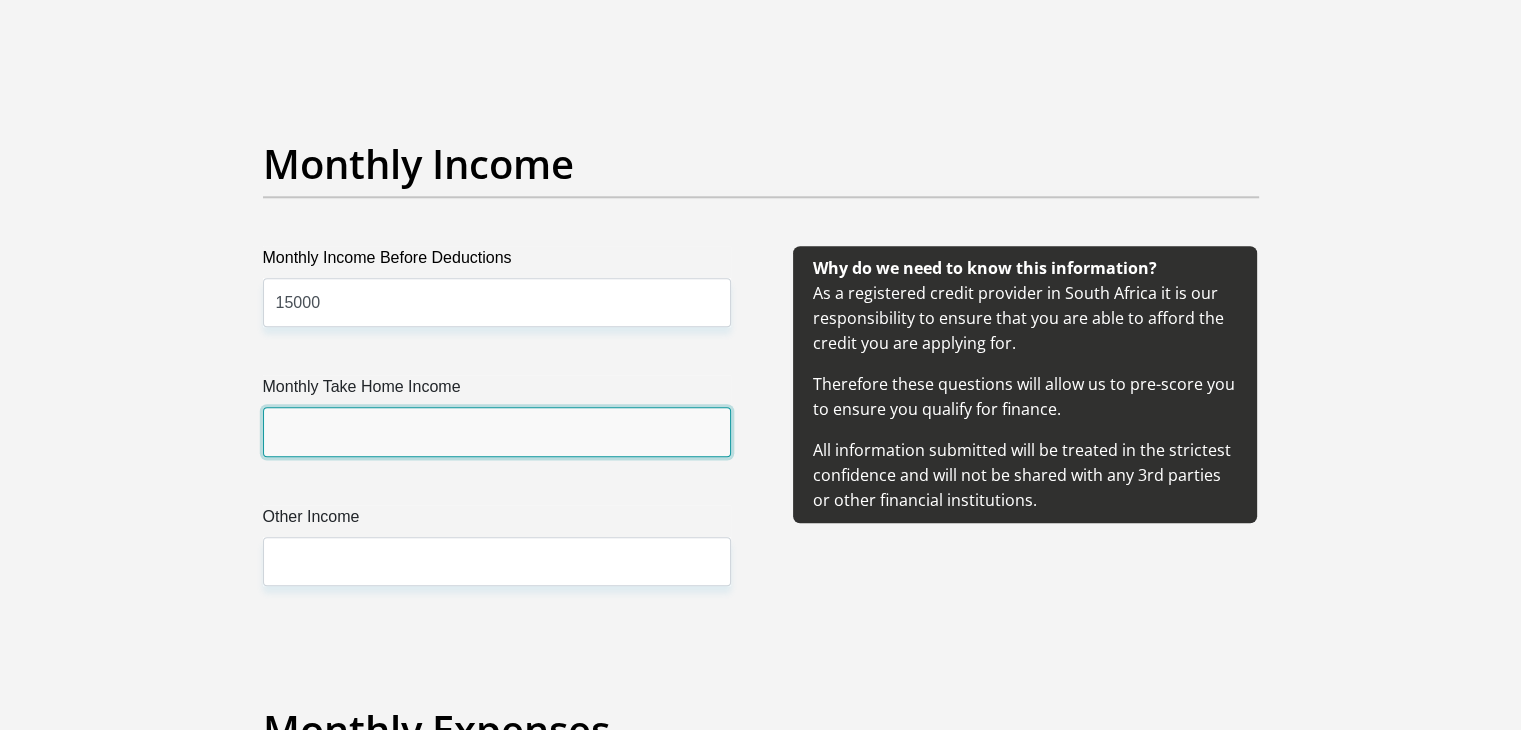 click on "Monthly Take Home Income" at bounding box center [497, 431] 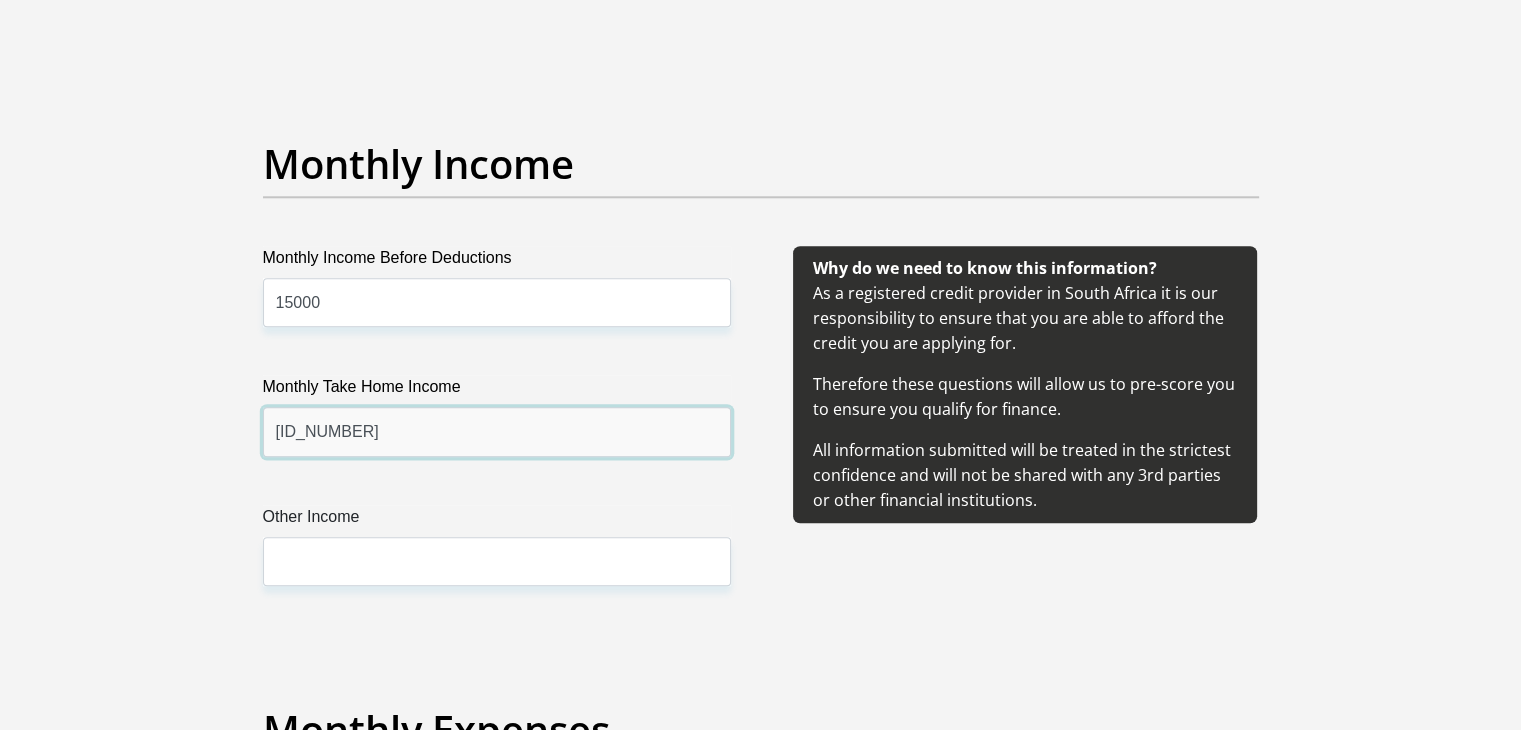 scroll, scrollTop: 2400, scrollLeft: 0, axis: vertical 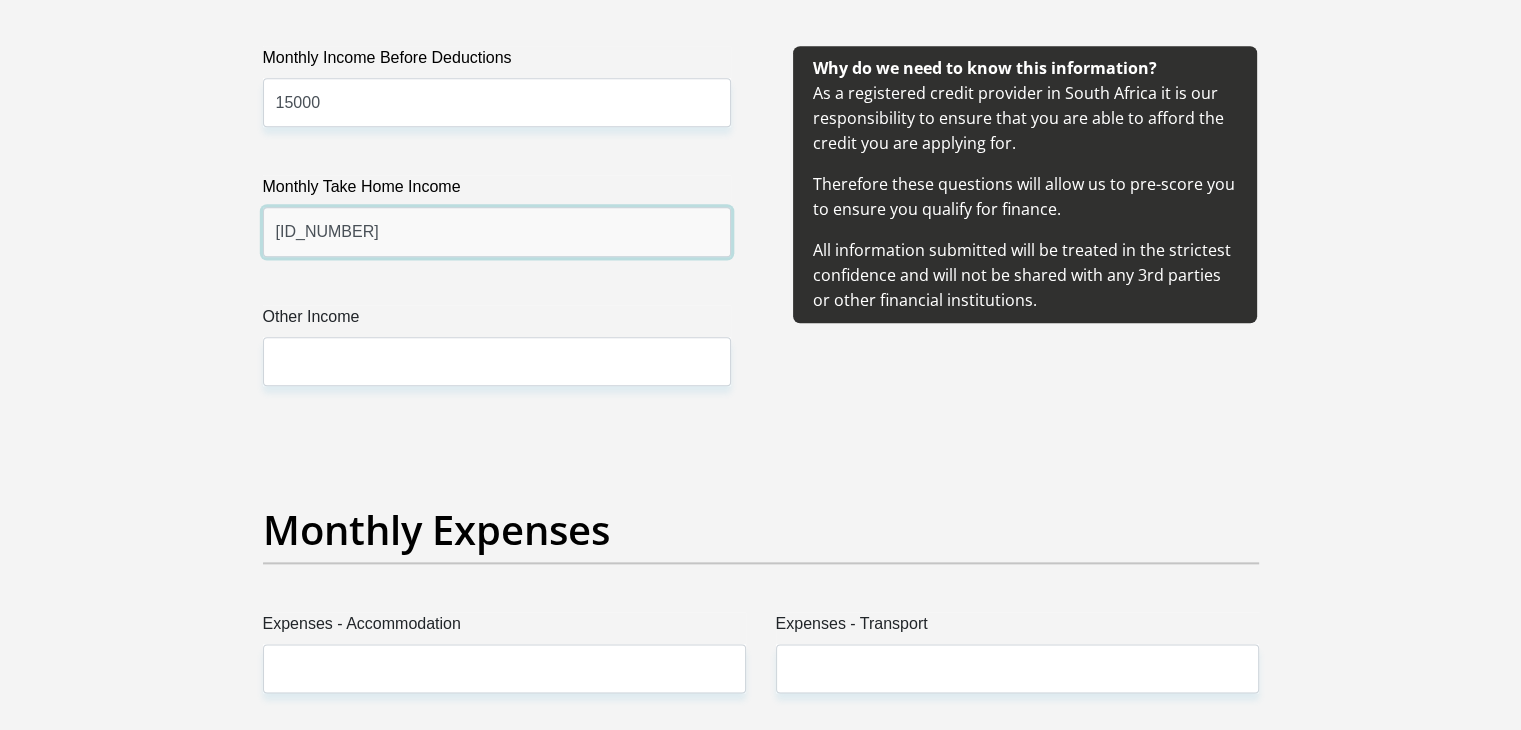 type on "11900" 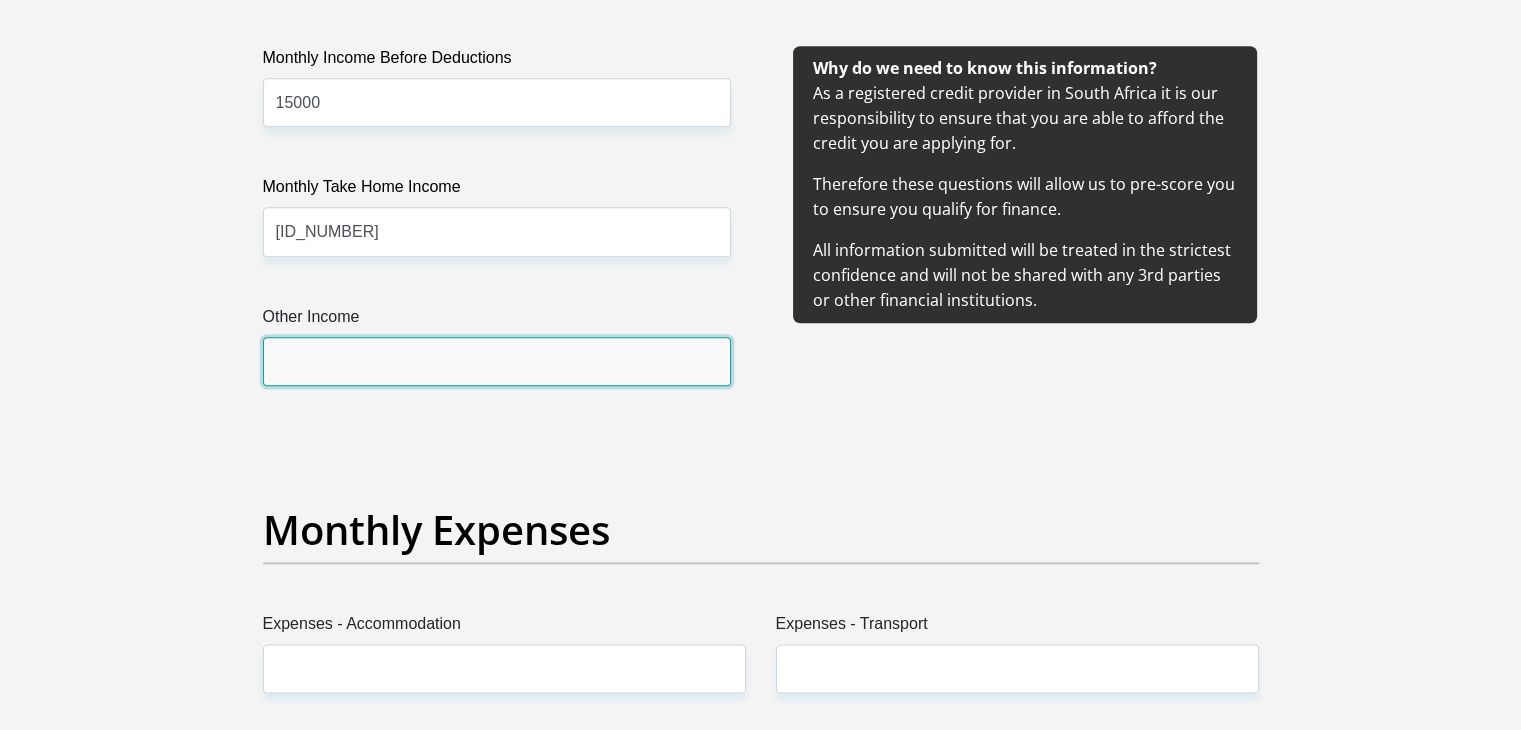 click on "Other Income" at bounding box center [497, 361] 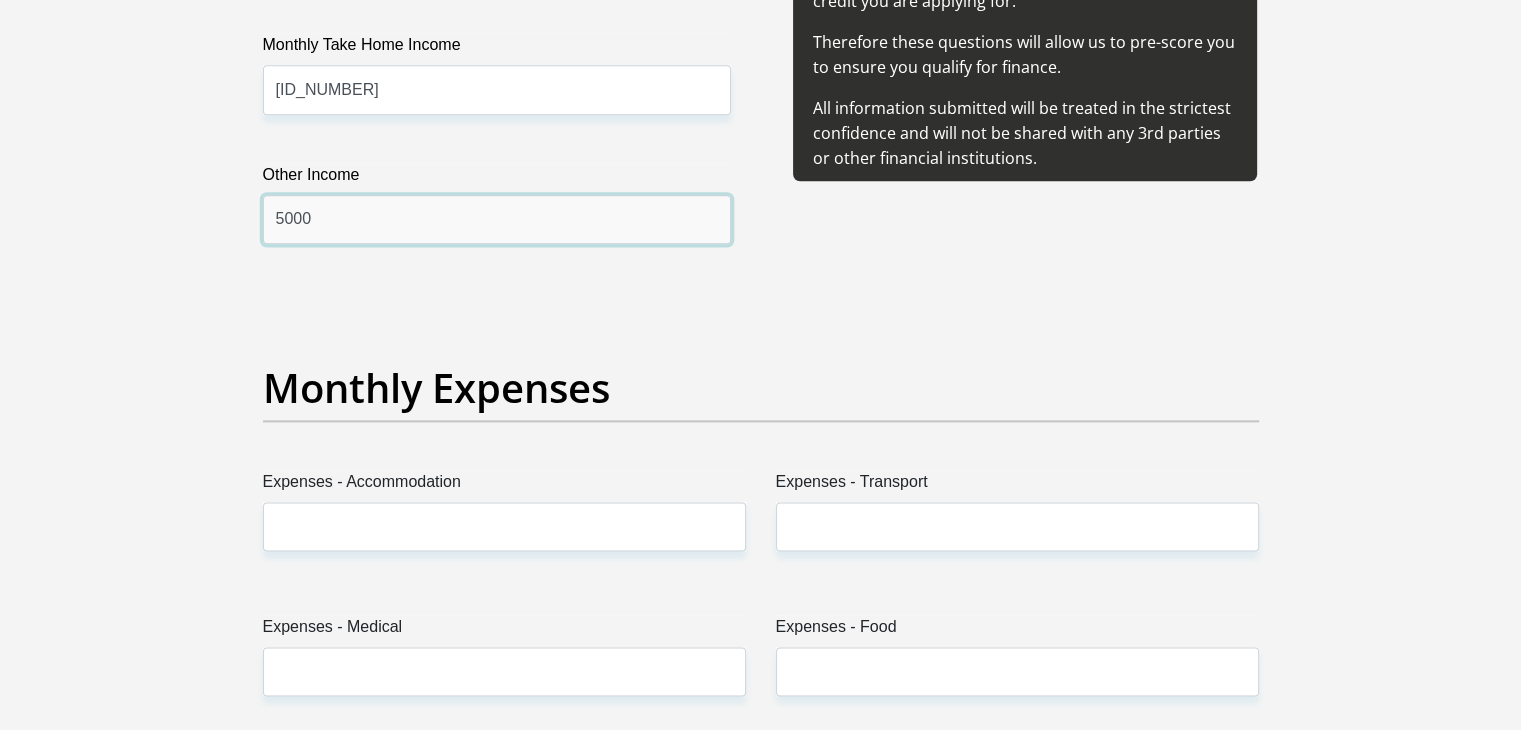 scroll, scrollTop: 2700, scrollLeft: 0, axis: vertical 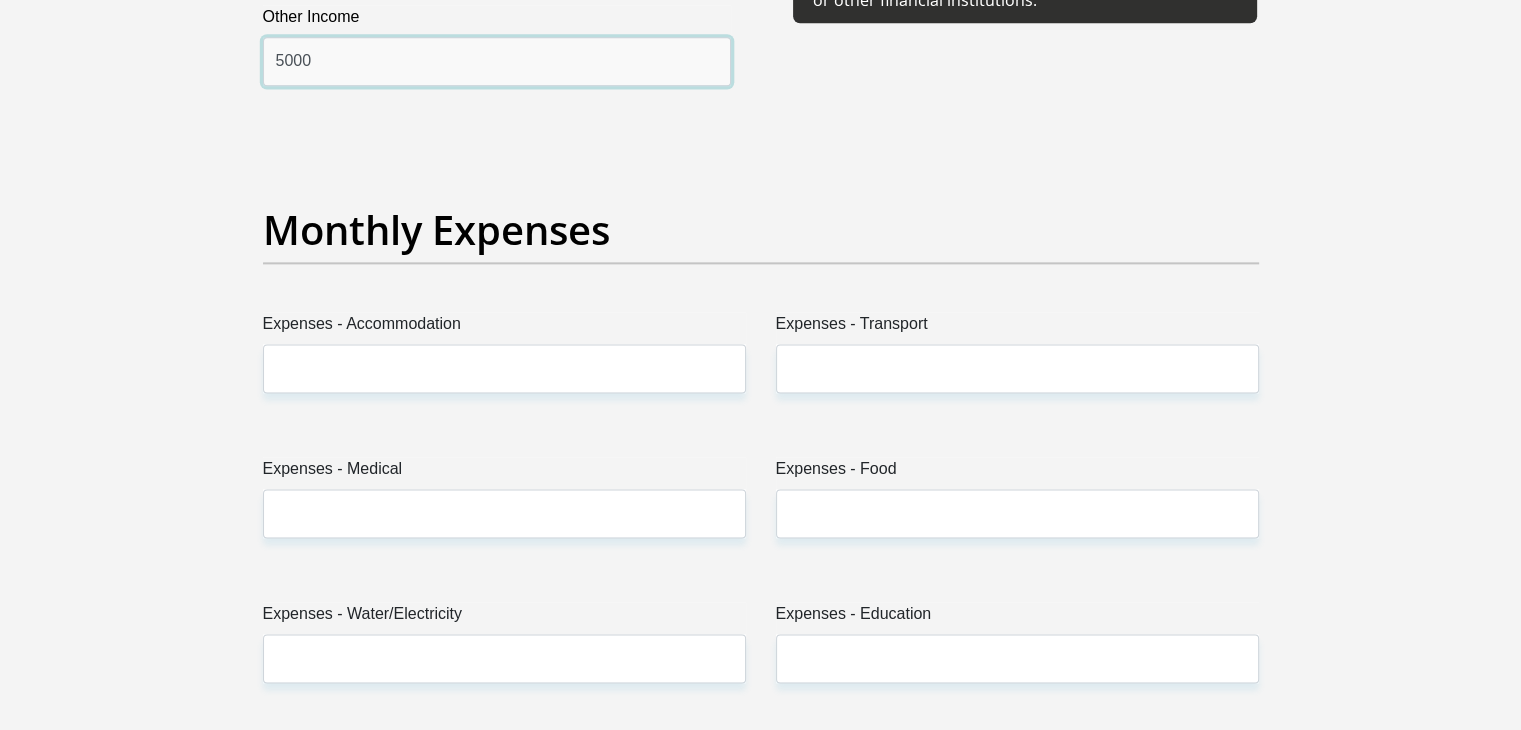 type on "5000" 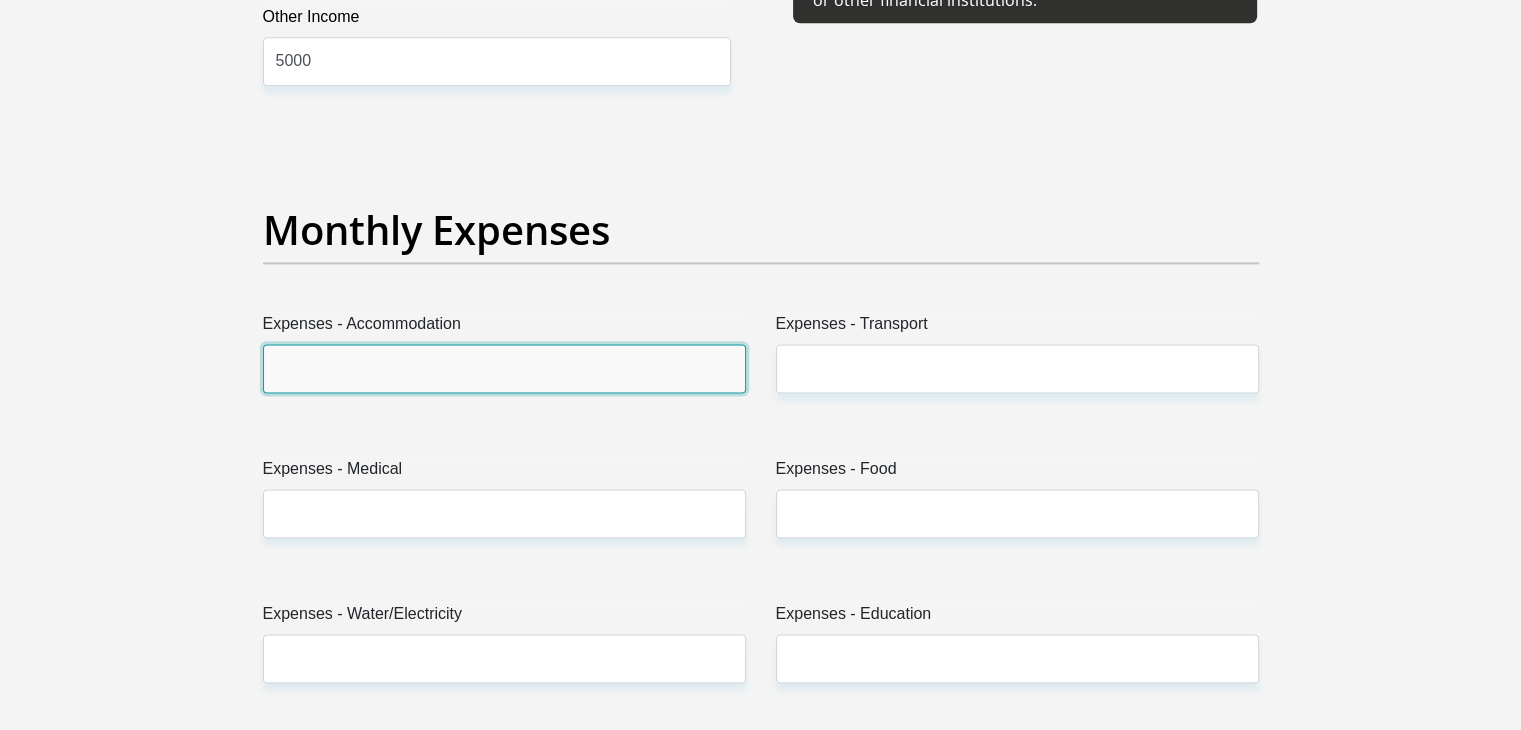 click on "Expenses - Accommodation" at bounding box center [504, 368] 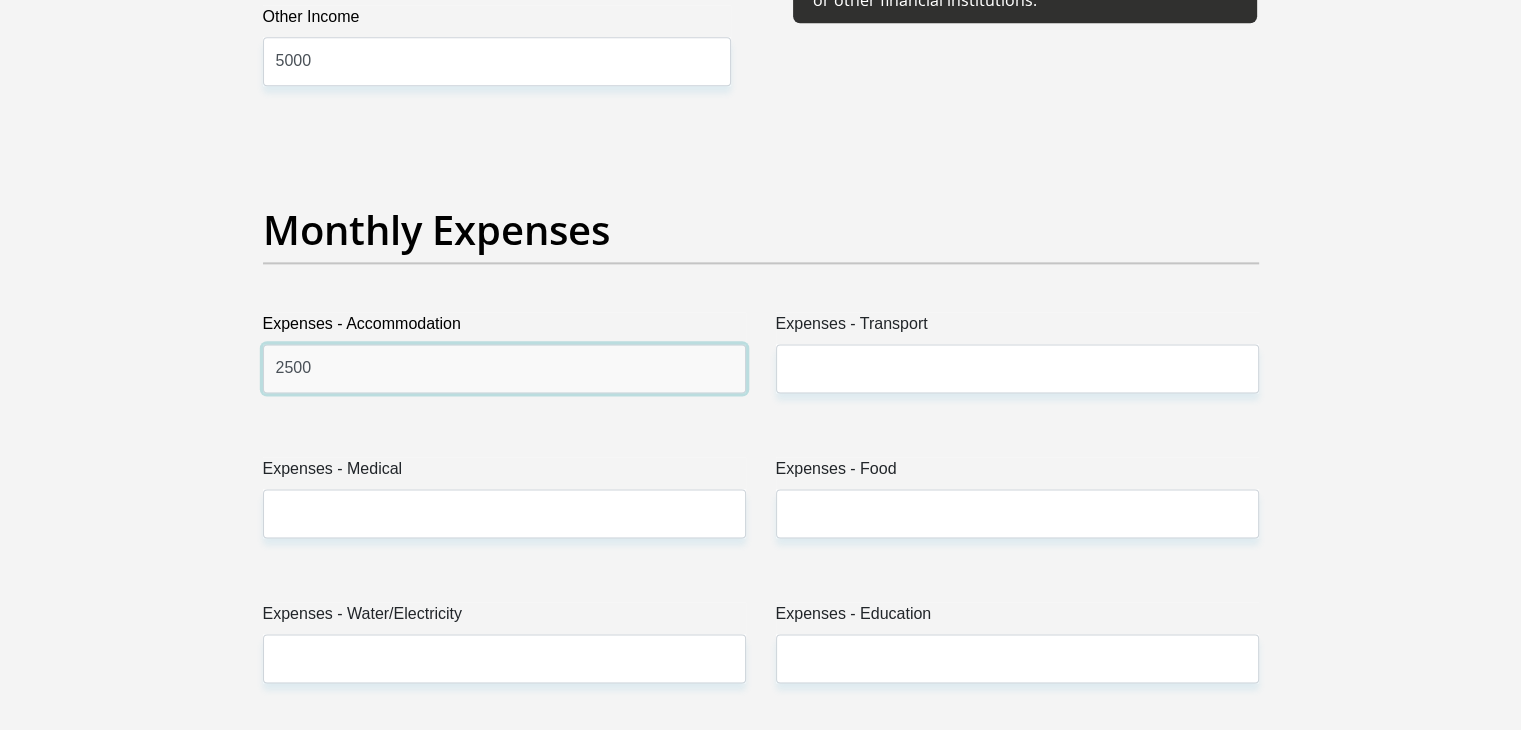 type on "2500" 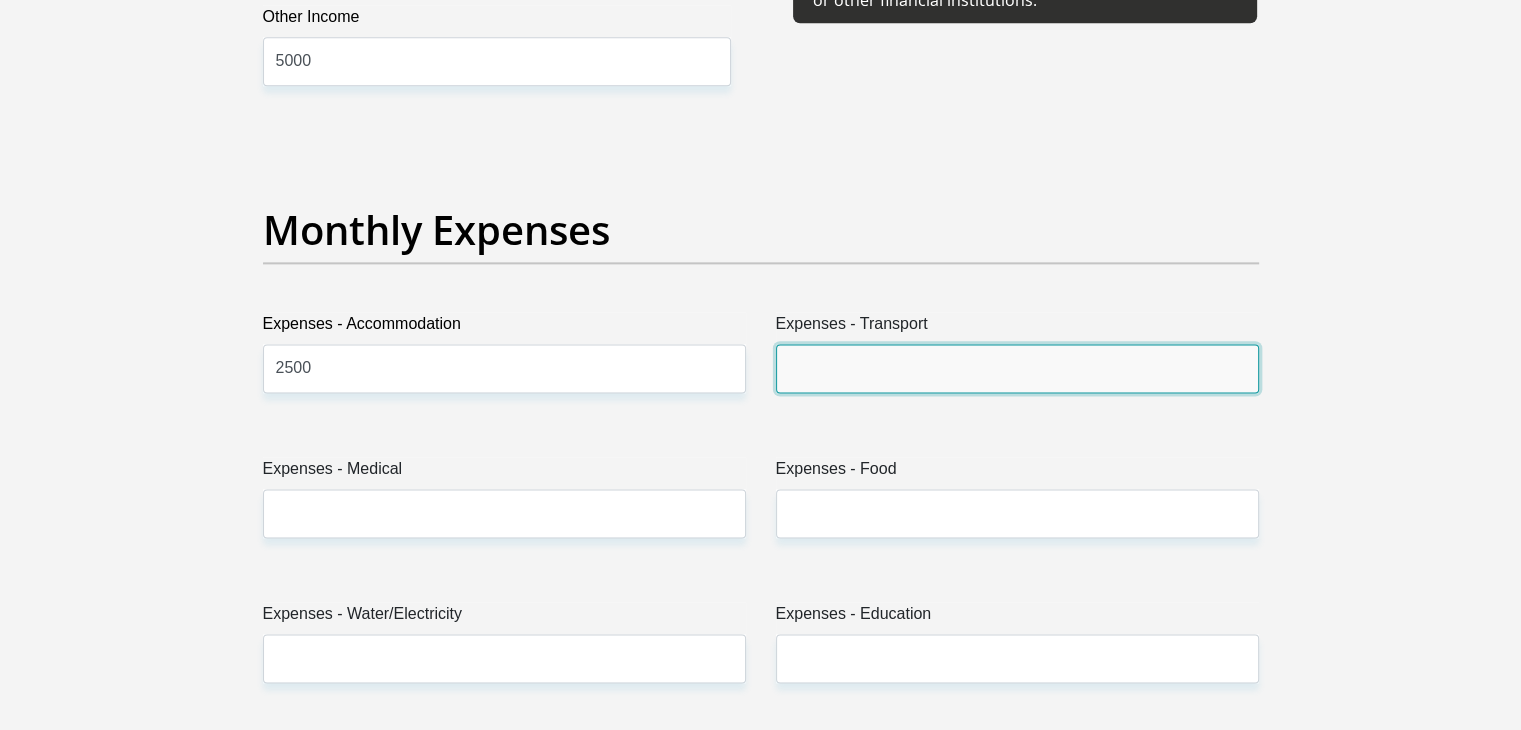 click on "Expenses - Transport" at bounding box center (1017, 368) 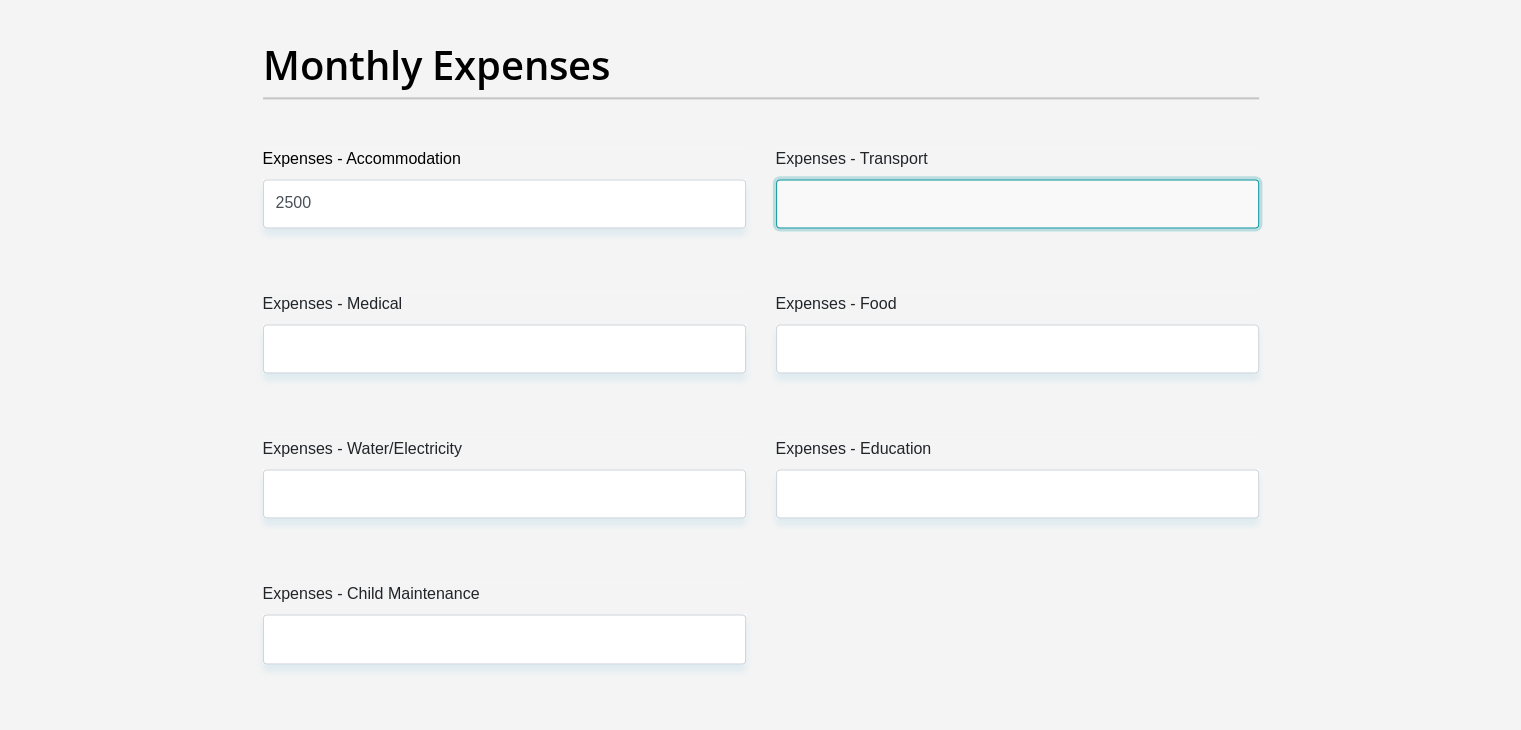 scroll, scrollTop: 2900, scrollLeft: 0, axis: vertical 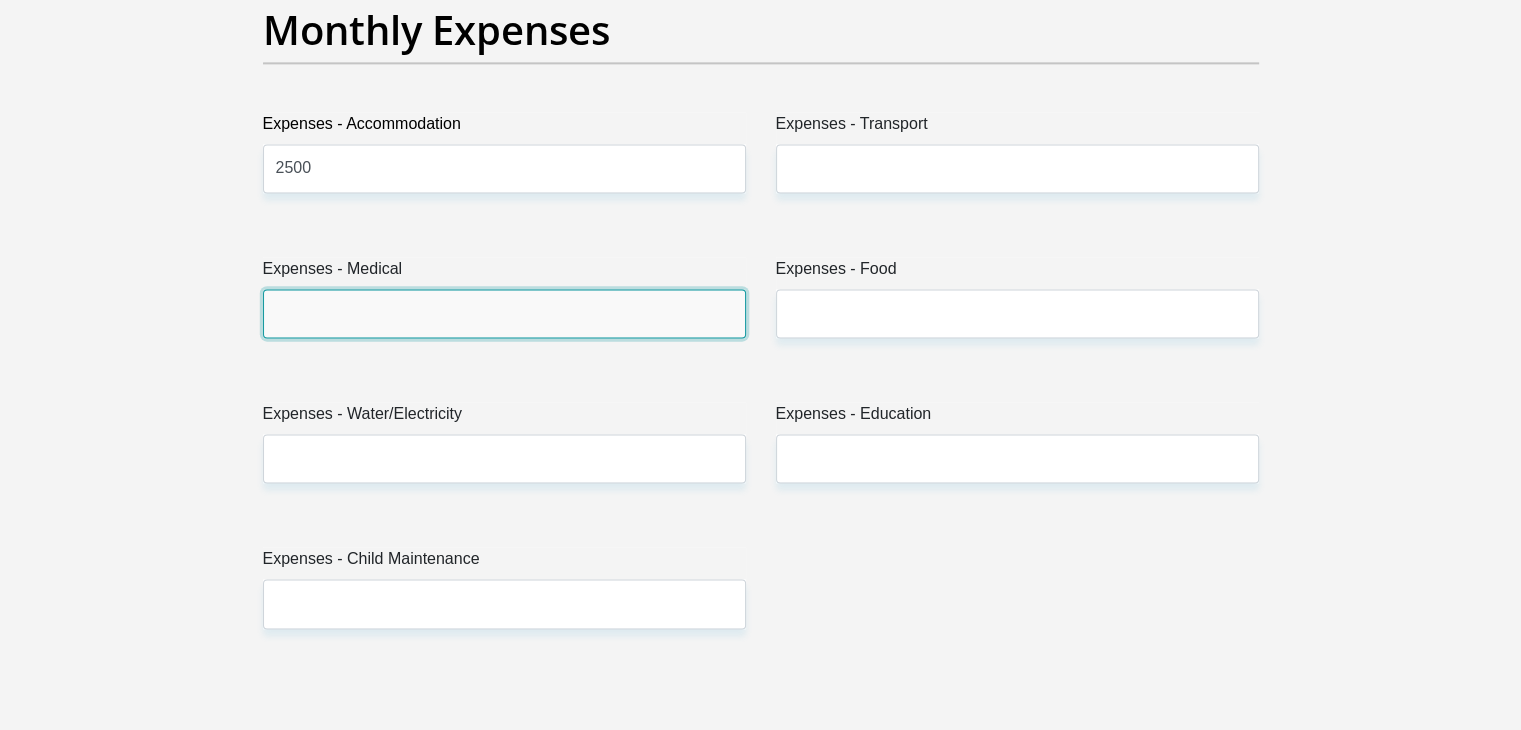 click on "Expenses - Medical" at bounding box center [504, 313] 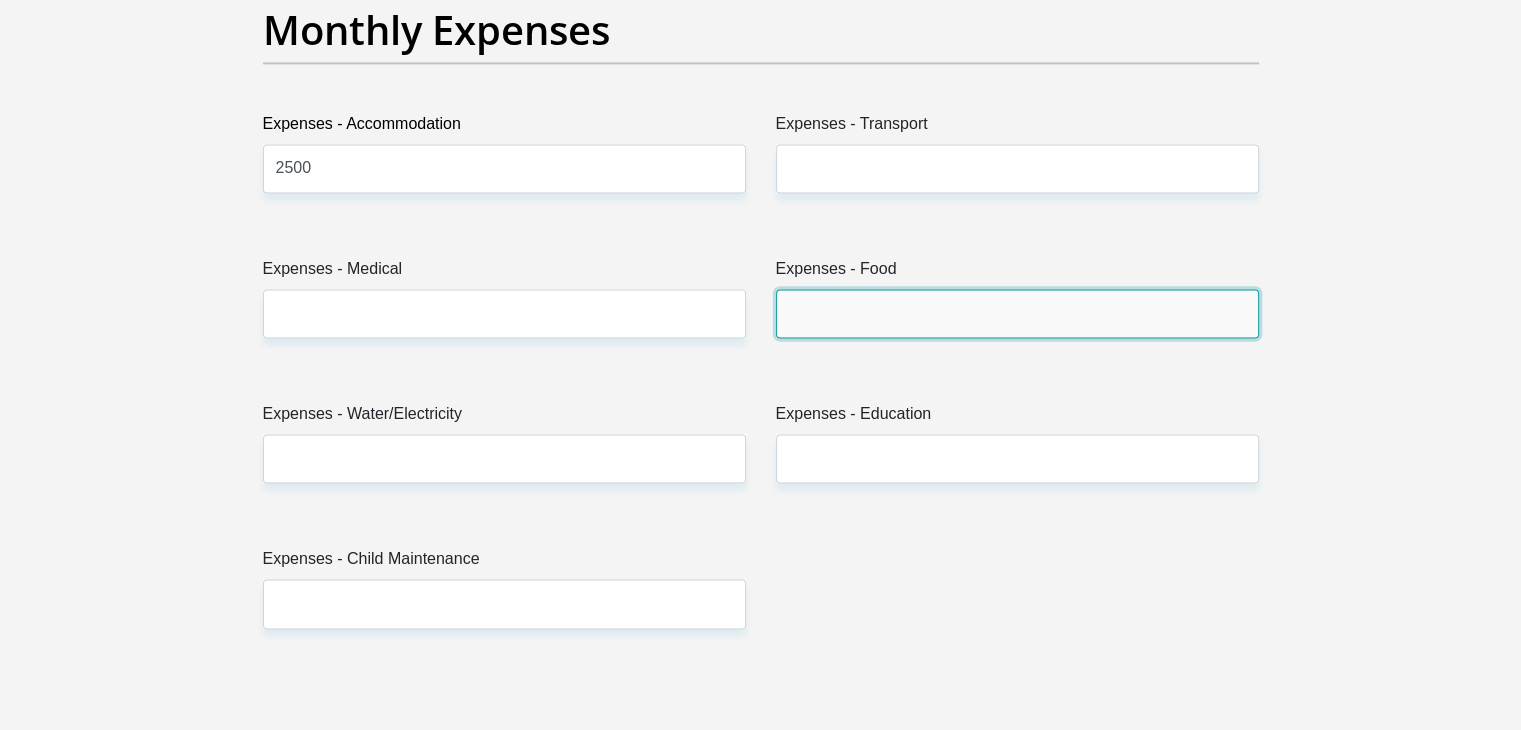 click on "Expenses - Food" at bounding box center (1017, 313) 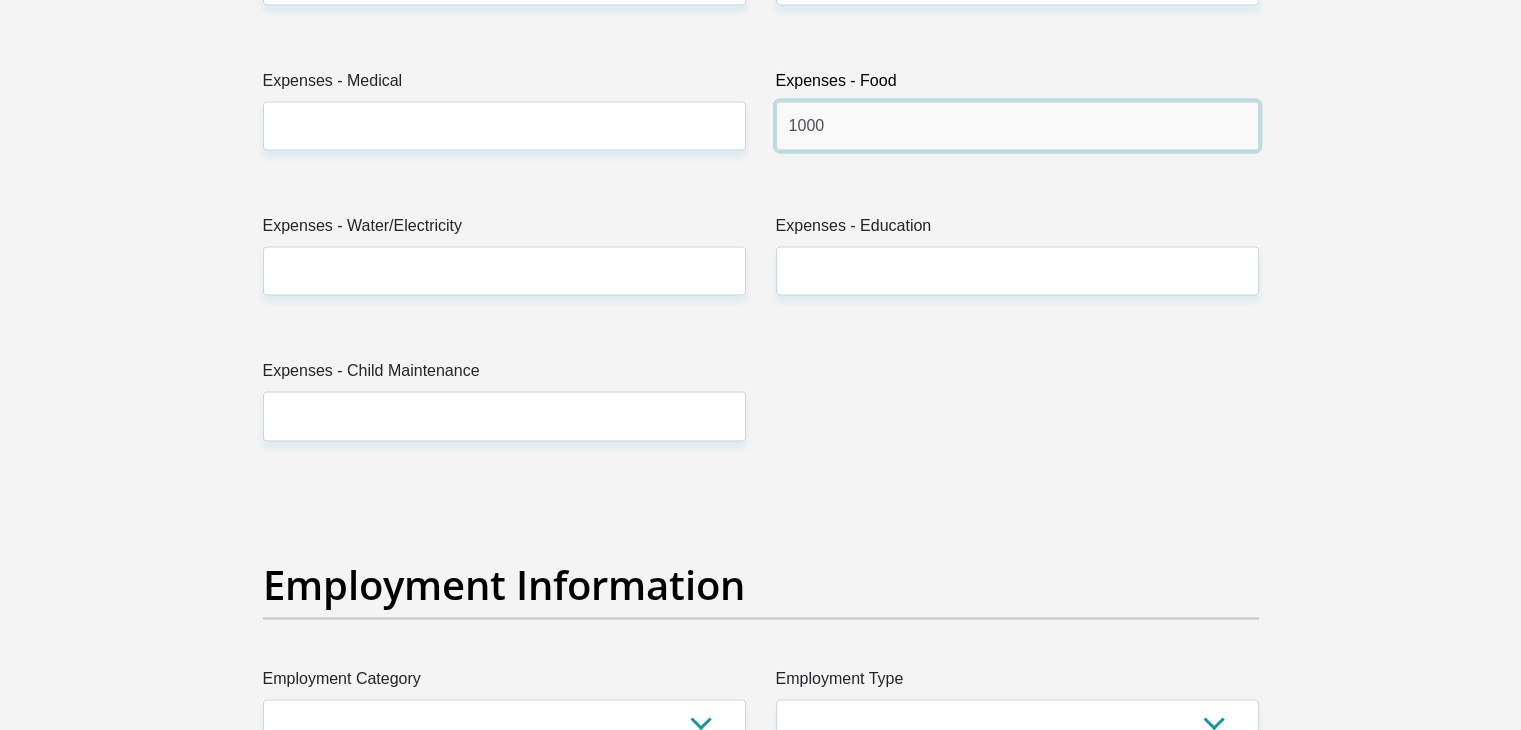 scroll, scrollTop: 3100, scrollLeft: 0, axis: vertical 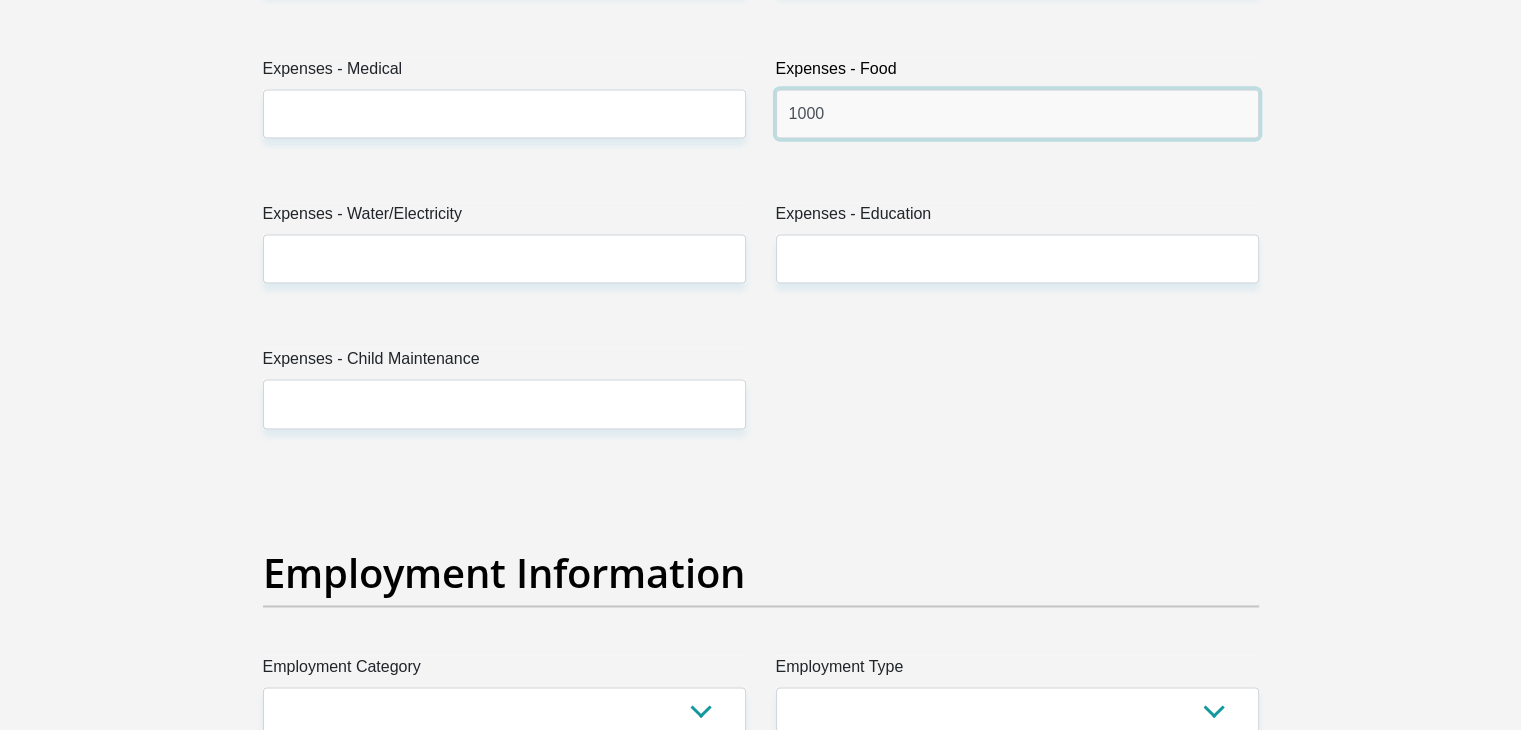 type on "1000" 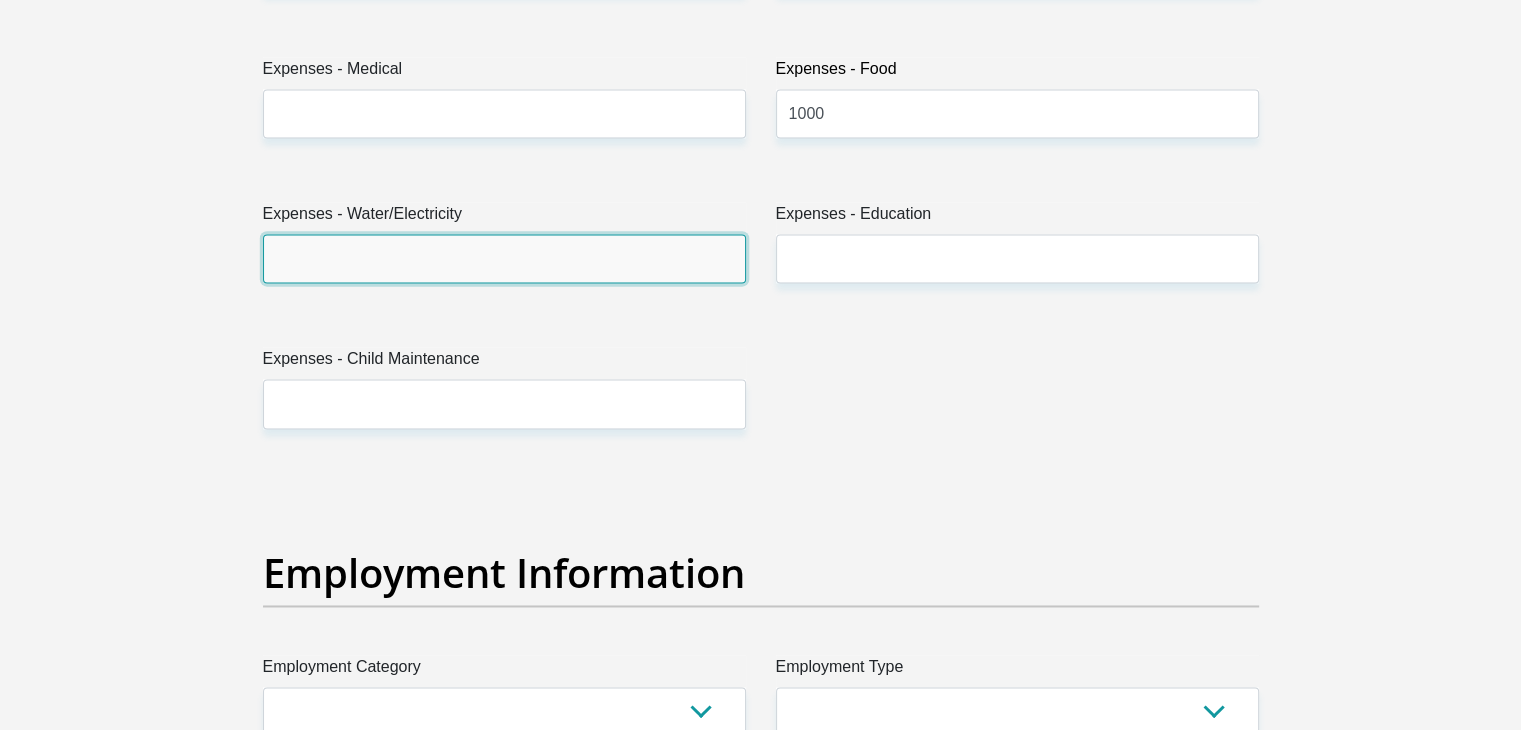 click on "Expenses - Water/Electricity" at bounding box center [504, 258] 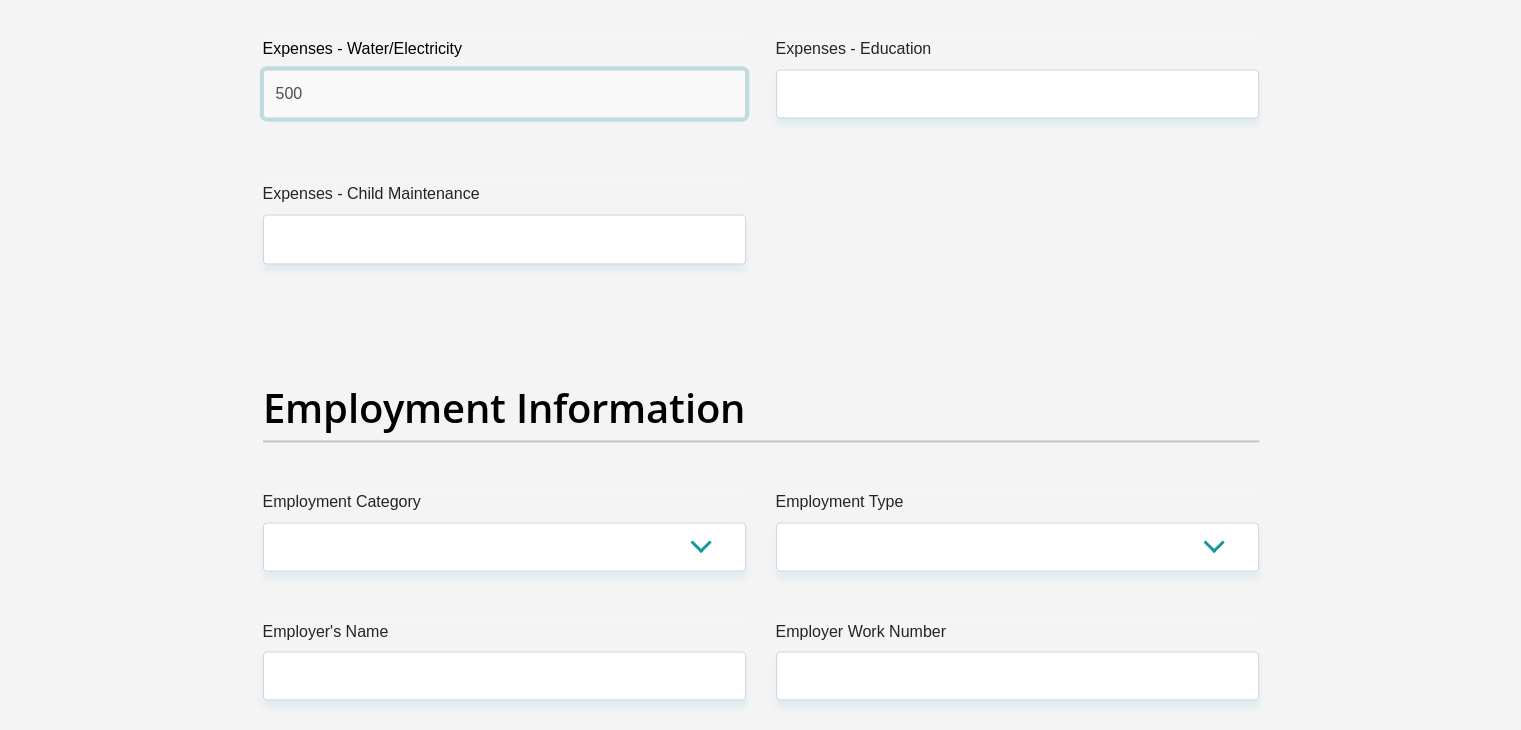 scroll, scrollTop: 3300, scrollLeft: 0, axis: vertical 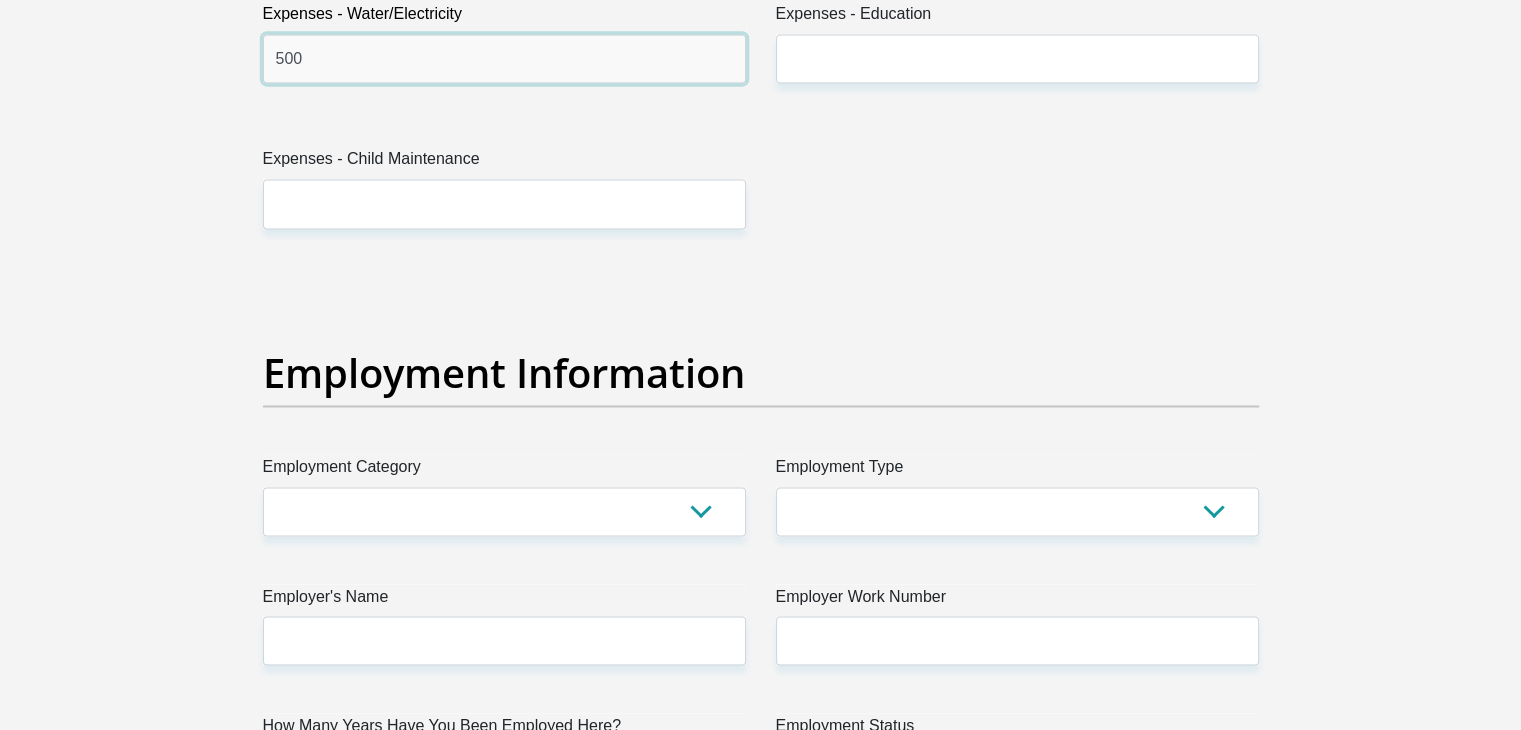 type on "500" 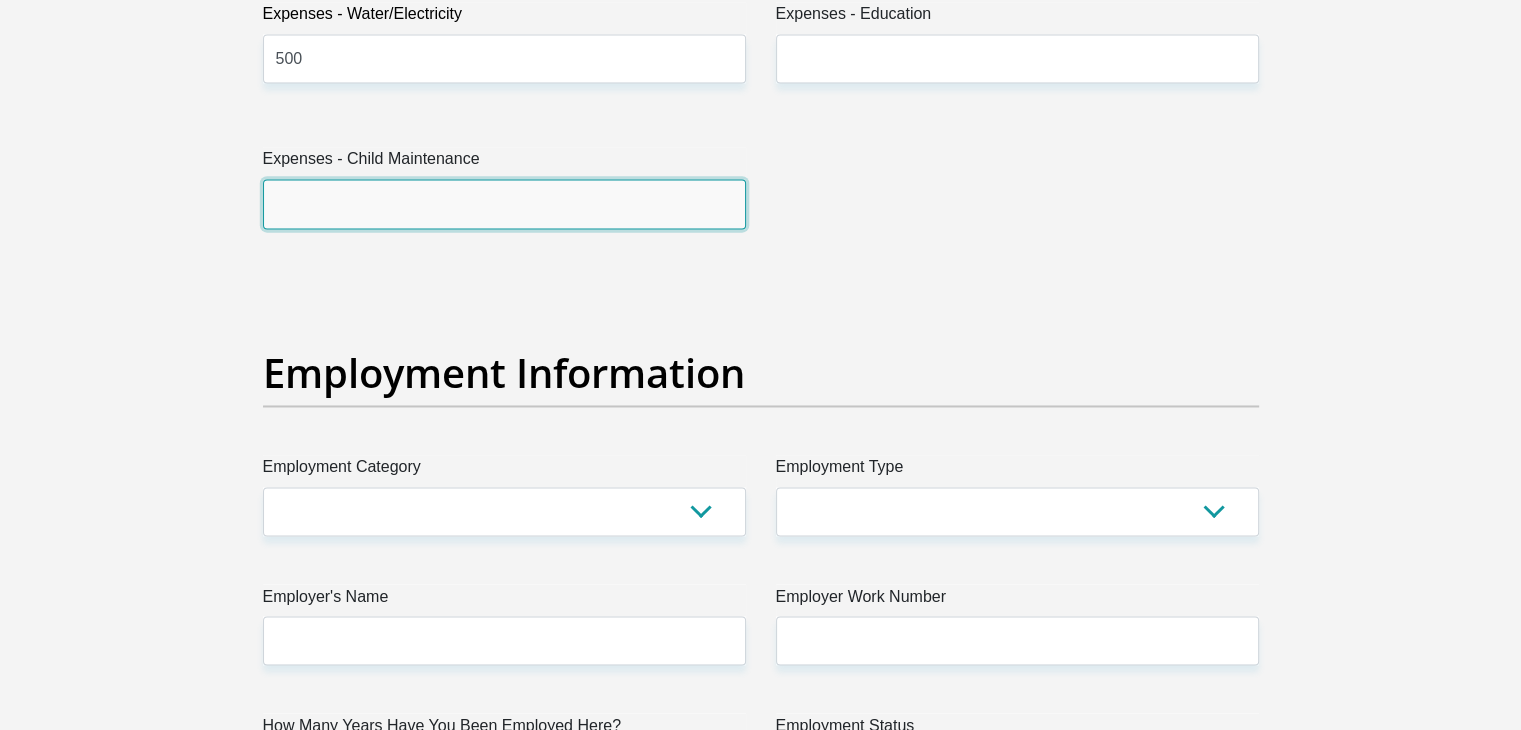 click on "Expenses - Child Maintenance" at bounding box center [504, 203] 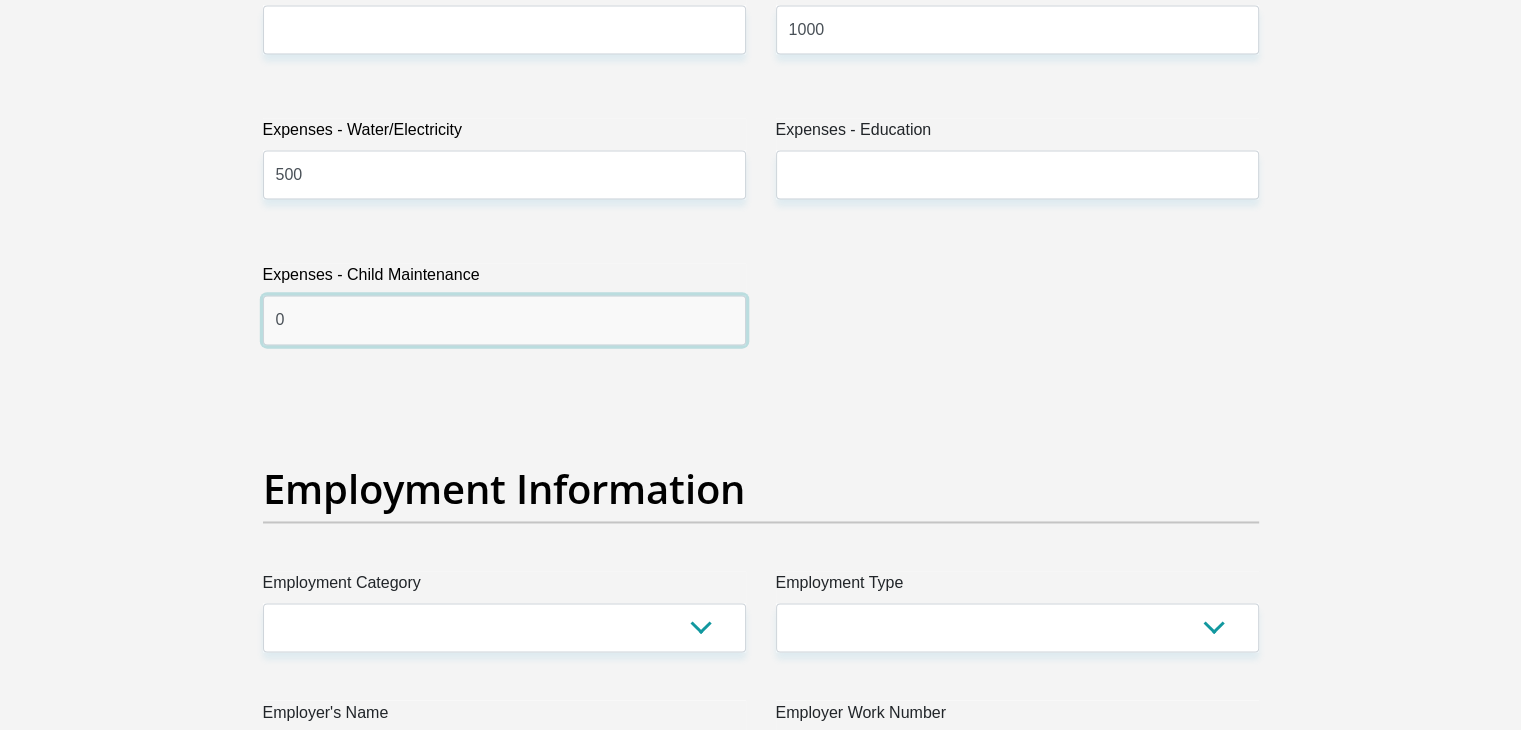 scroll, scrollTop: 3100, scrollLeft: 0, axis: vertical 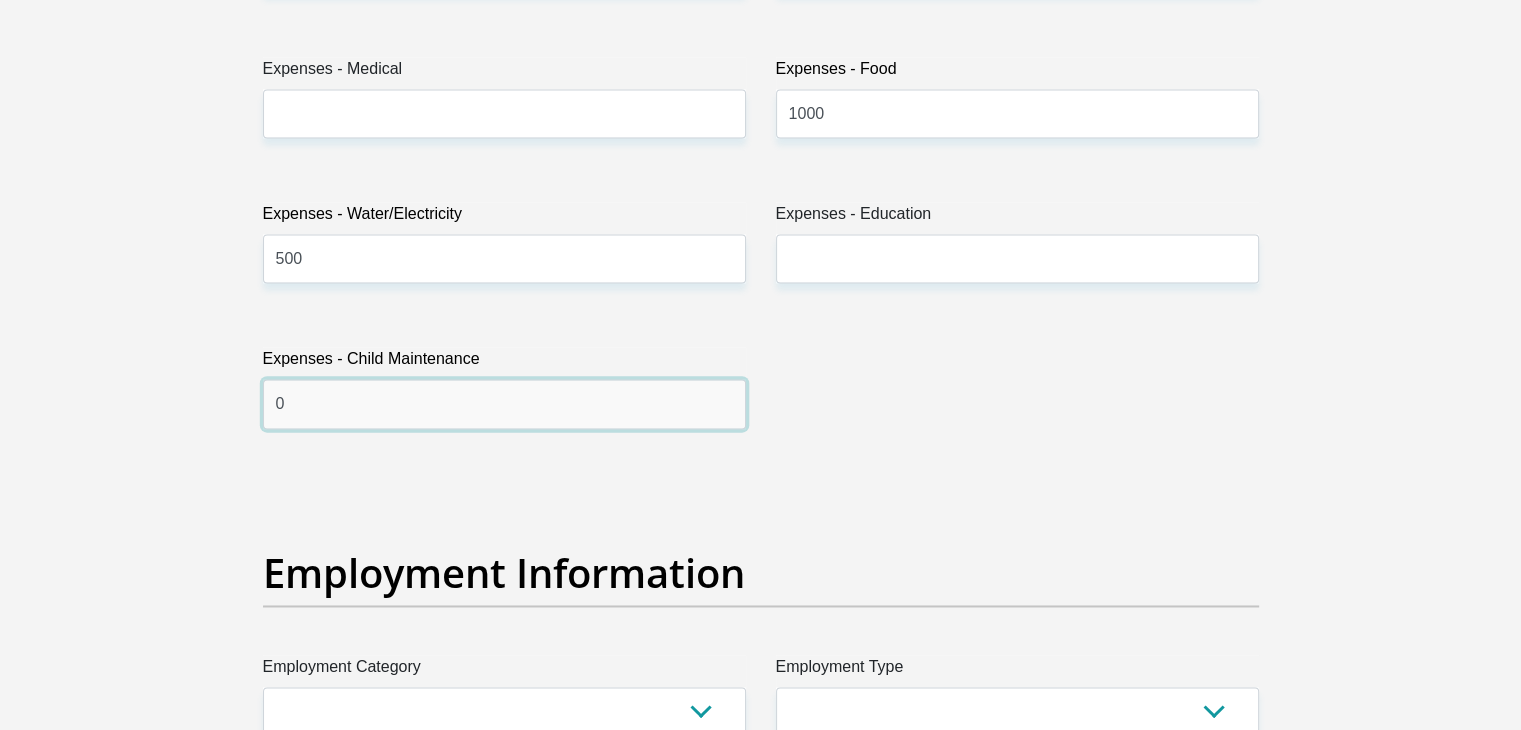 type on "0" 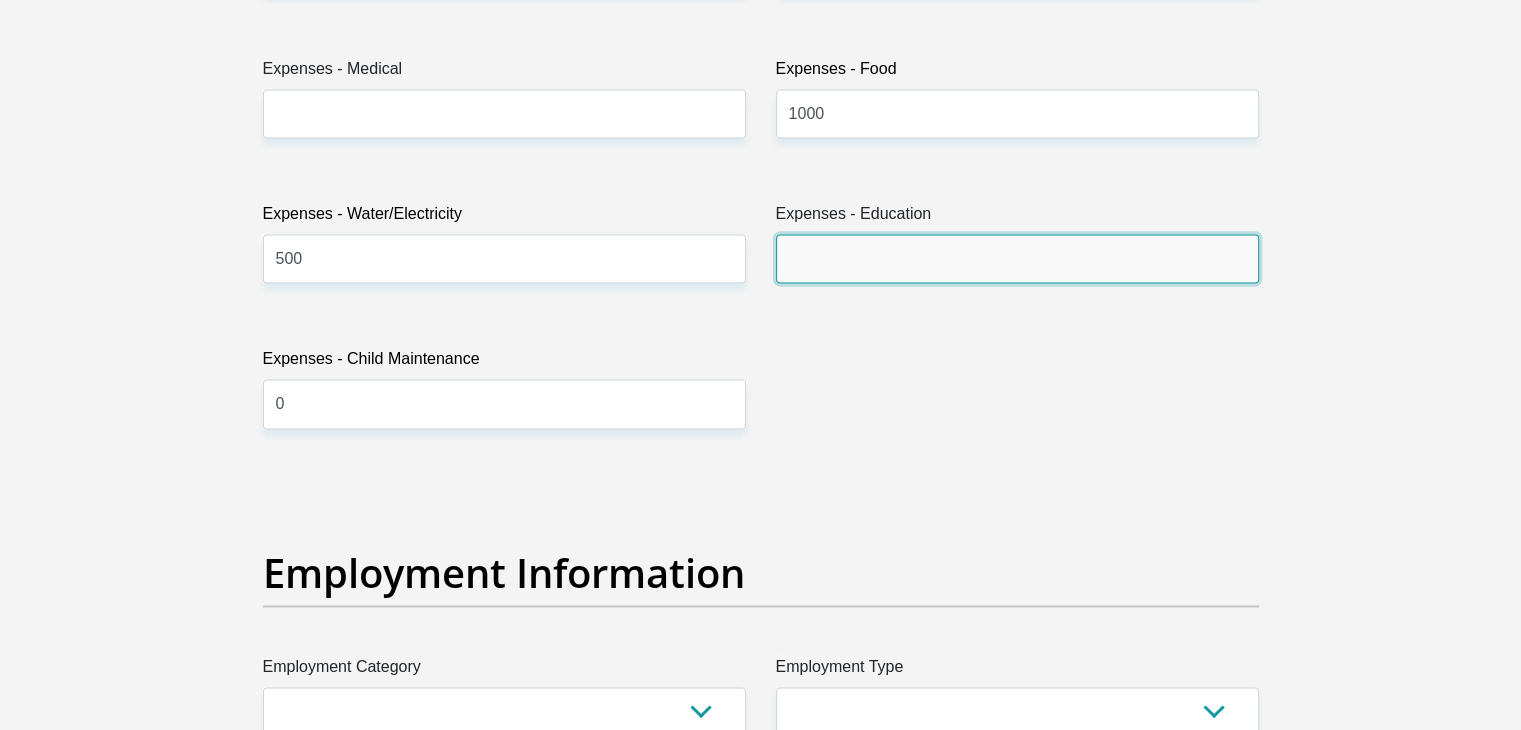 click on "Expenses - Education" at bounding box center (1017, 258) 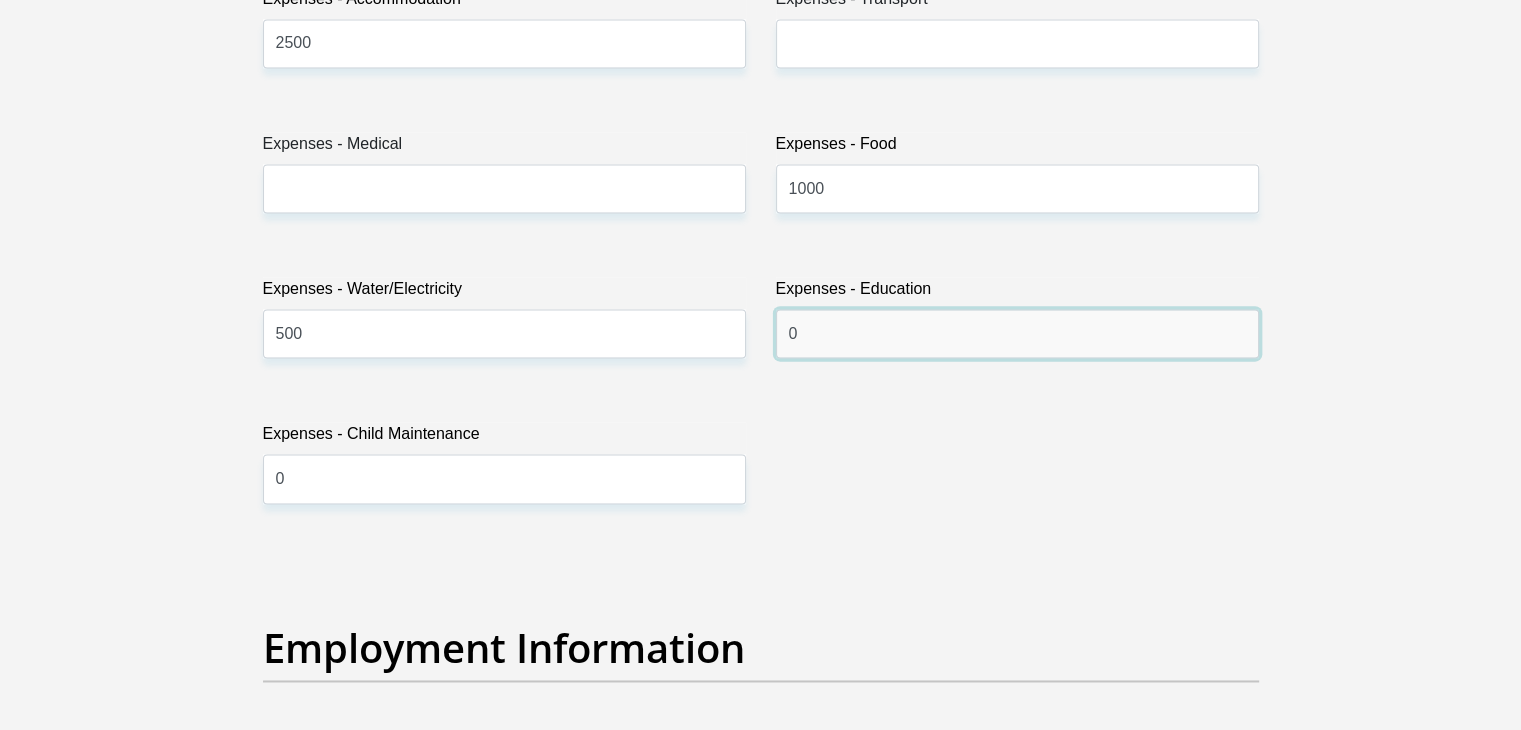 scroll, scrollTop: 2900, scrollLeft: 0, axis: vertical 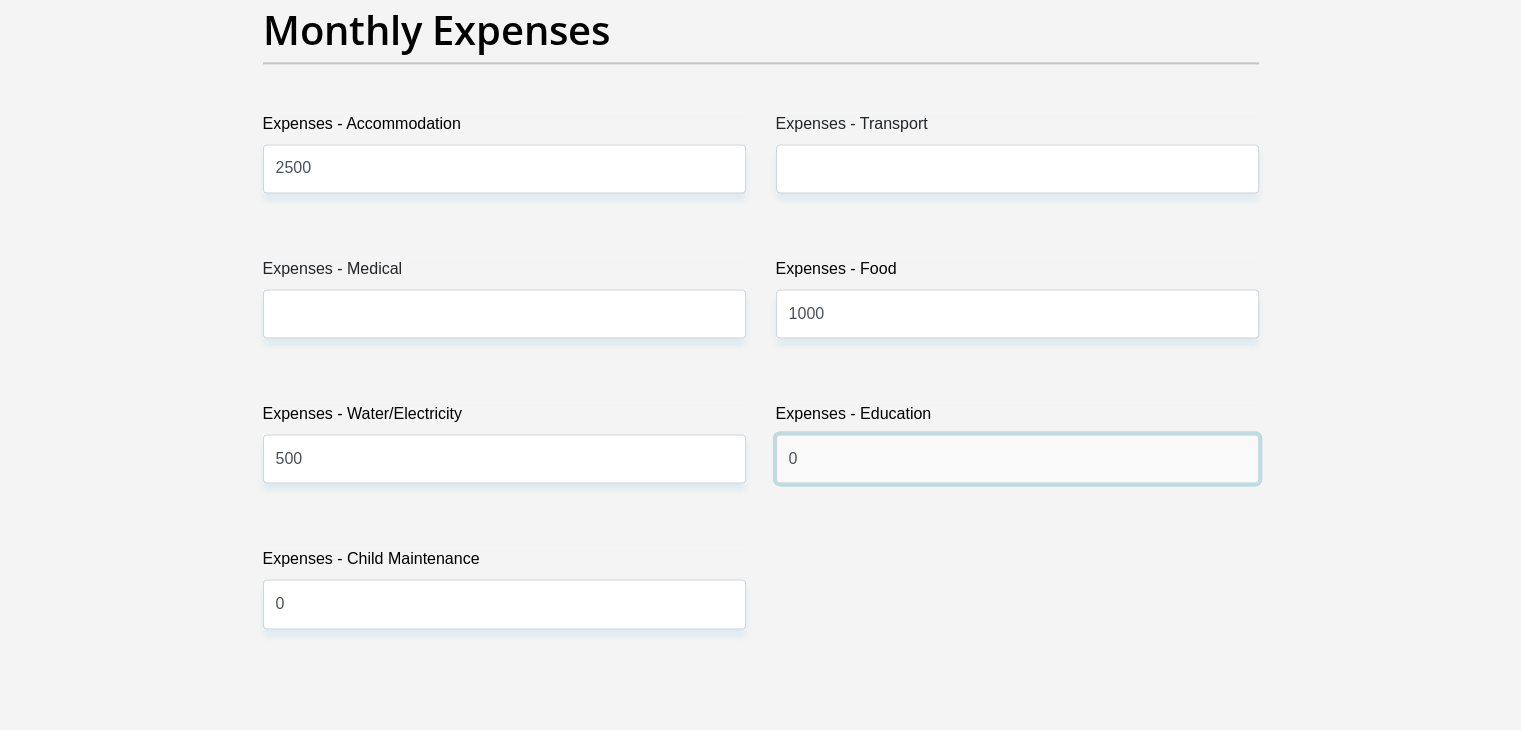 type on "0" 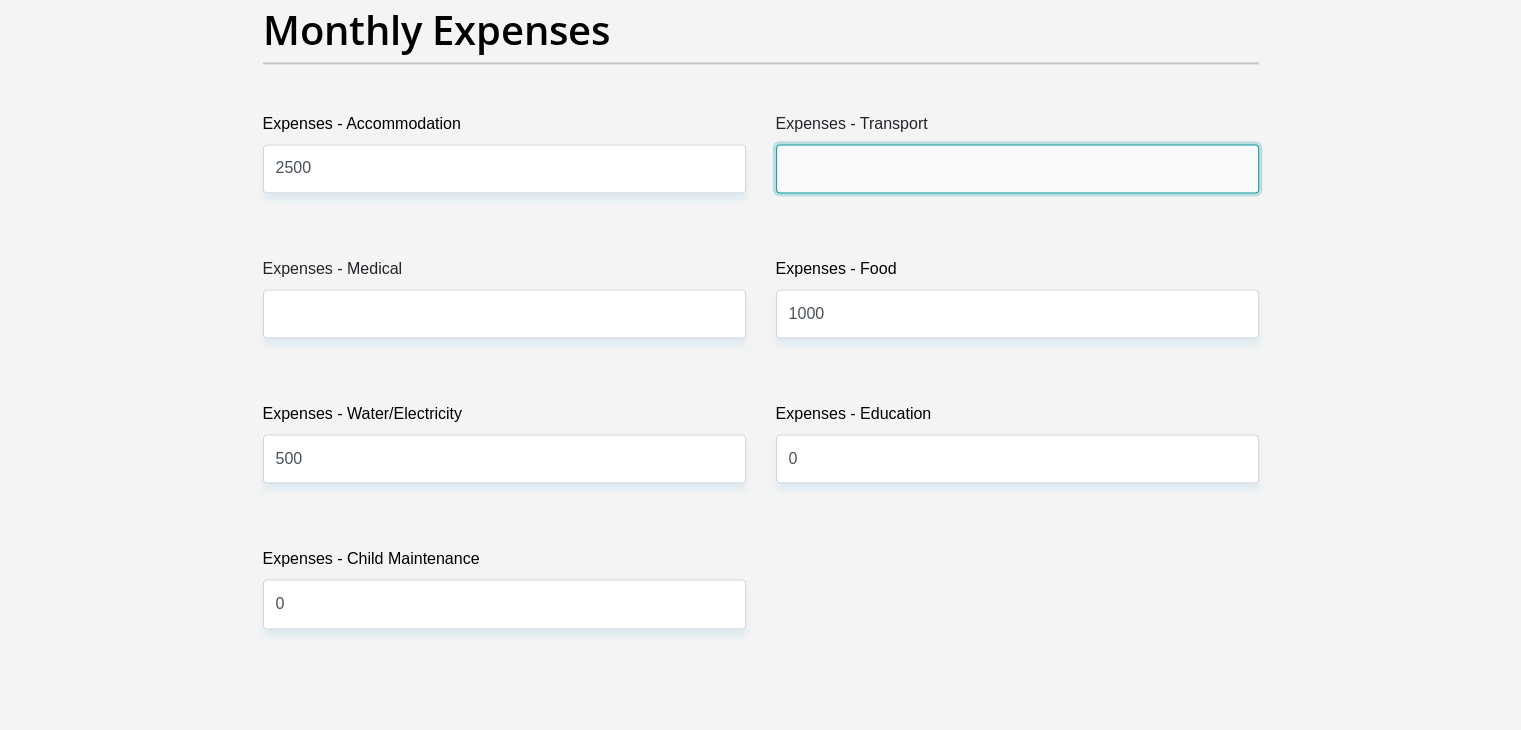 click on "Expenses - Transport" at bounding box center [1017, 168] 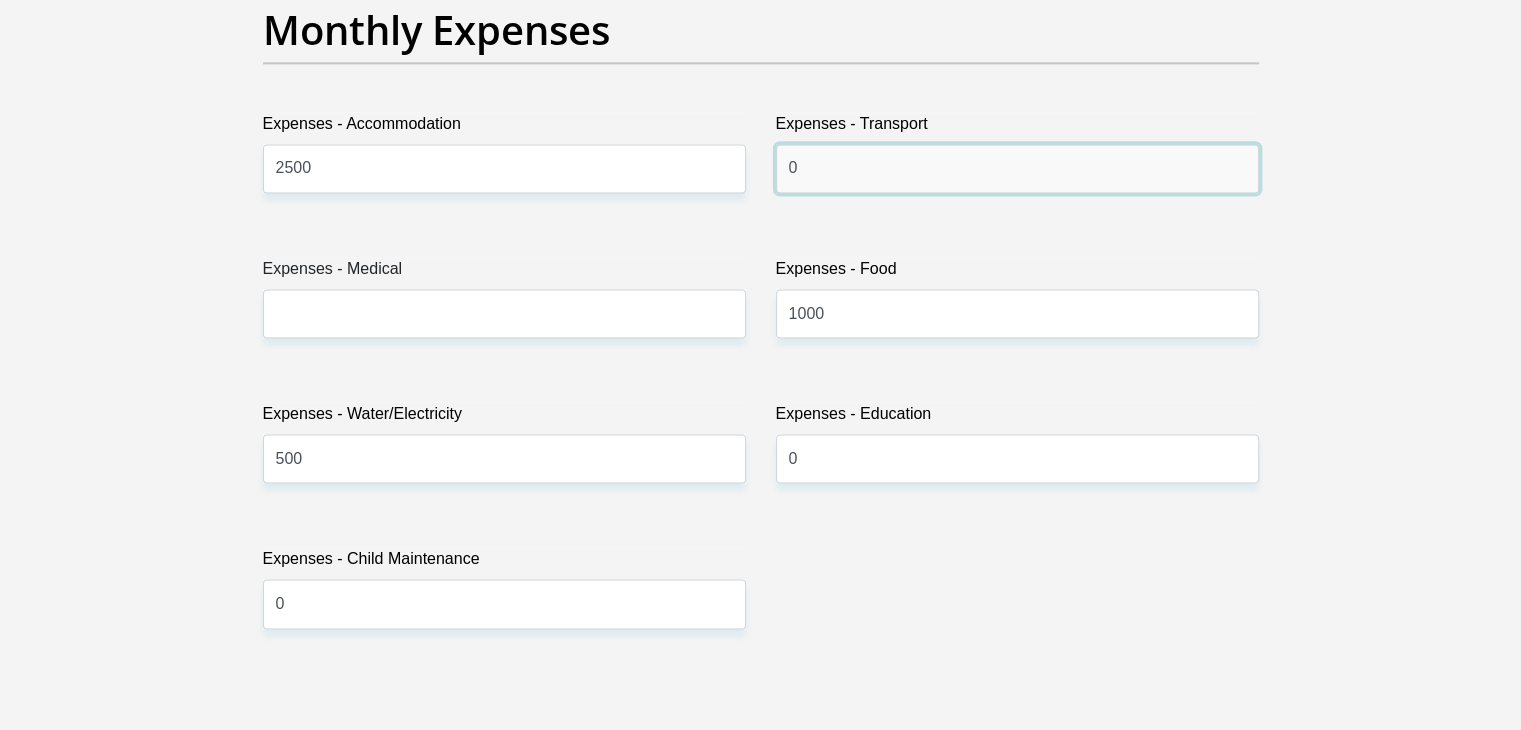 type on "0" 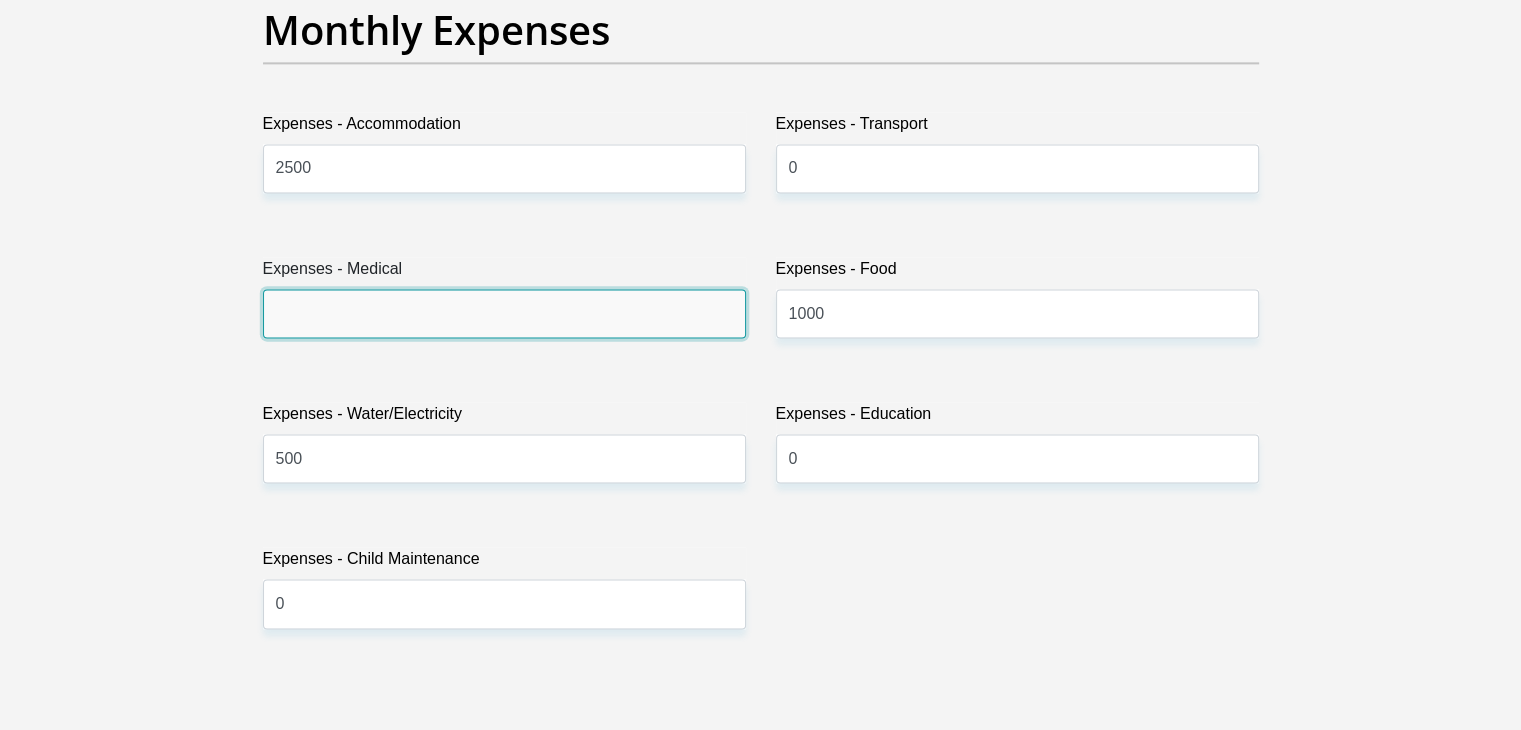 click on "Expenses - Medical" at bounding box center [504, 313] 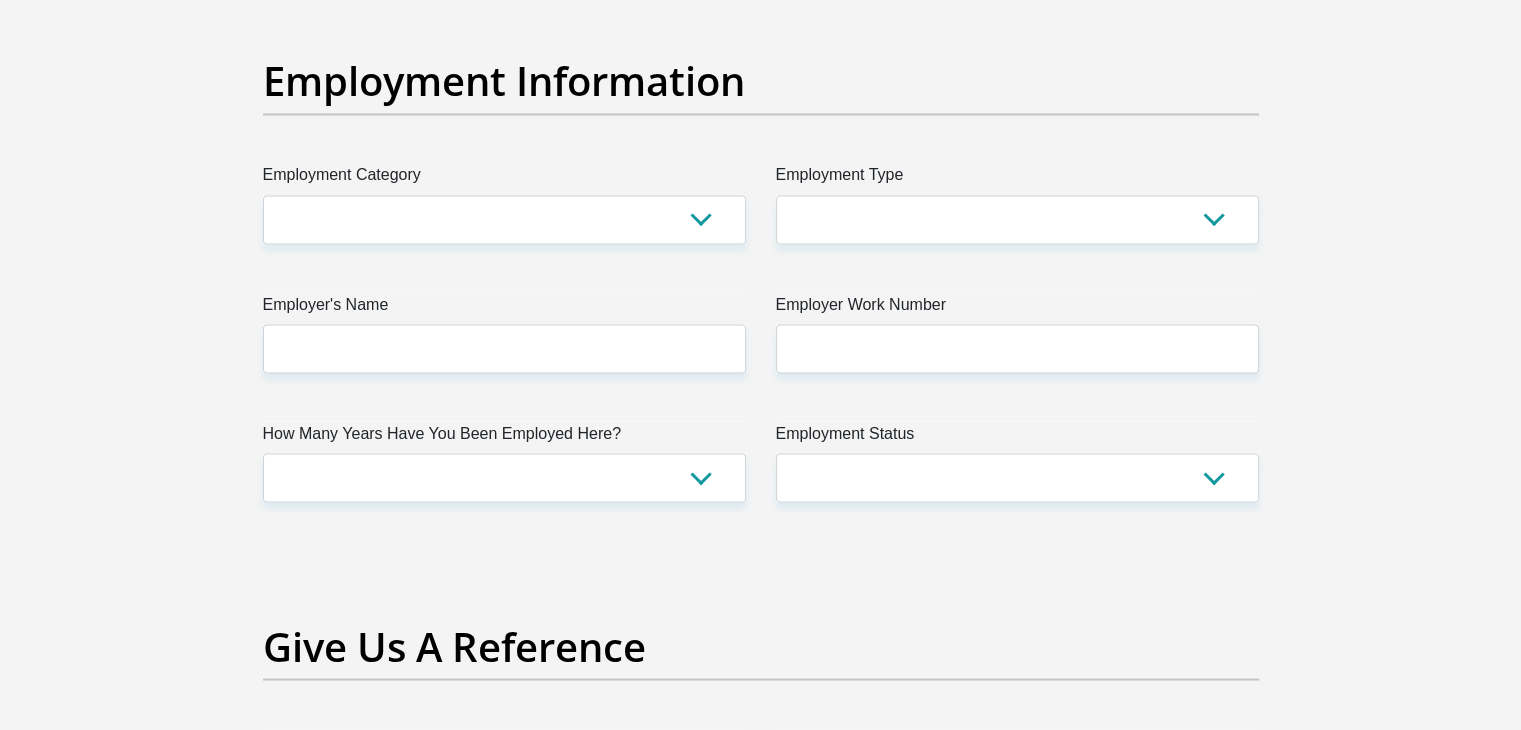 scroll, scrollTop: 3700, scrollLeft: 0, axis: vertical 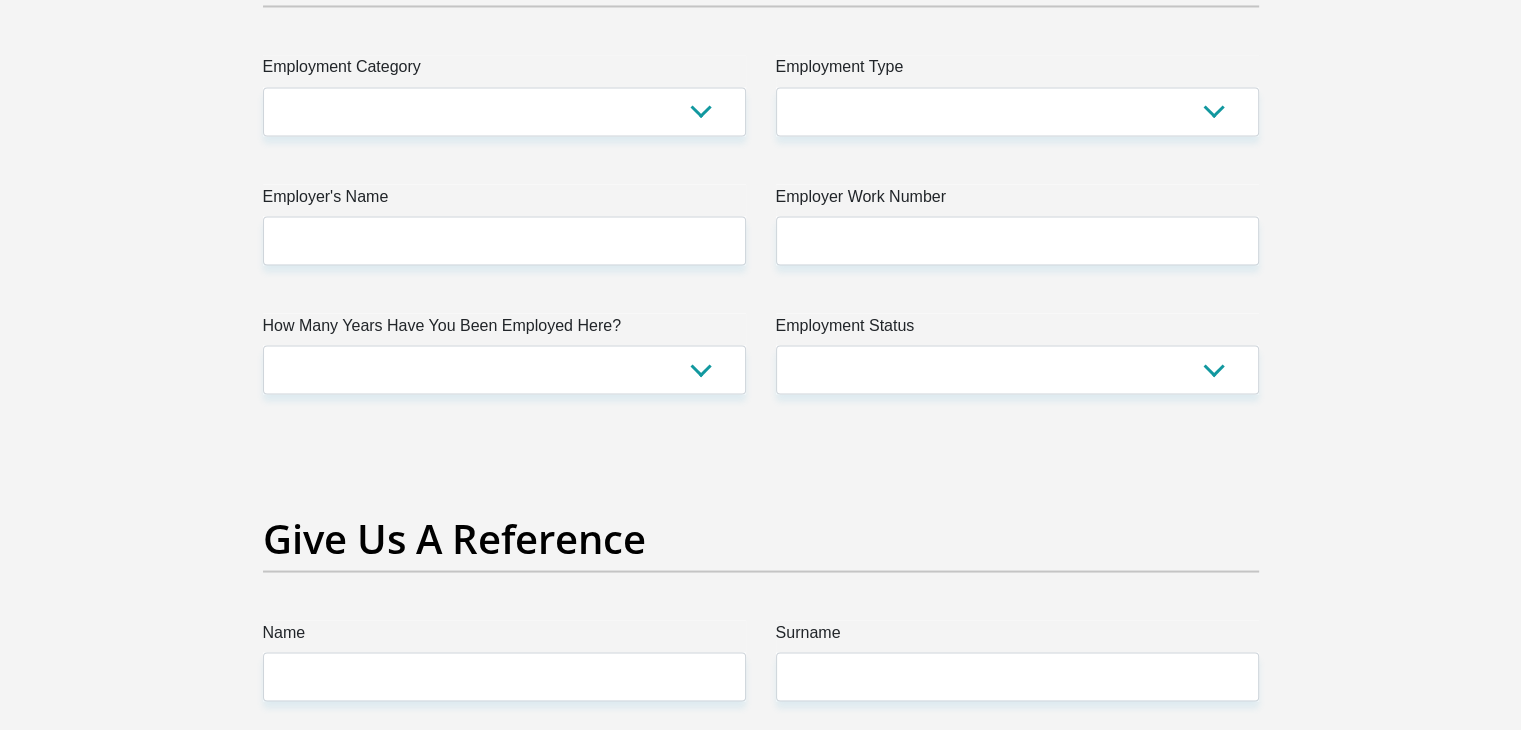type on "0" 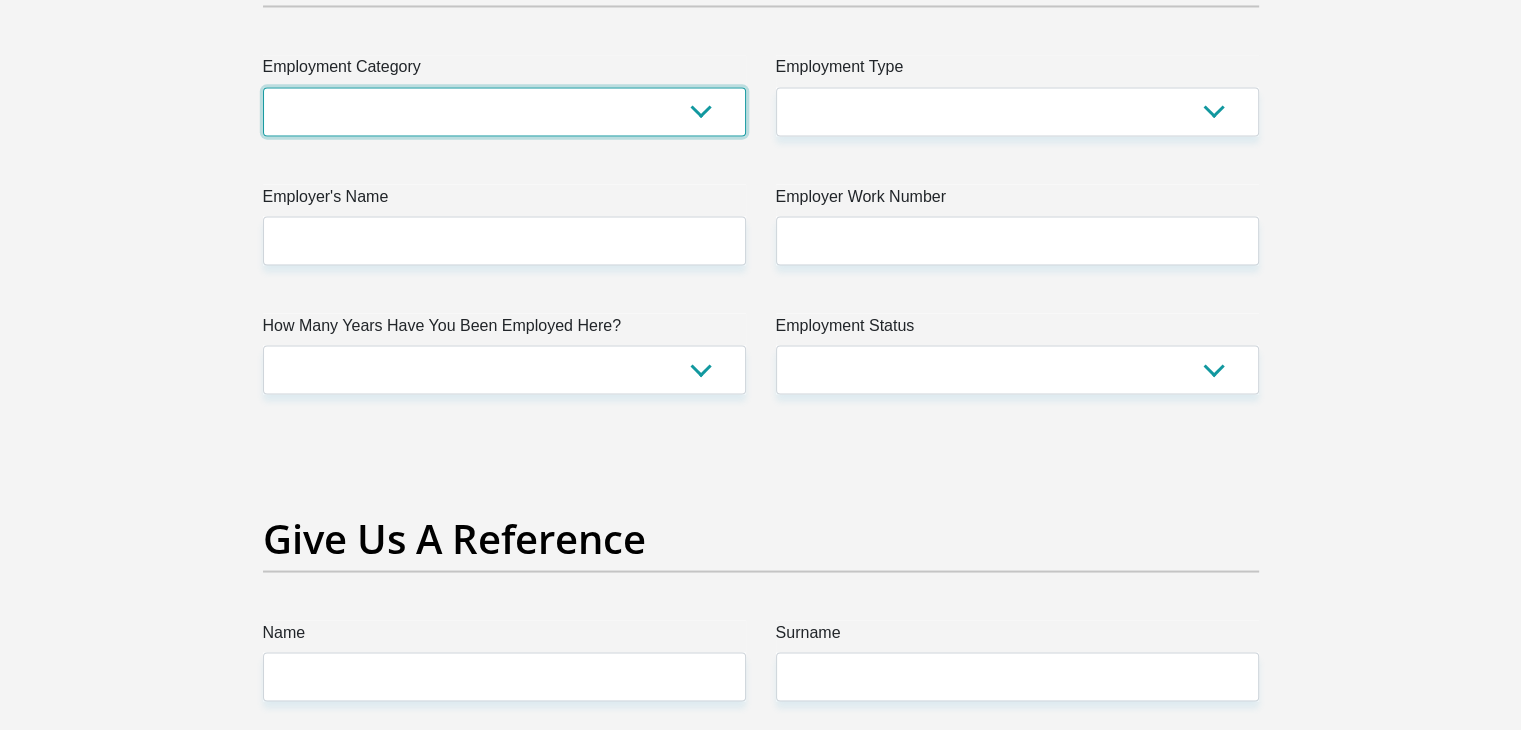 click on "AGRICULTURE
ALCOHOL & TOBACCO
CONSTRUCTION MATERIALS
METALLURGY
EQUIPMENT FOR RENEWABLE ENERGY
SPECIALIZED CONTRACTORS
CAR
GAMING (INCL. INTERNET
OTHER WHOLESALE
UNLICENSED PHARMACEUTICALS
CURRENCY EXCHANGE HOUSES
OTHER FINANCIAL INSTITUTIONS & INSURANCE
REAL ESTATE AGENTS
OIL & GAS
OTHER MATERIALS (E.G. IRON ORE)
PRECIOUS STONES & PRECIOUS METALS
POLITICAL ORGANIZATIONS
RELIGIOUS ORGANIZATIONS(NOT SECTS)
ACTI. HAVING BUSINESS DEAL WITH PUBLIC ADMINISTRATION
LAUNDROMATS" at bounding box center (504, 111) 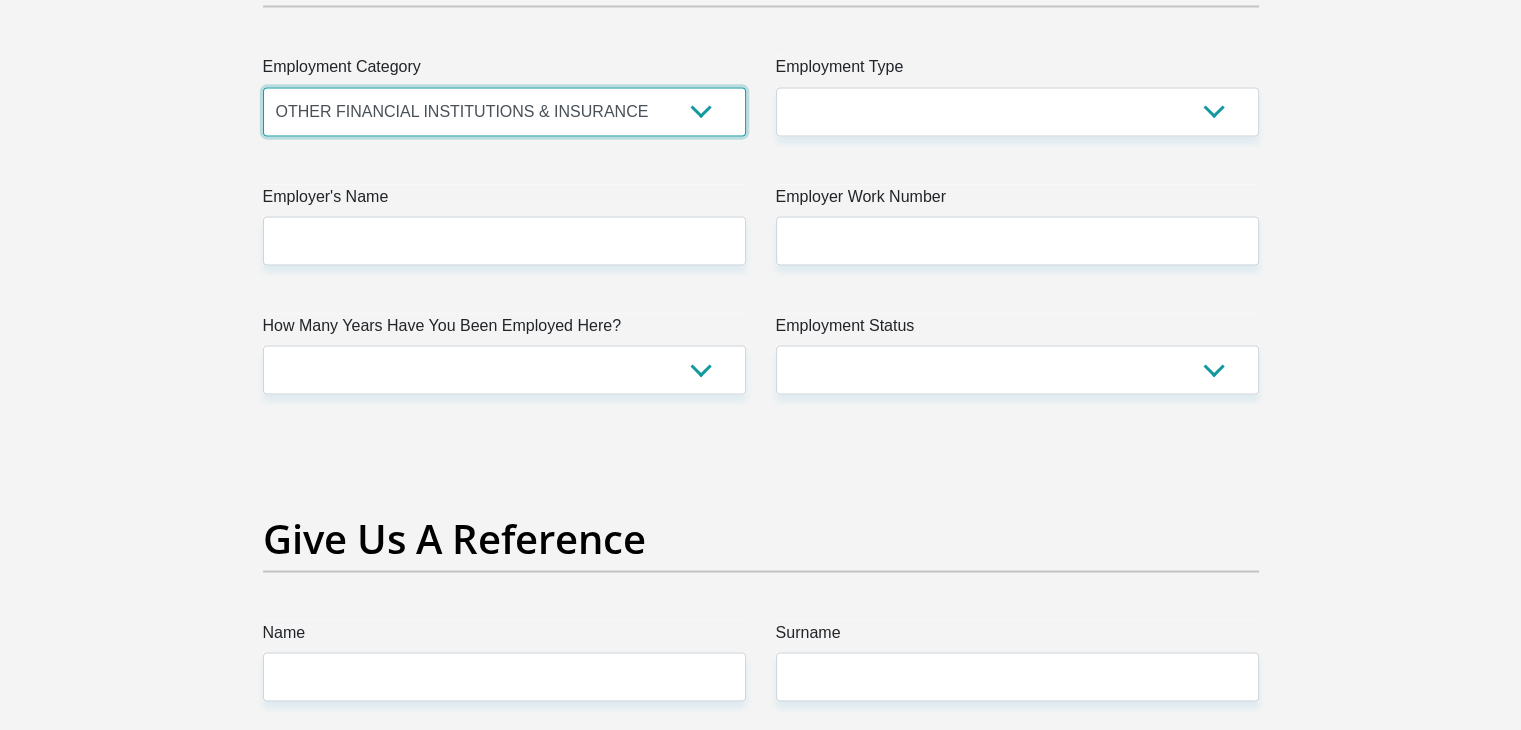 click on "AGRICULTURE
ALCOHOL & TOBACCO
CONSTRUCTION MATERIALS
METALLURGY
EQUIPMENT FOR RENEWABLE ENERGY
SPECIALIZED CONTRACTORS
CAR
GAMING (INCL. INTERNET
OTHER WHOLESALE
UNLICENSED PHARMACEUTICALS
CURRENCY EXCHANGE HOUSES
OTHER FINANCIAL INSTITUTIONS & INSURANCE
REAL ESTATE AGENTS
OIL & GAS
OTHER MATERIALS (E.G. IRON ORE)
PRECIOUS STONES & PRECIOUS METALS
POLITICAL ORGANIZATIONS
RELIGIOUS ORGANIZATIONS(NOT SECTS)
ACTI. HAVING BUSINESS DEAL WITH PUBLIC ADMINISTRATION
LAUNDROMATS" at bounding box center (504, 111) 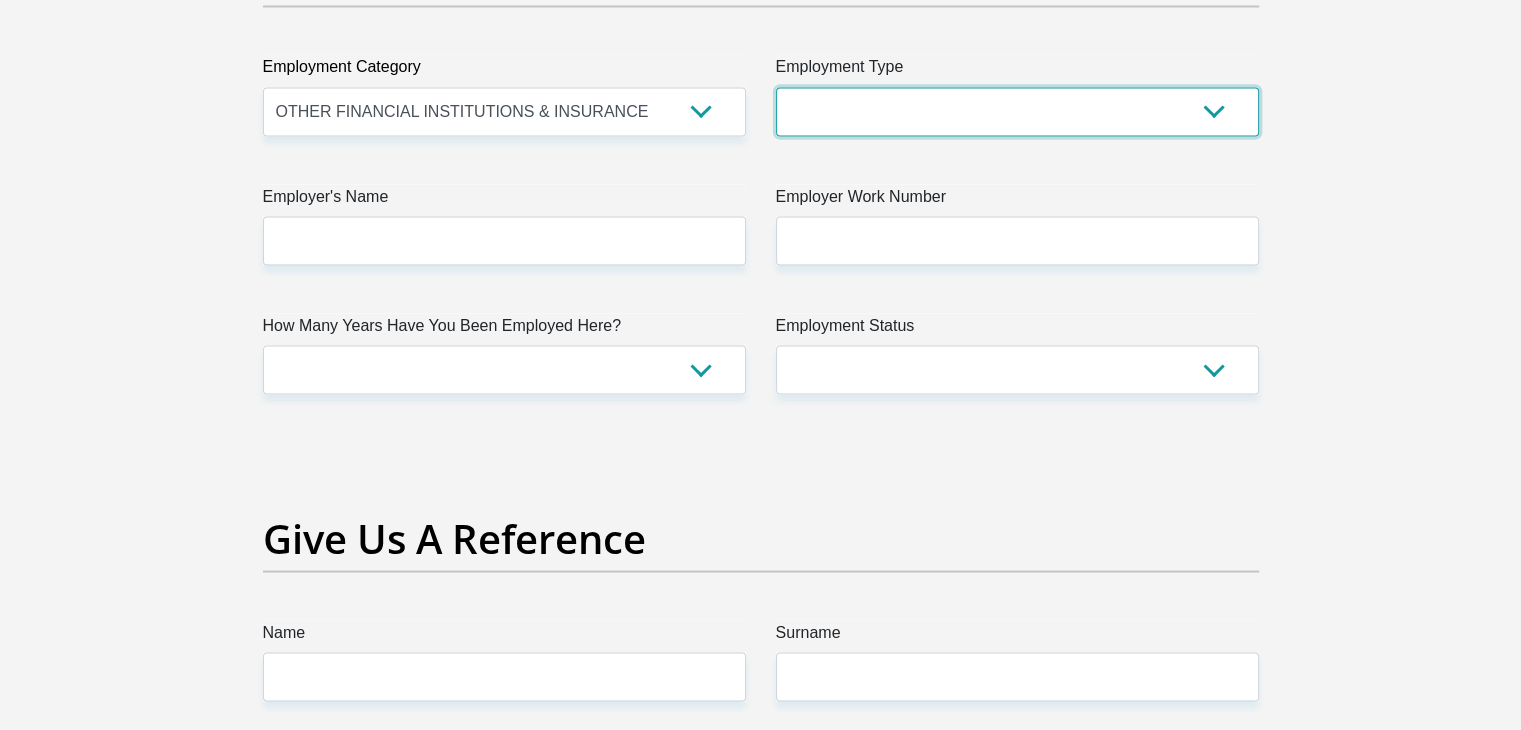 click on "College/Lecturer
Craft Seller
Creative
Driver
Executive
Farmer
Forces - Non Commissioned
Forces - Officer
Hawker
Housewife
Labourer
Licenced Professional
Manager
Miner
Non Licenced Professional
Office Staff/Clerk
Outside Worker
Pensioner
Permanent Teacher
Production/Manufacturing
Sales
Self-Employed
Semi-Professional Worker
Service Industry  Social Worker  Student" at bounding box center (1017, 111) 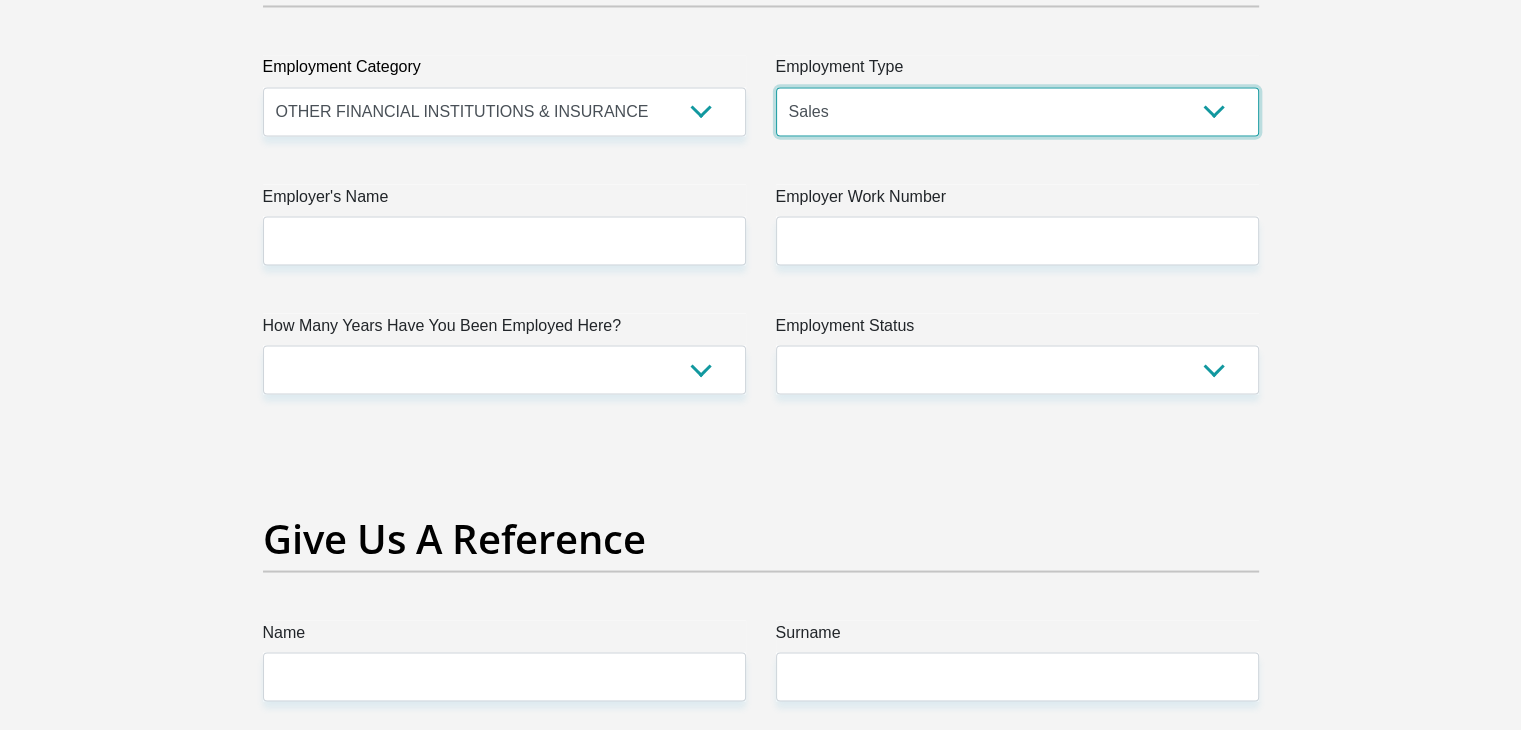 click on "College/Lecturer
Craft Seller
Creative
Driver
Executive
Farmer
Forces - Non Commissioned
Forces - Officer
Hawker
Housewife
Labourer
Licenced Professional
Manager
Miner
Non Licenced Professional
Office Staff/Clerk
Outside Worker
Pensioner
Permanent Teacher
Production/Manufacturing
Sales
Self-Employed
Semi-Professional Worker
Service Industry  Social Worker  Student" at bounding box center (1017, 111) 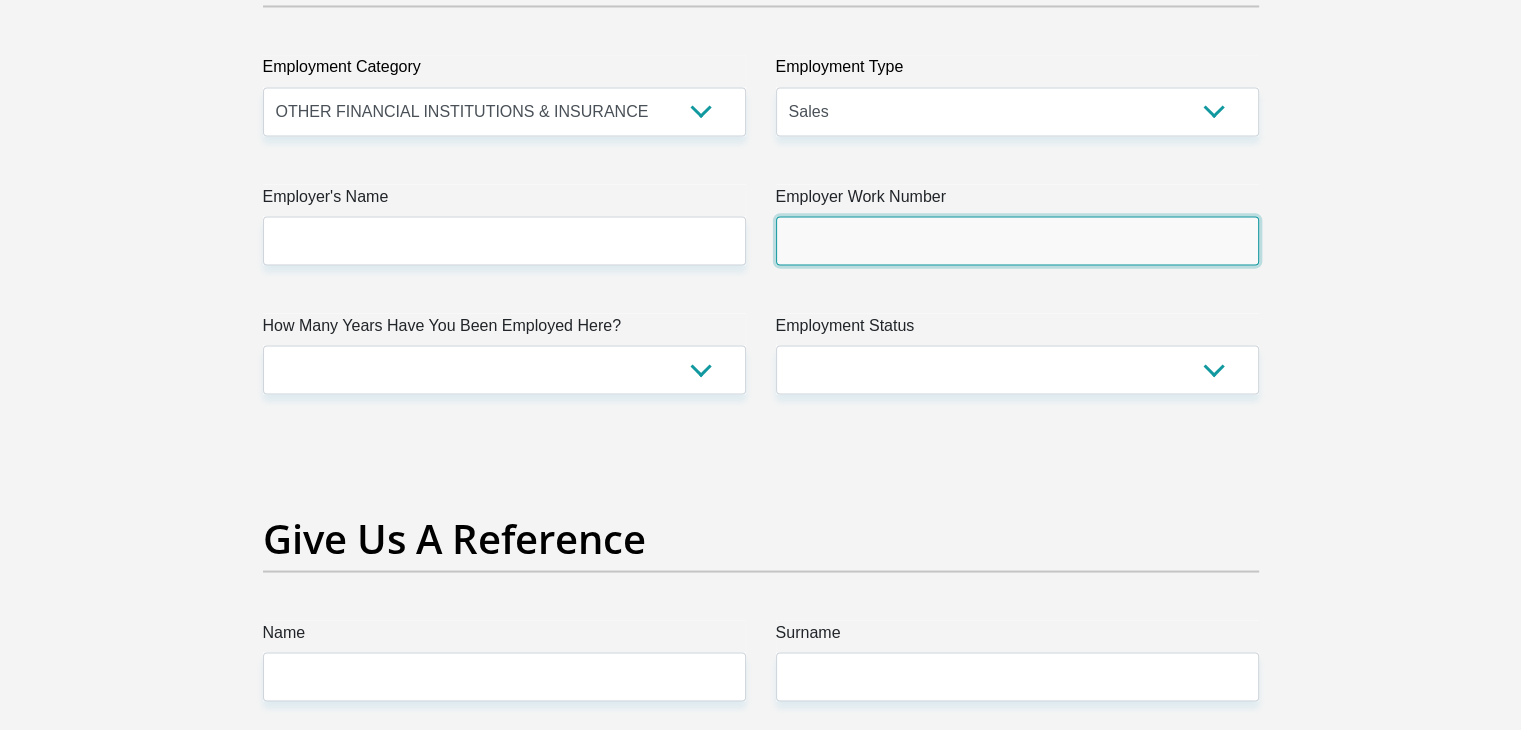 click on "Employer Work Number" at bounding box center (1017, 240) 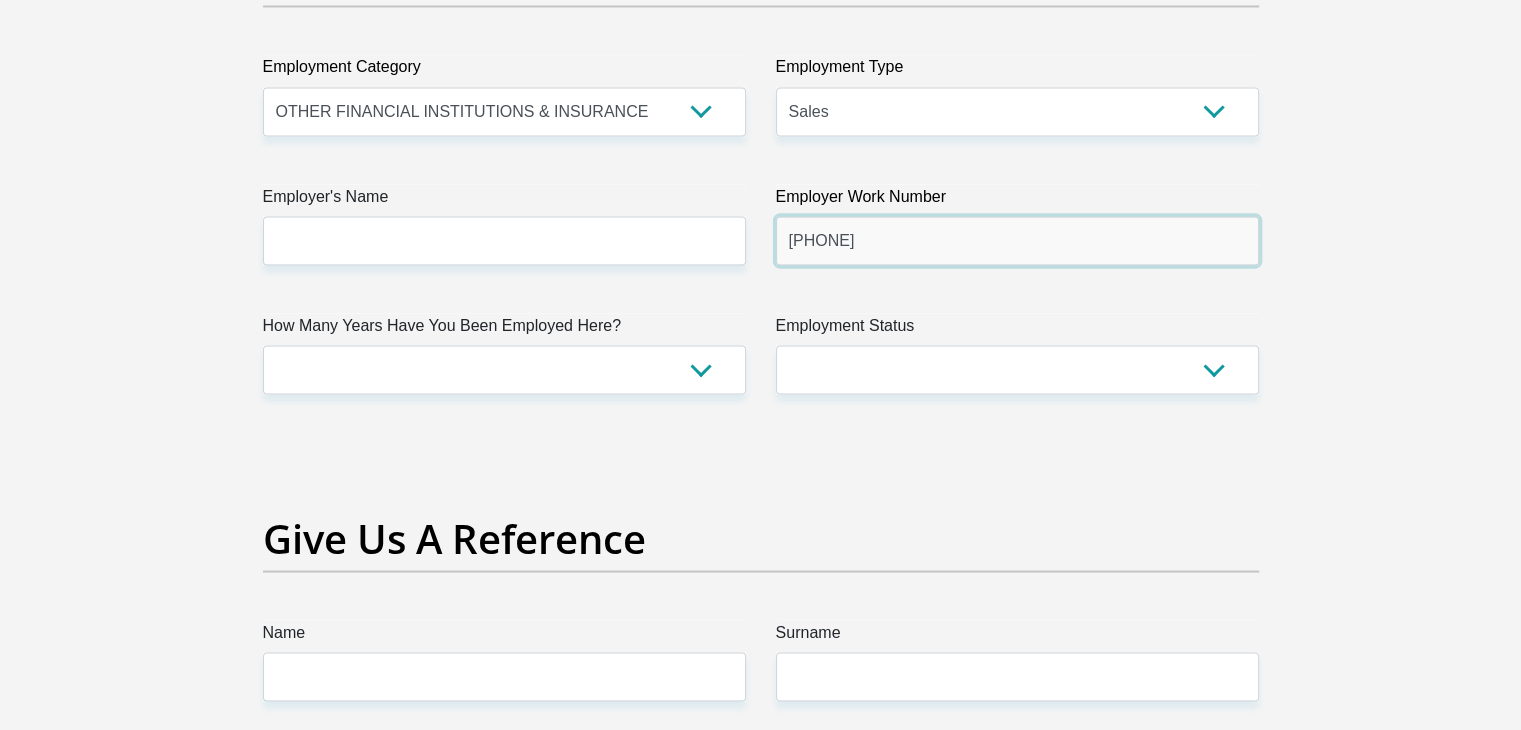 type on "0121111583" 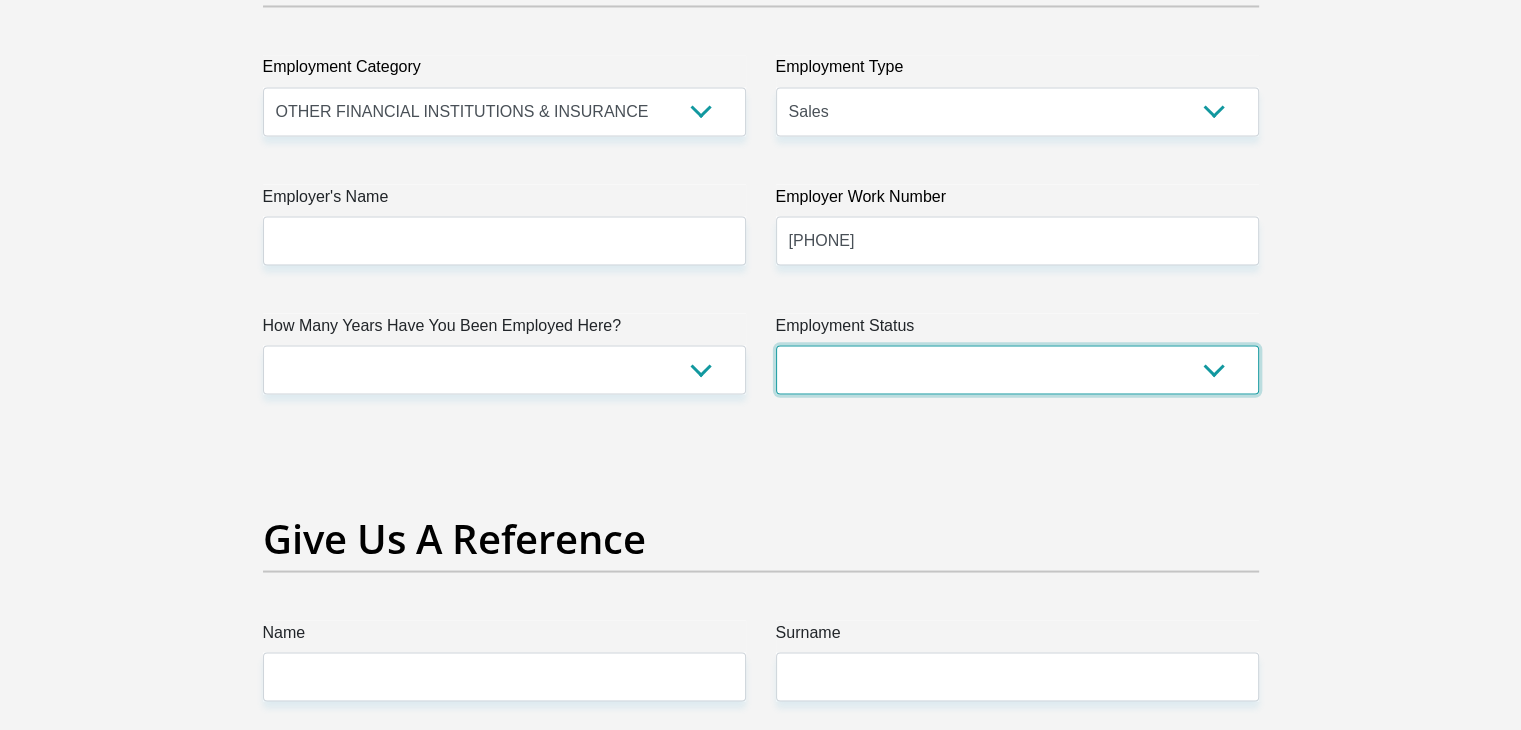 click on "Permanent/Full-time
Part-time/Casual
Contract Worker
Self-Employed
Housewife
Retired
Student
Medically Boarded
Disability
Unemployed" at bounding box center [1017, 369] 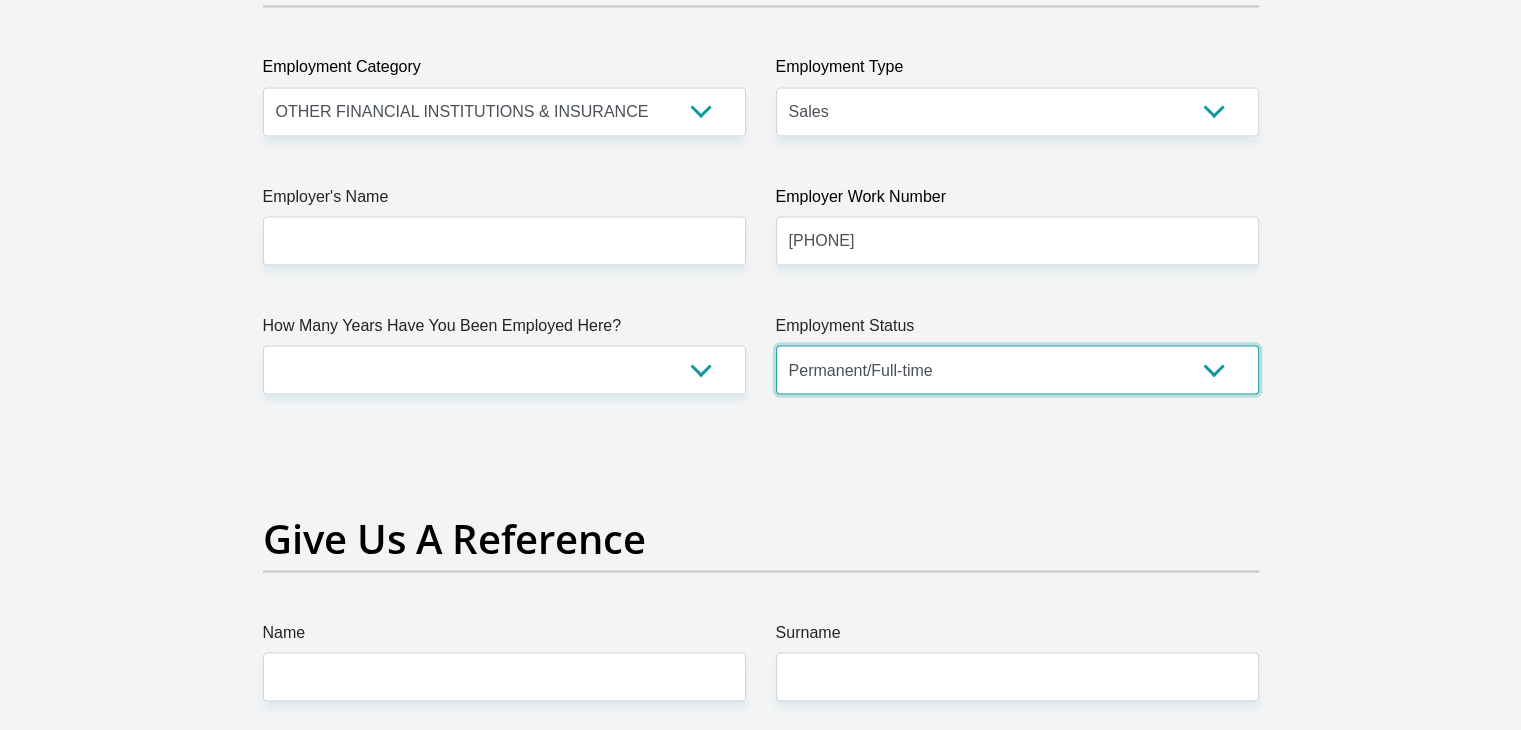 click on "Permanent/Full-time
Part-time/Casual
Contract Worker
Self-Employed
Housewife
Retired
Student
Medically Boarded
Disability
Unemployed" at bounding box center (1017, 369) 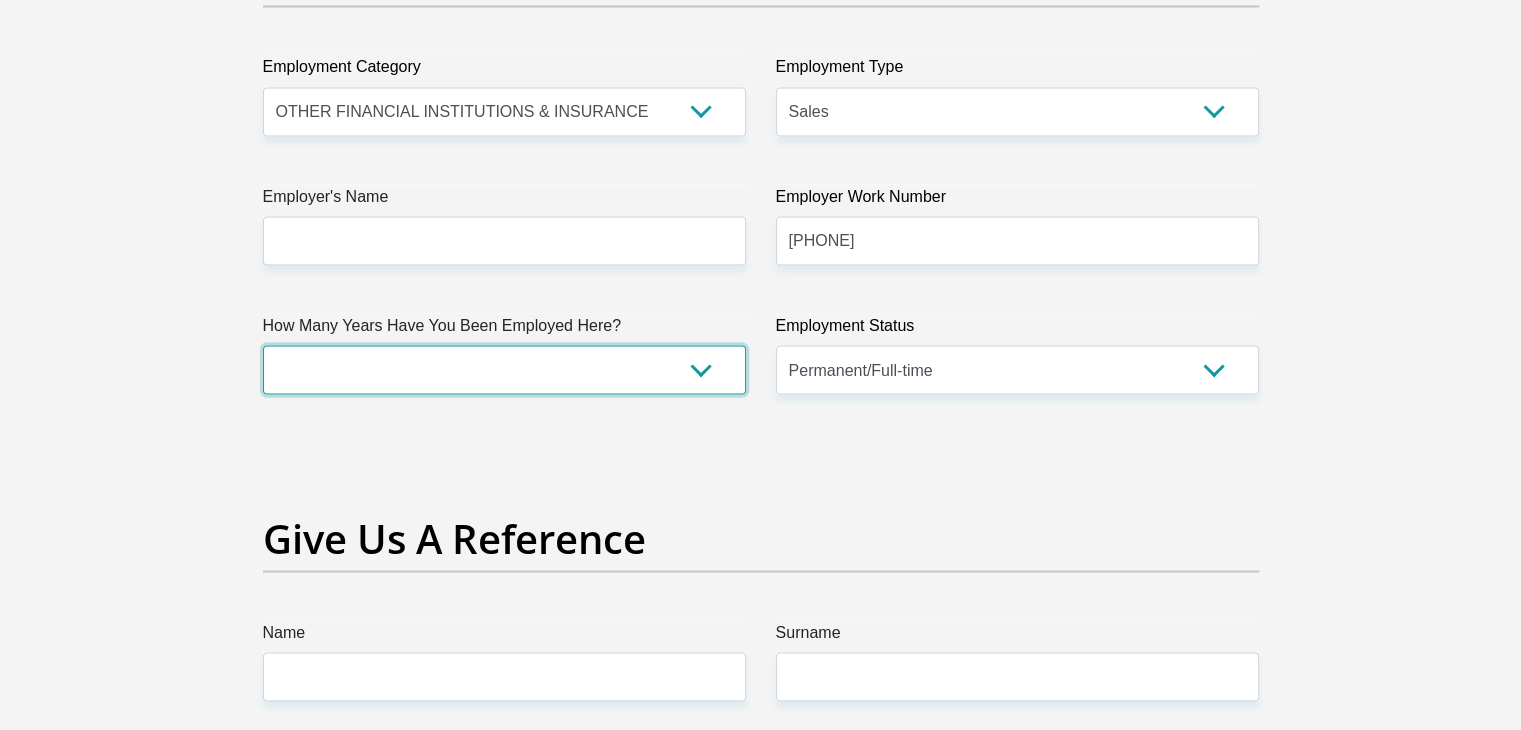 click on "less than 1 year
1-3 years
3-5 years
5+ years" at bounding box center (504, 369) 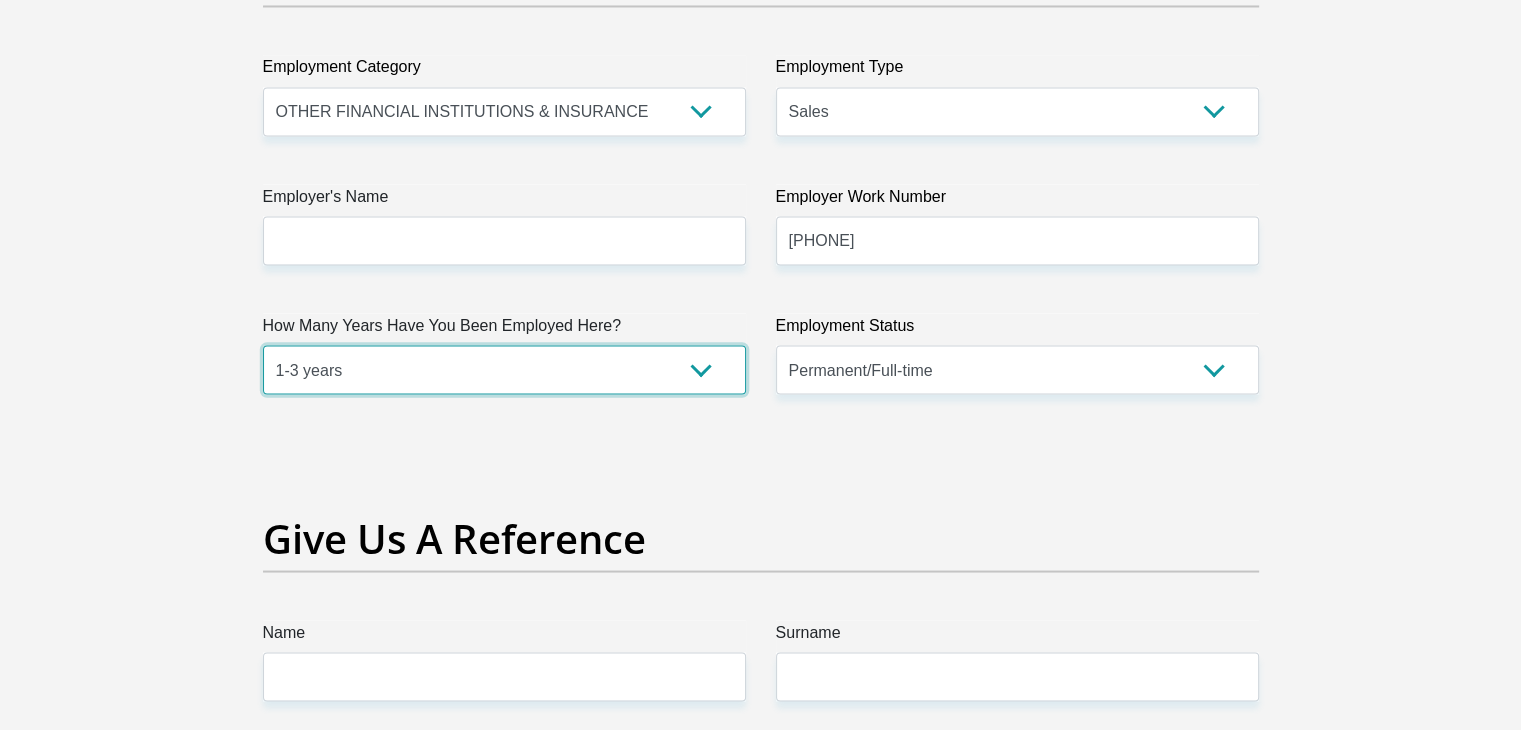 click on "less than 1 year
1-3 years
3-5 years
5+ years" at bounding box center (504, 369) 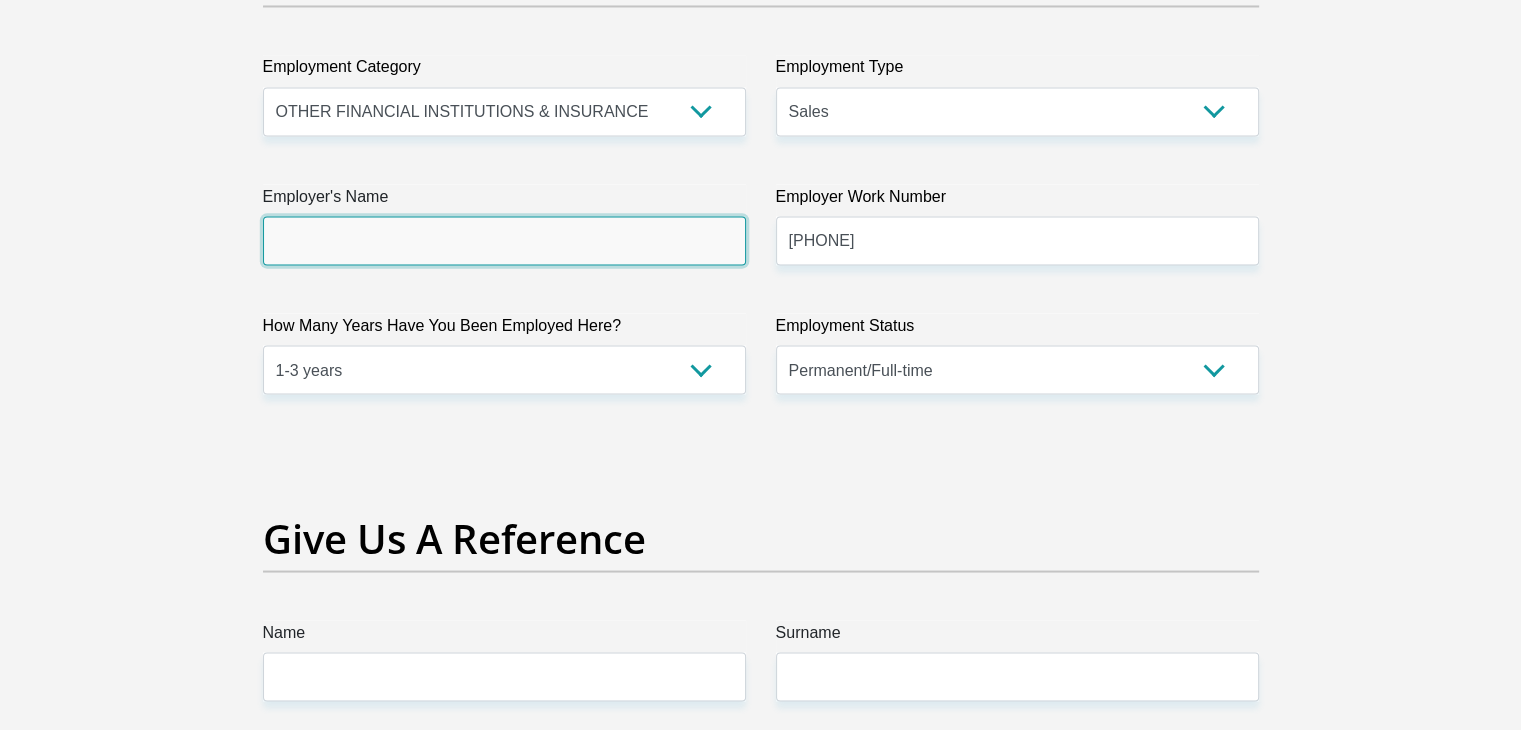 click on "Employer's Name" at bounding box center (504, 240) 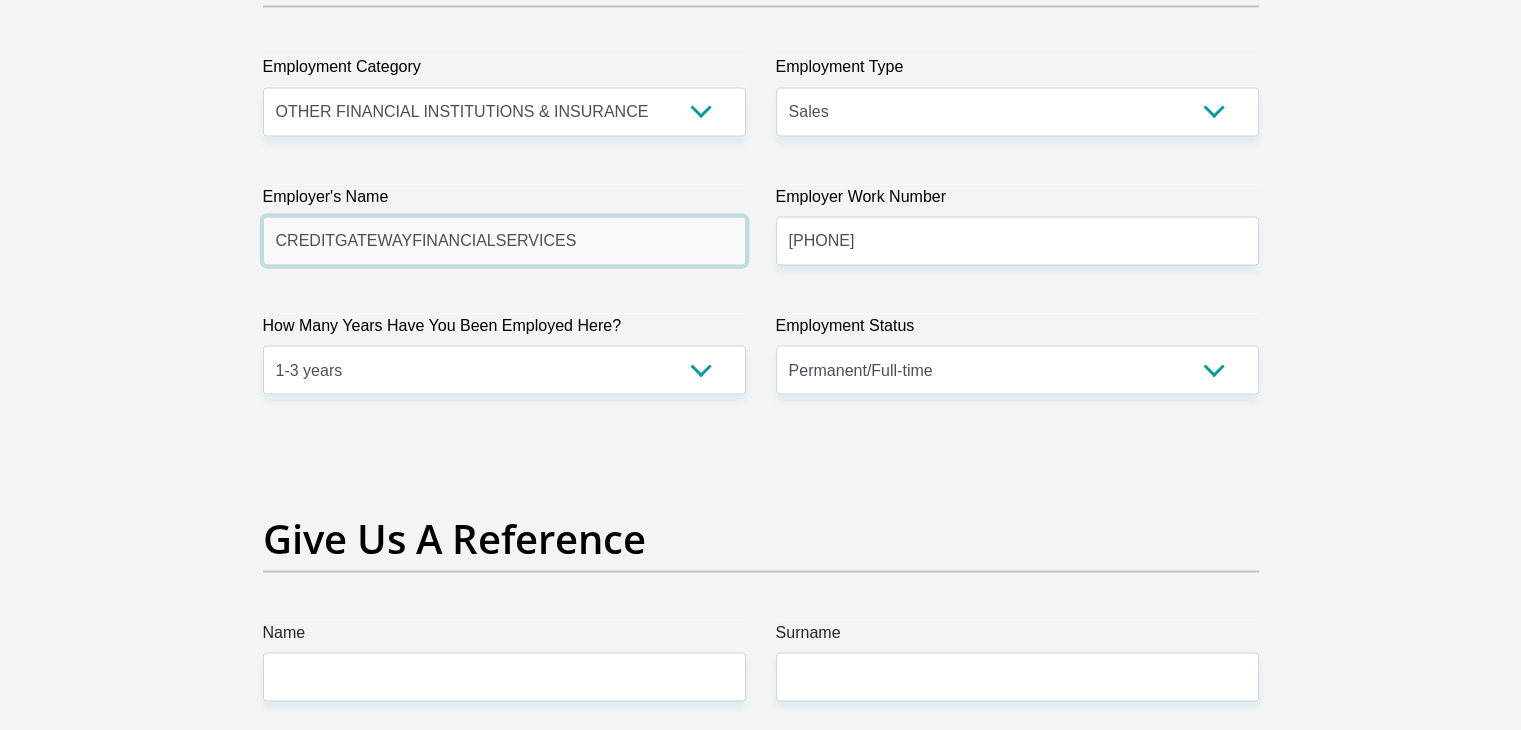 type on "CREDITGATEWAYFINANCIALSERVICES" 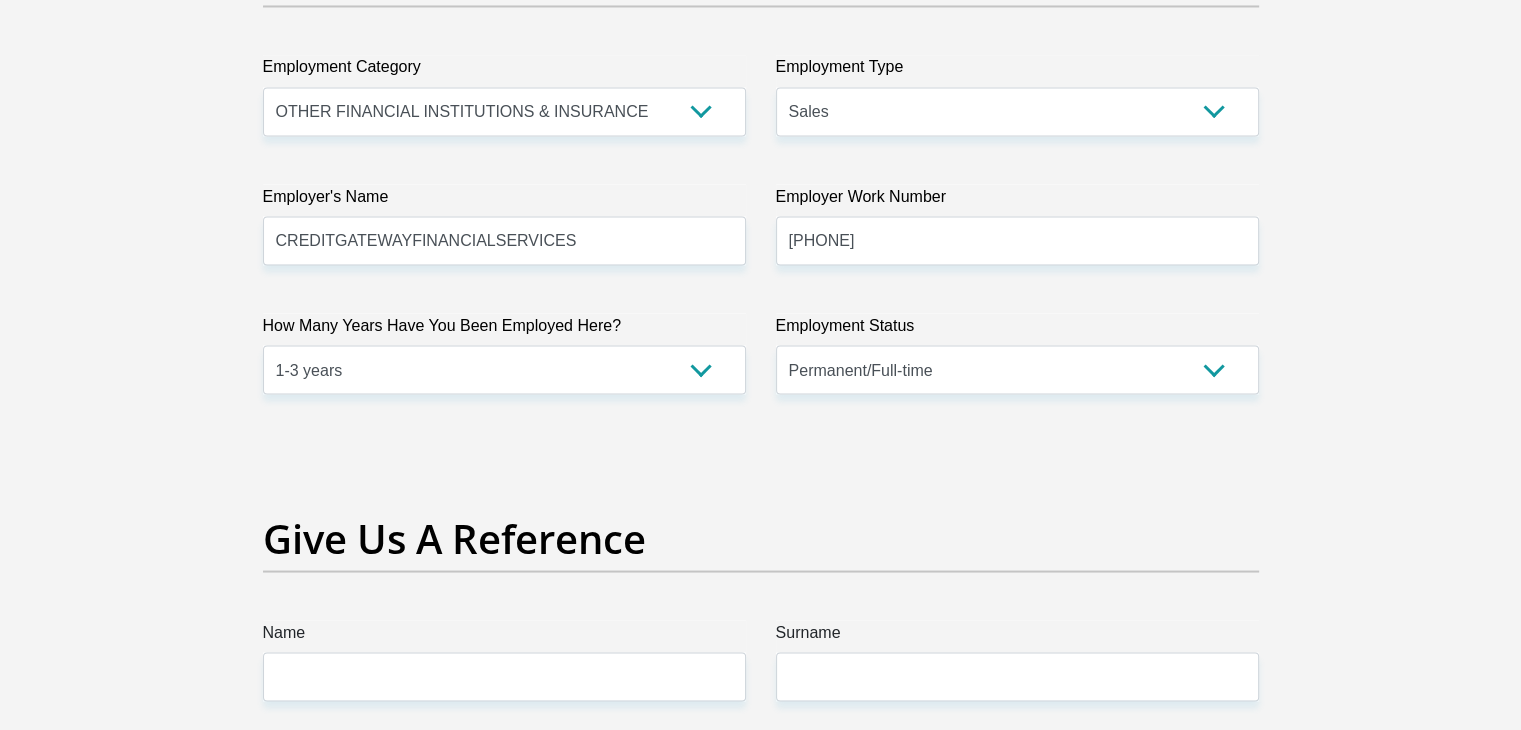 click on "Personal Details
Title
Mr
Ms
Mrs
Dr
Other
First Name
Nkululeko
Surname
Mafuleka
ID Number
8405235612085
Please input valid ID number
Race
Black
Coloured
Indian
White
Other
Contact Number
0839253295
Please input valid contact number" at bounding box center [760, -127] 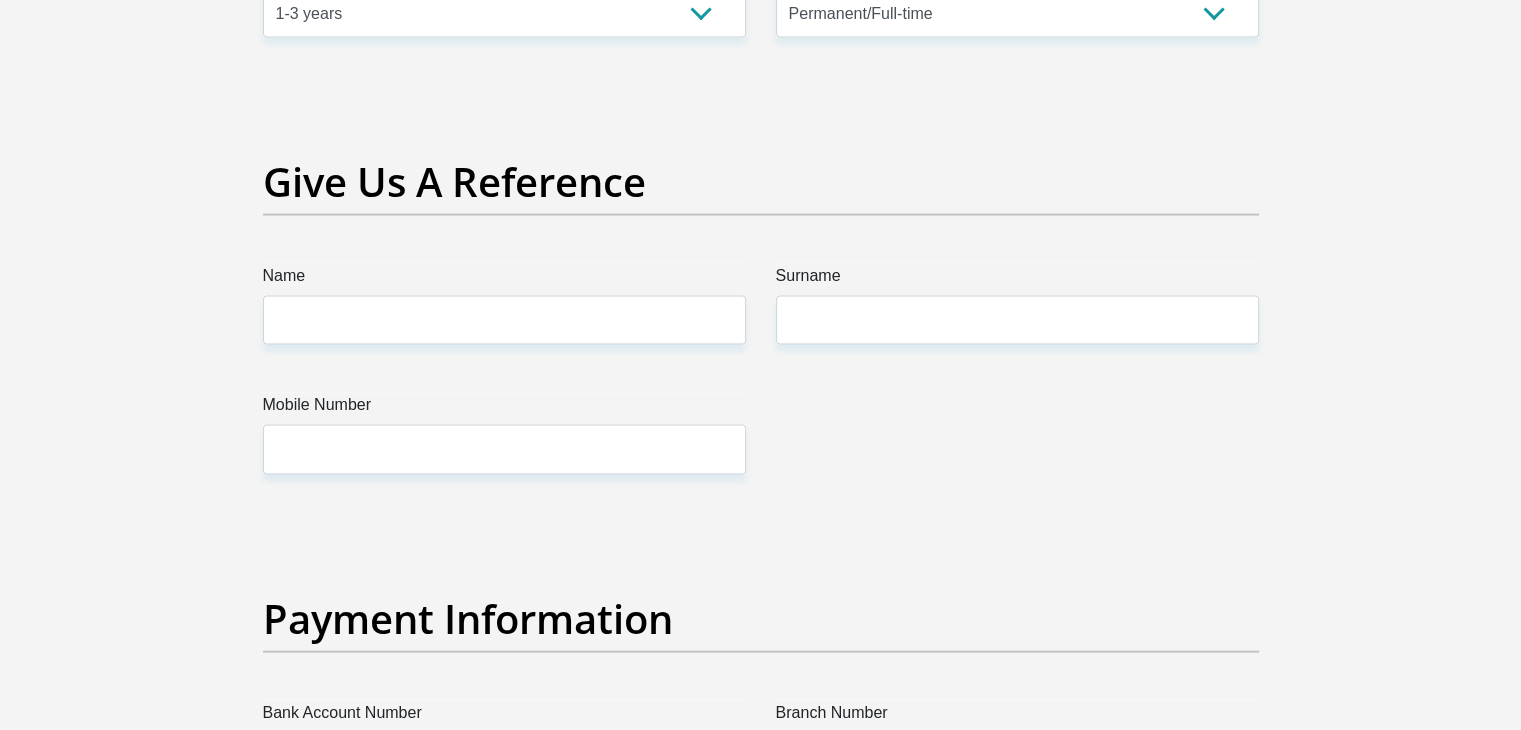 scroll, scrollTop: 4100, scrollLeft: 0, axis: vertical 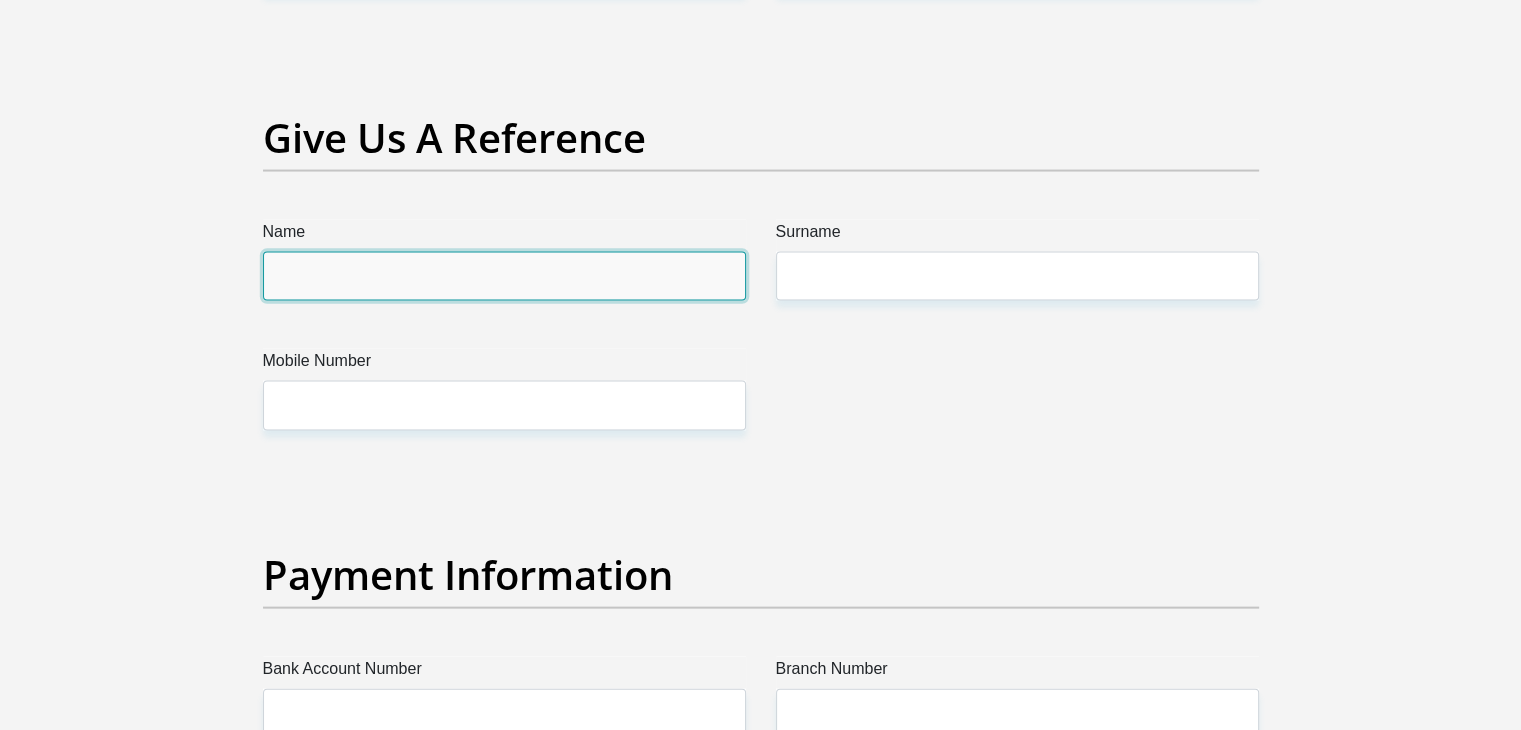 click on "Name" at bounding box center [504, 276] 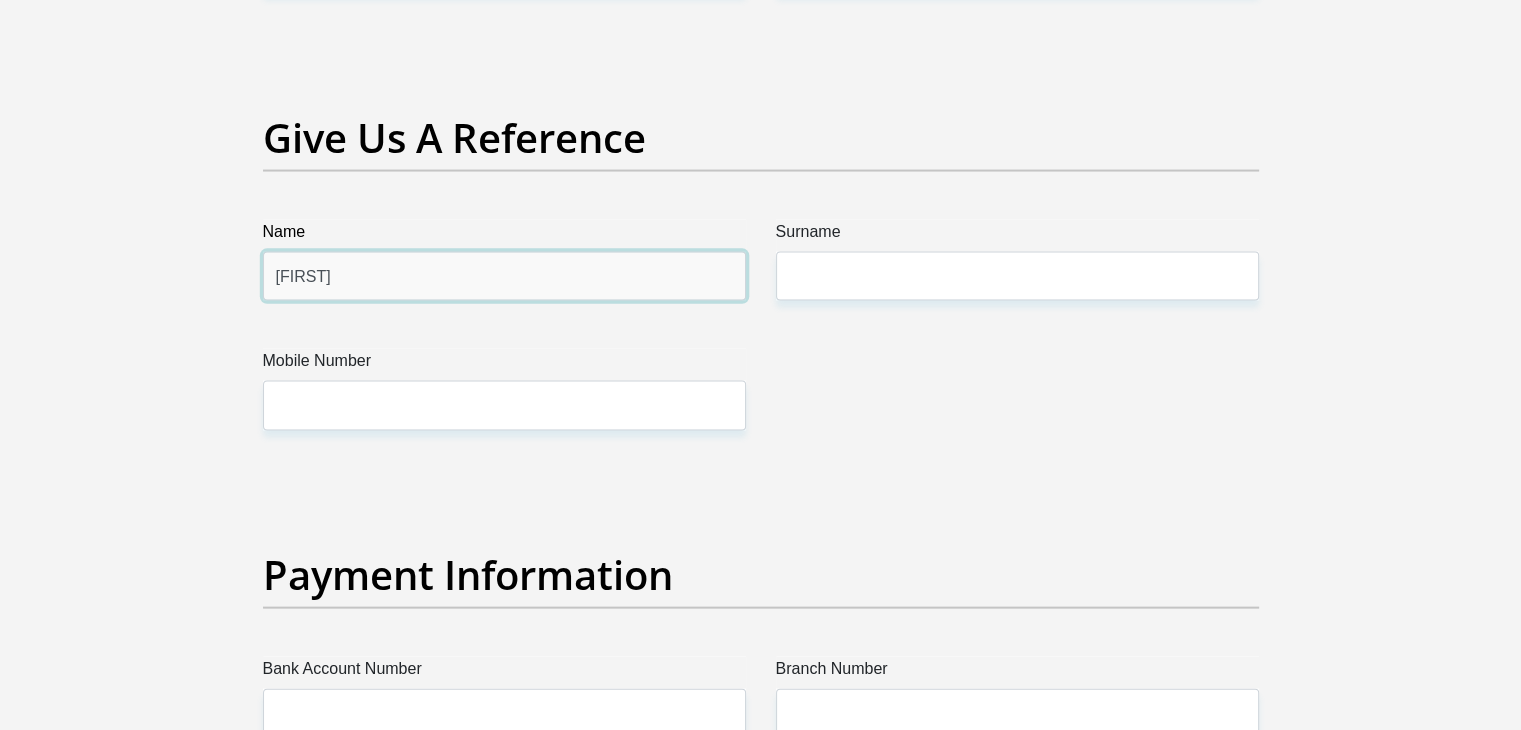 type on "Mthandeni" 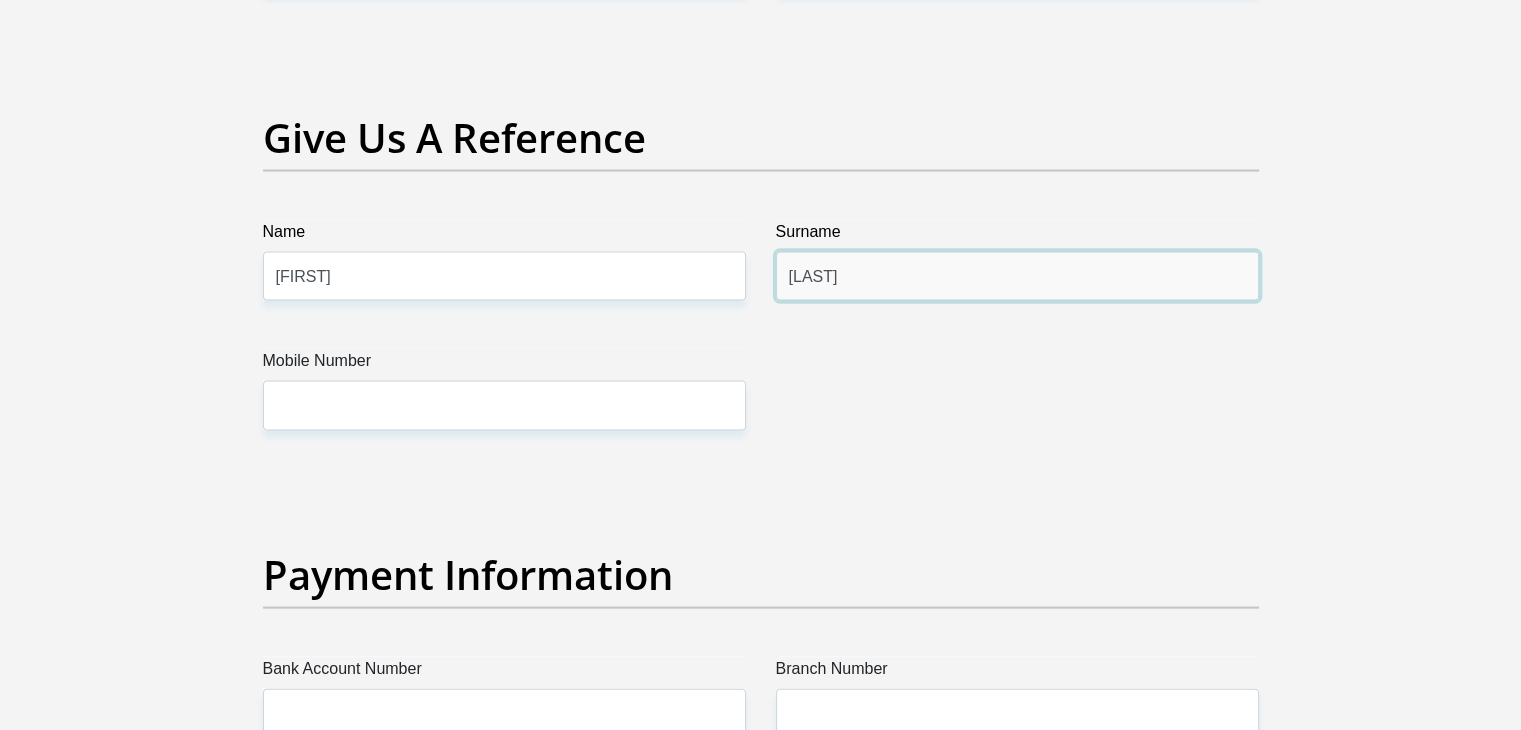 type on "Dube" 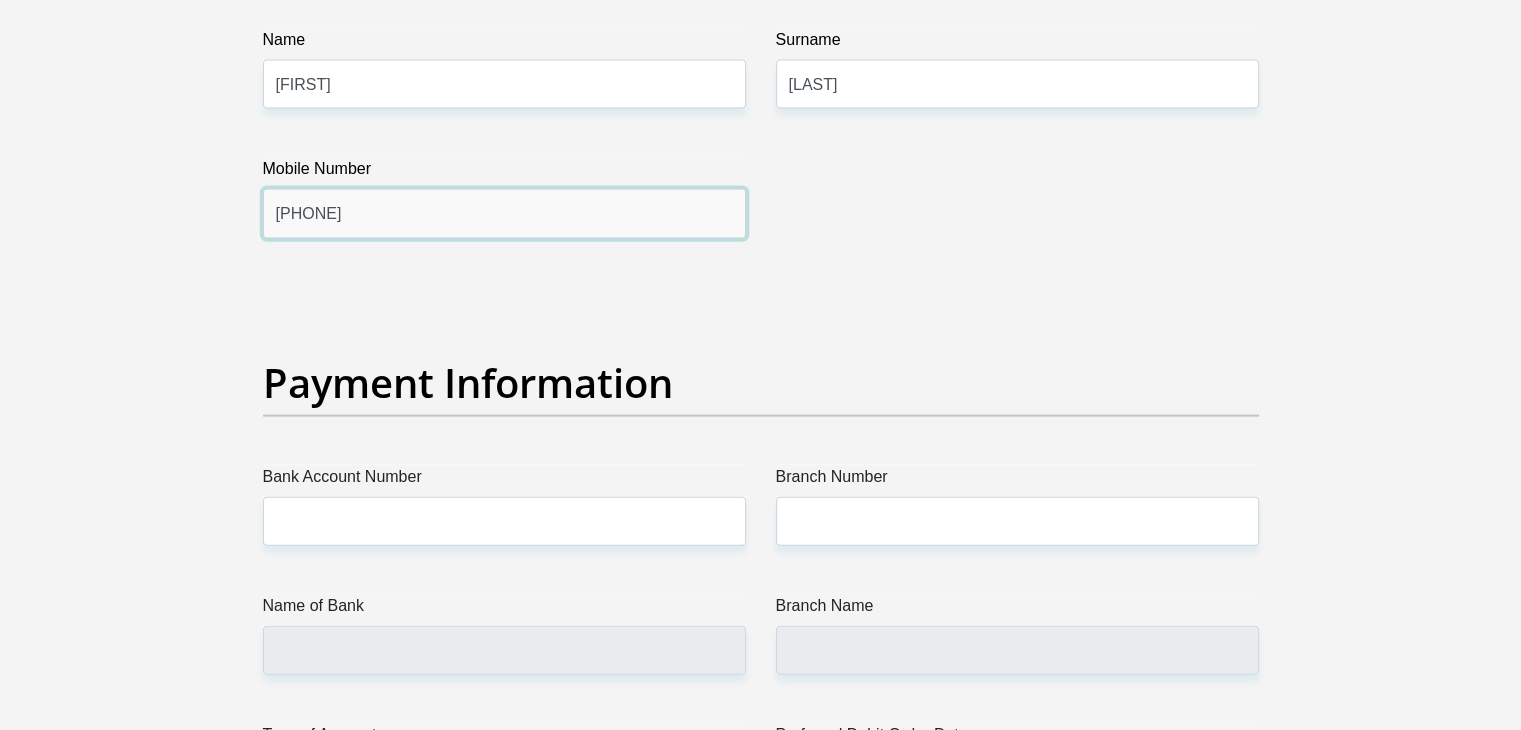 scroll, scrollTop: 4500, scrollLeft: 0, axis: vertical 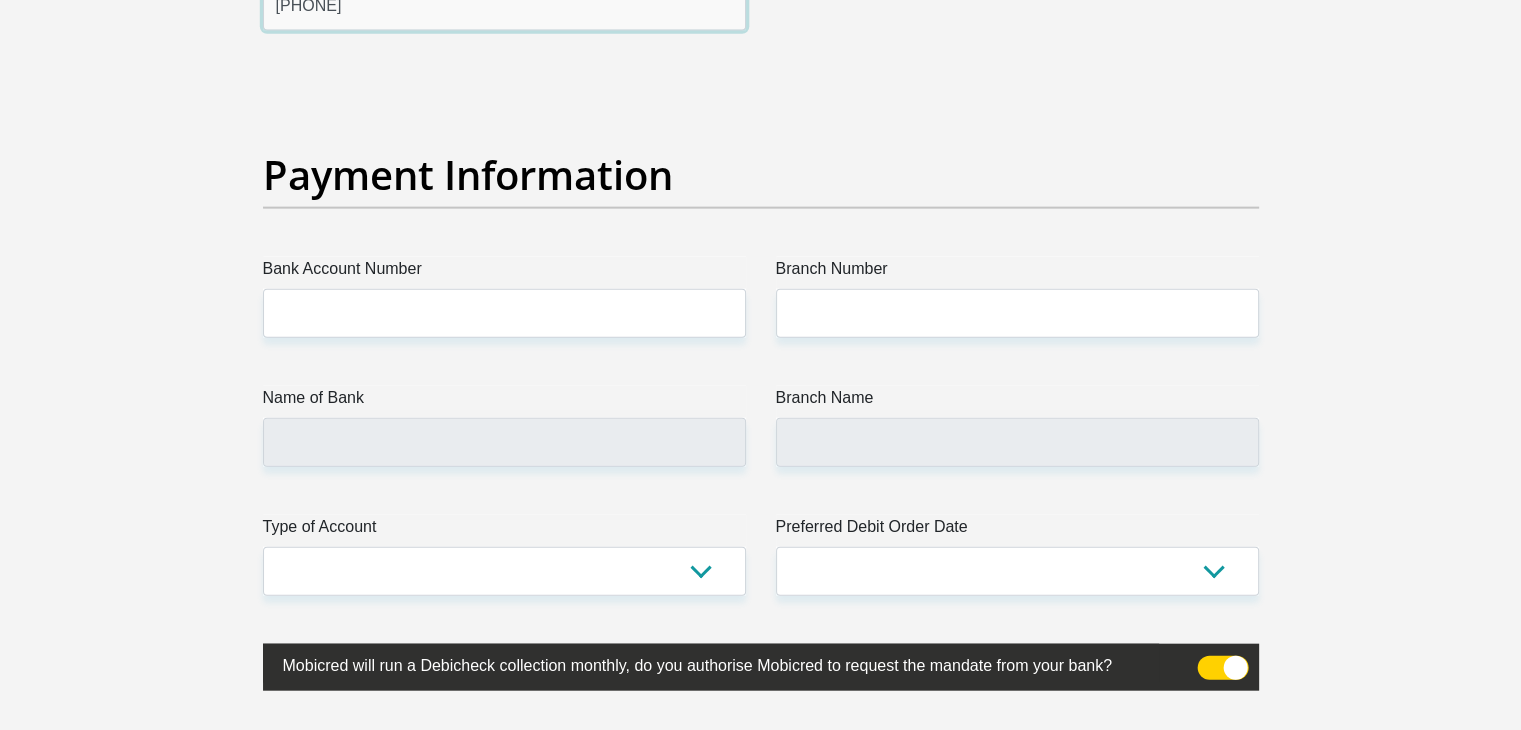 type on "0734162678" 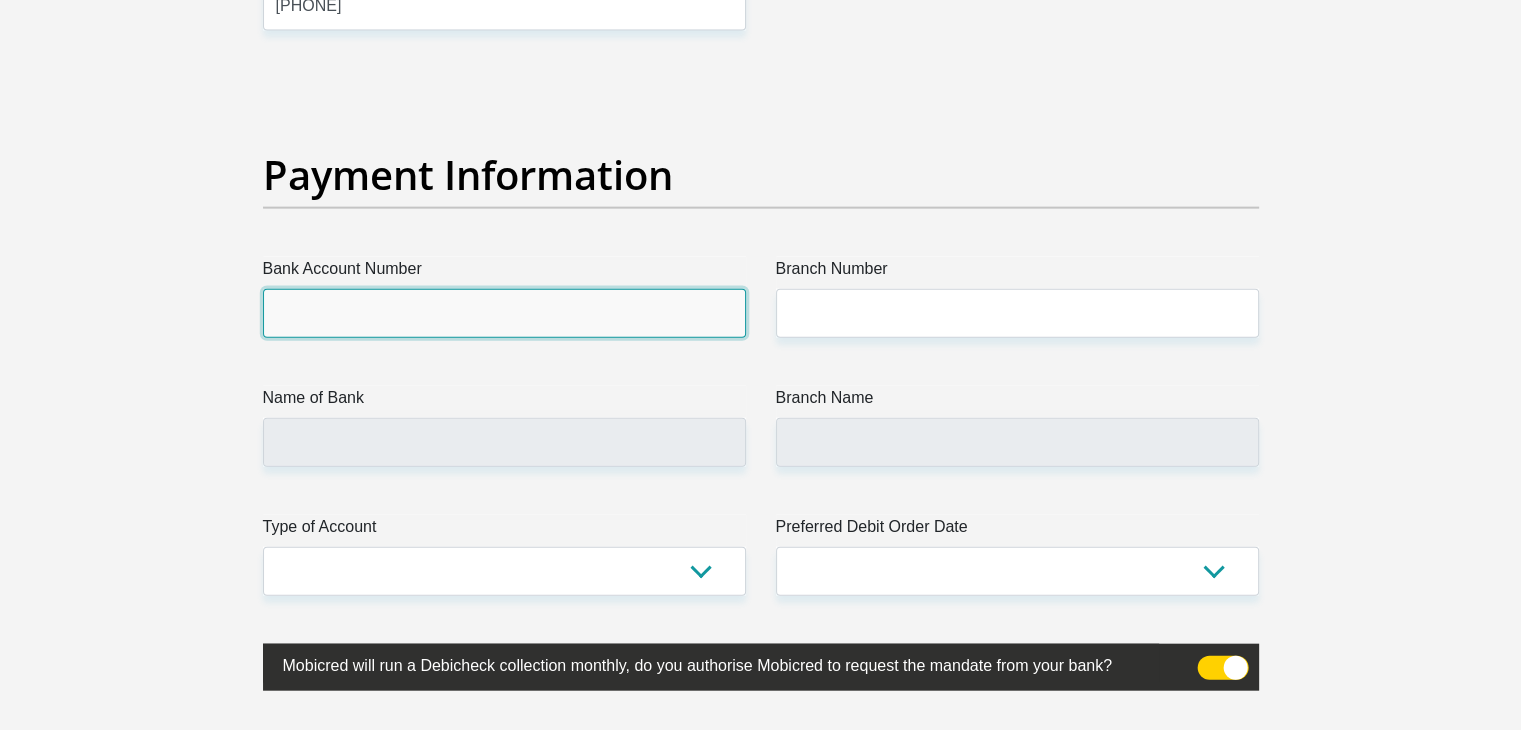 click on "Bank Account Number" at bounding box center (504, 313) 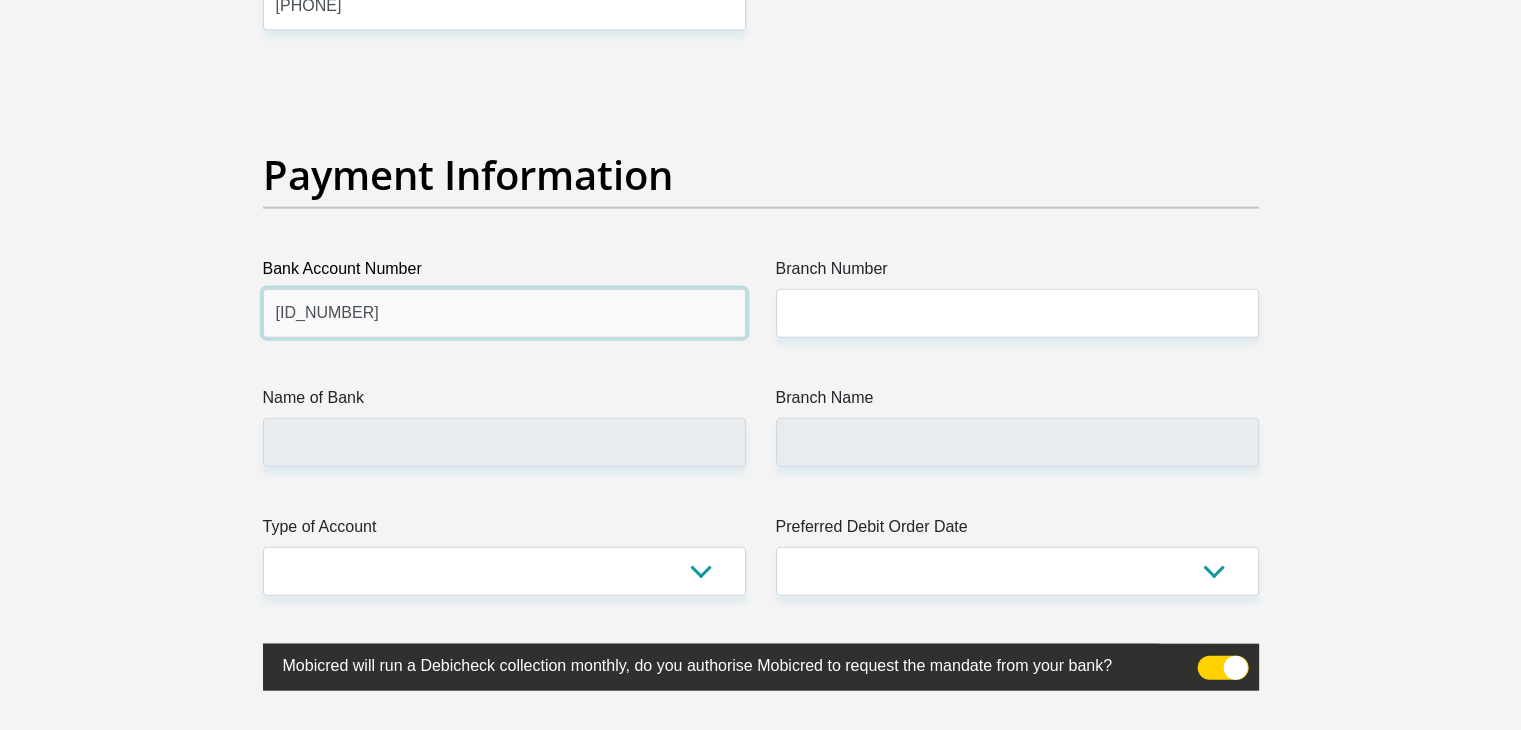 click on "117247632" at bounding box center [504, 313] 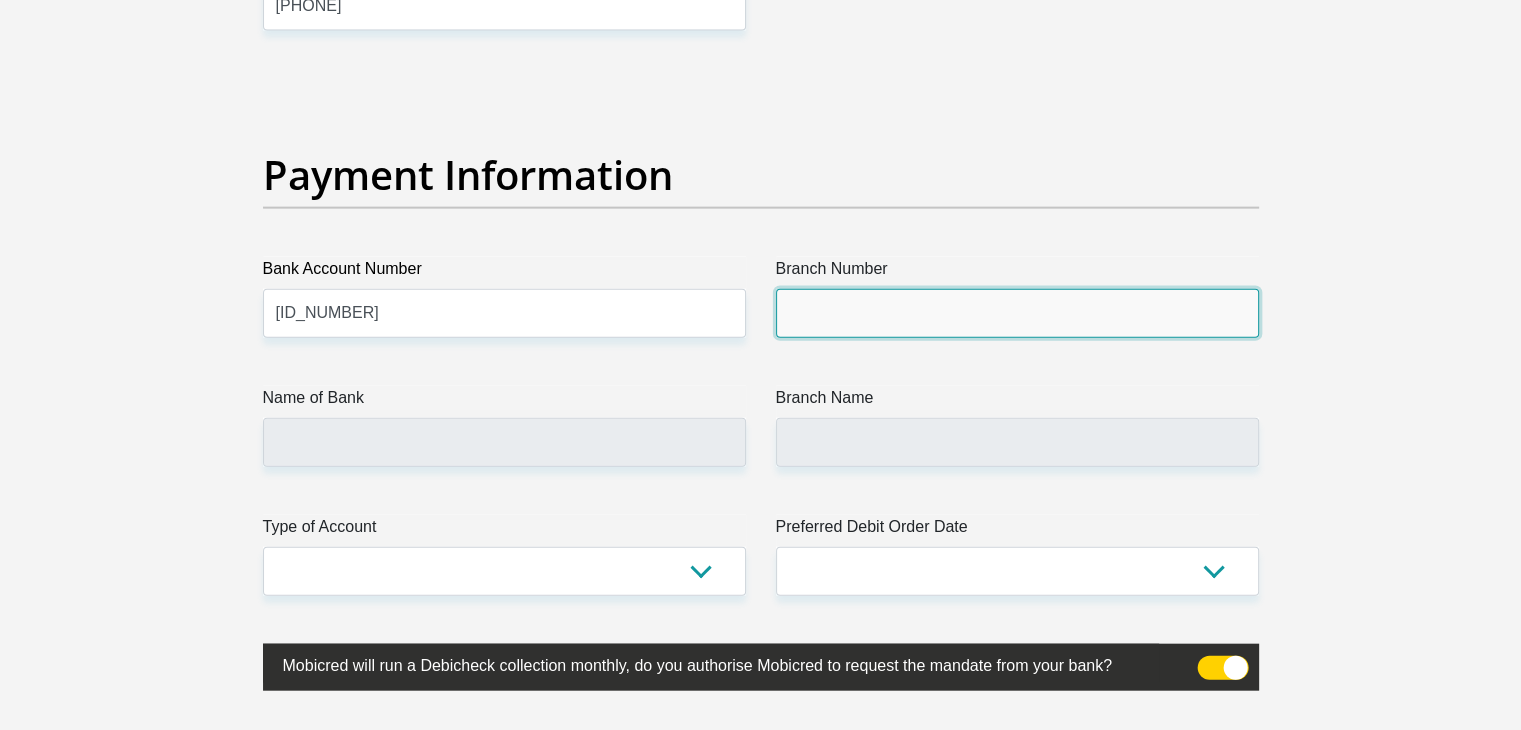click on "Branch Number" at bounding box center (1017, 313) 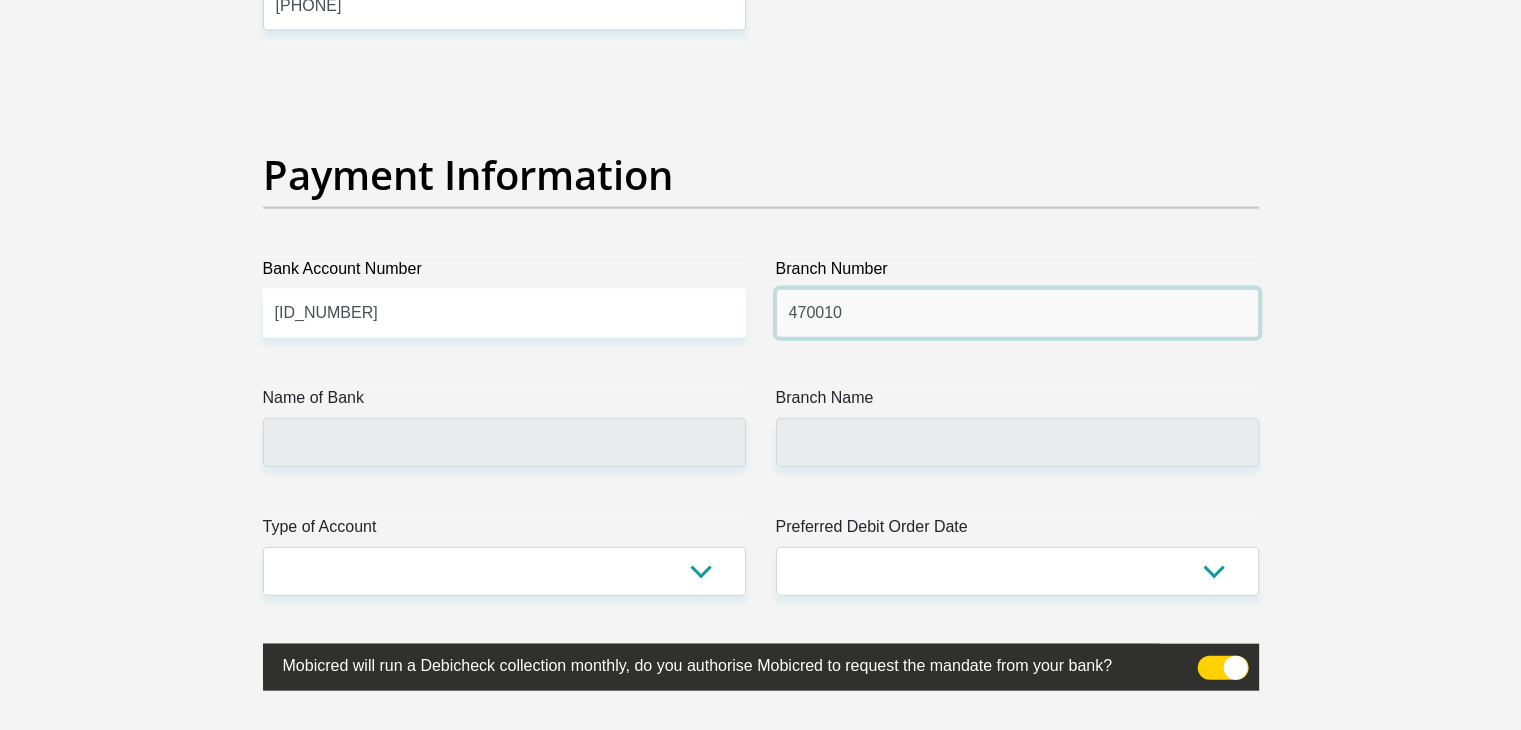 type on "470010" 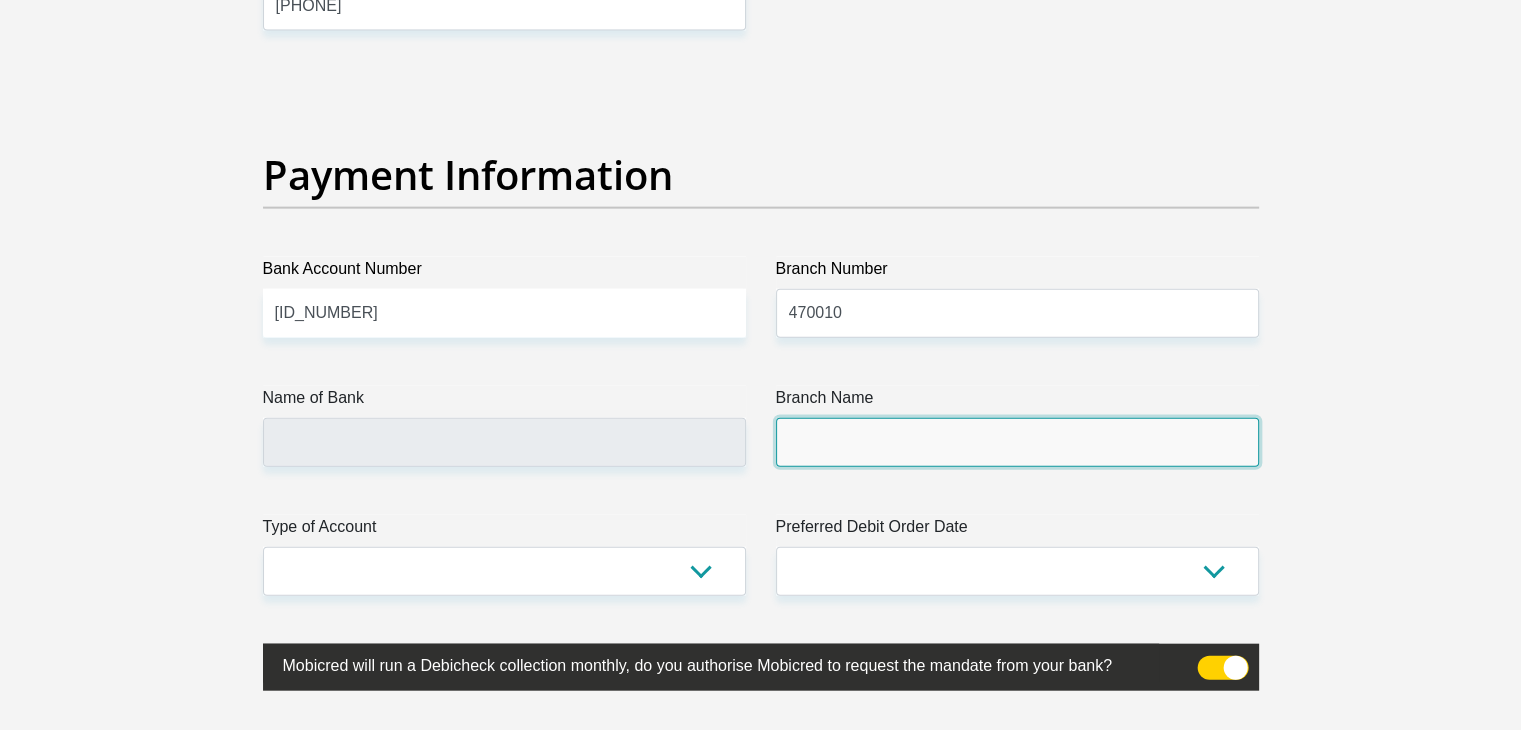 click on "Branch Name" at bounding box center (1017, 442) 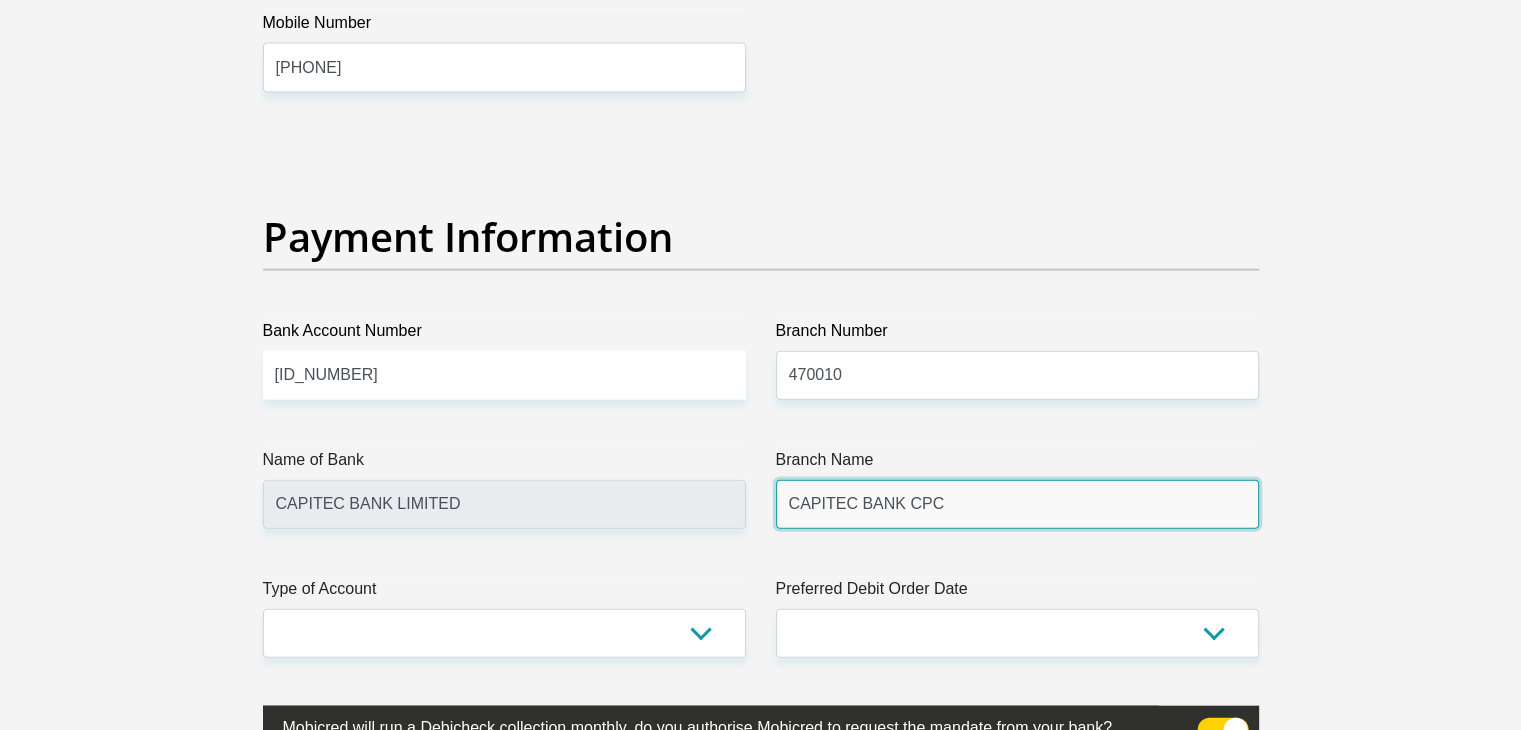 scroll, scrollTop: 4638, scrollLeft: 0, axis: vertical 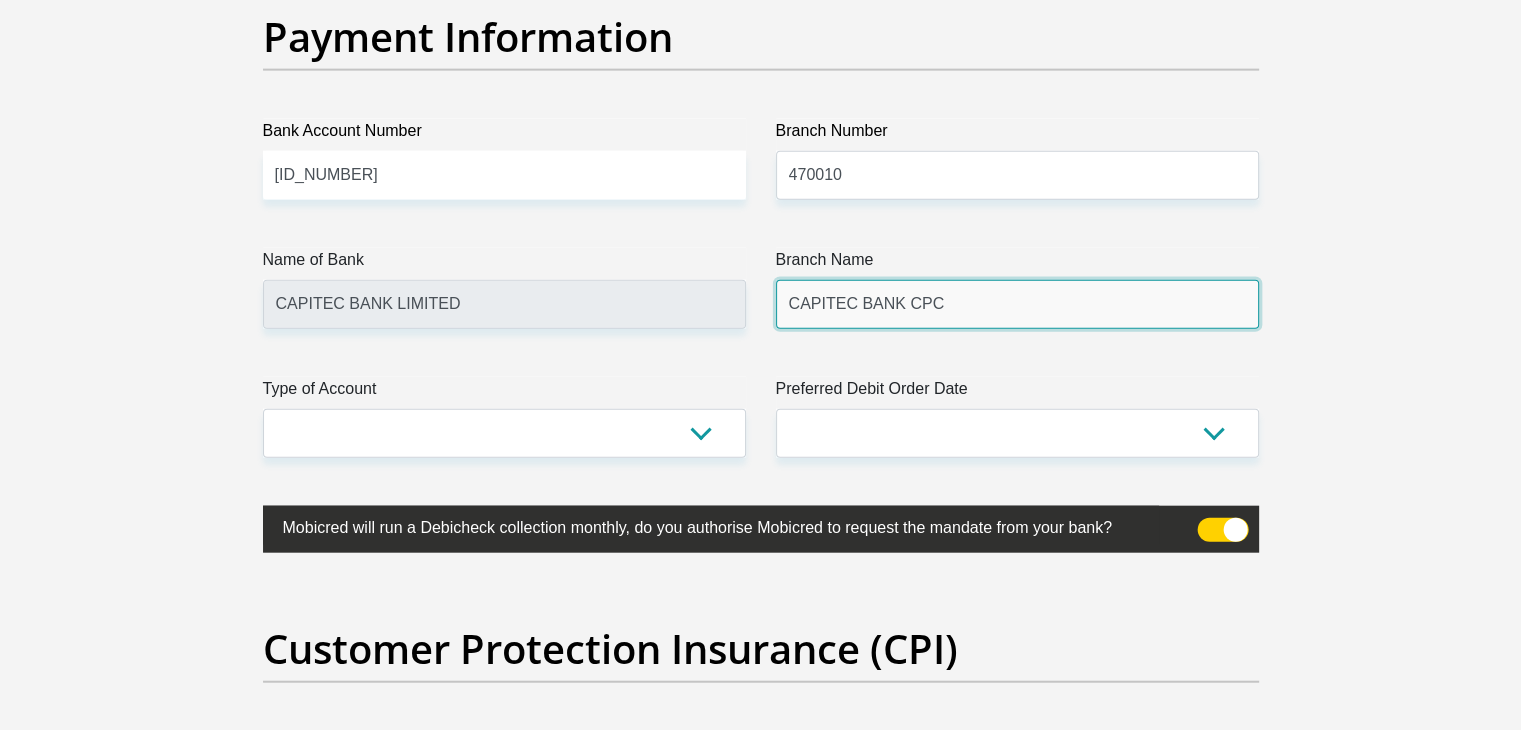 click on "CAPITEC BANK CPC" at bounding box center (1017, 304) 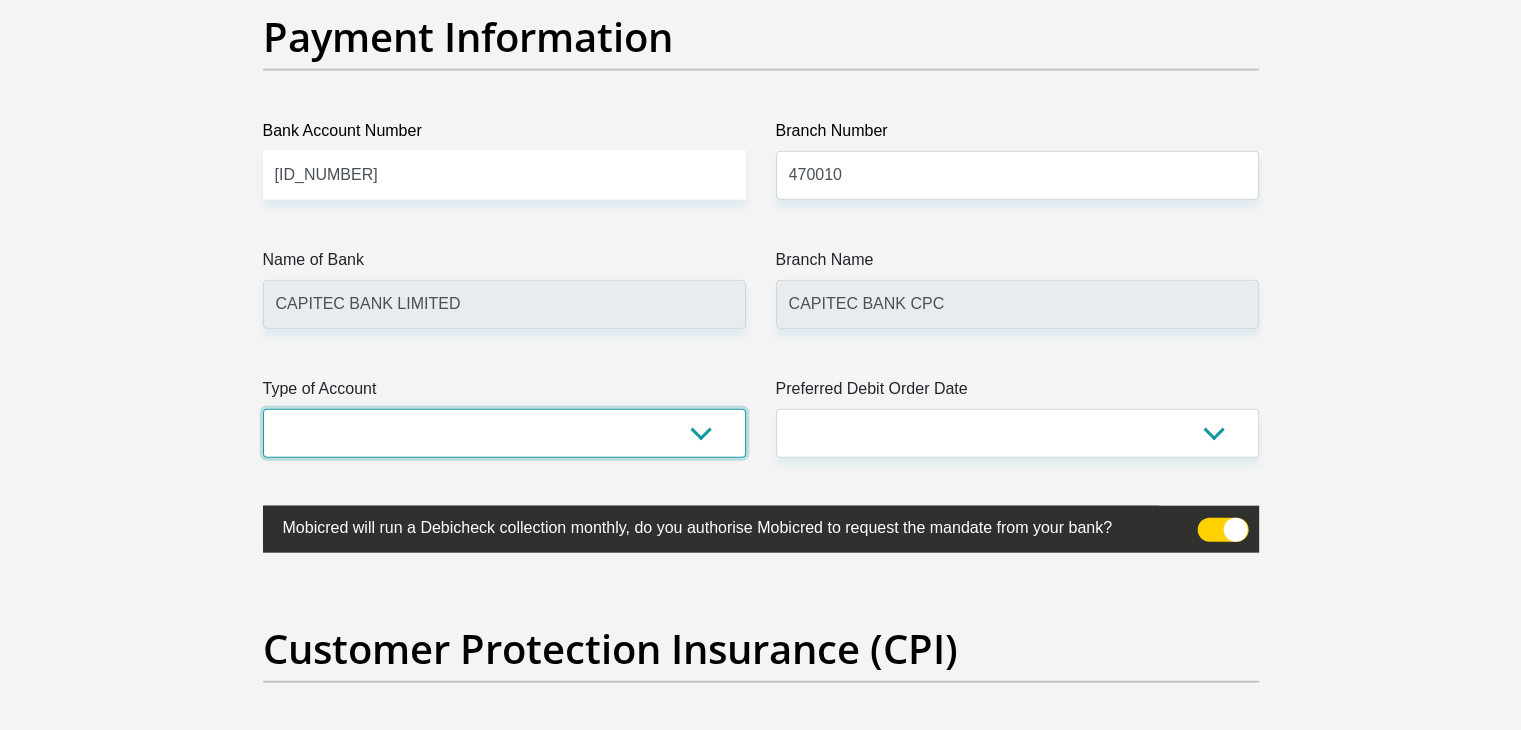 click on "Cheque
Savings" at bounding box center (504, 433) 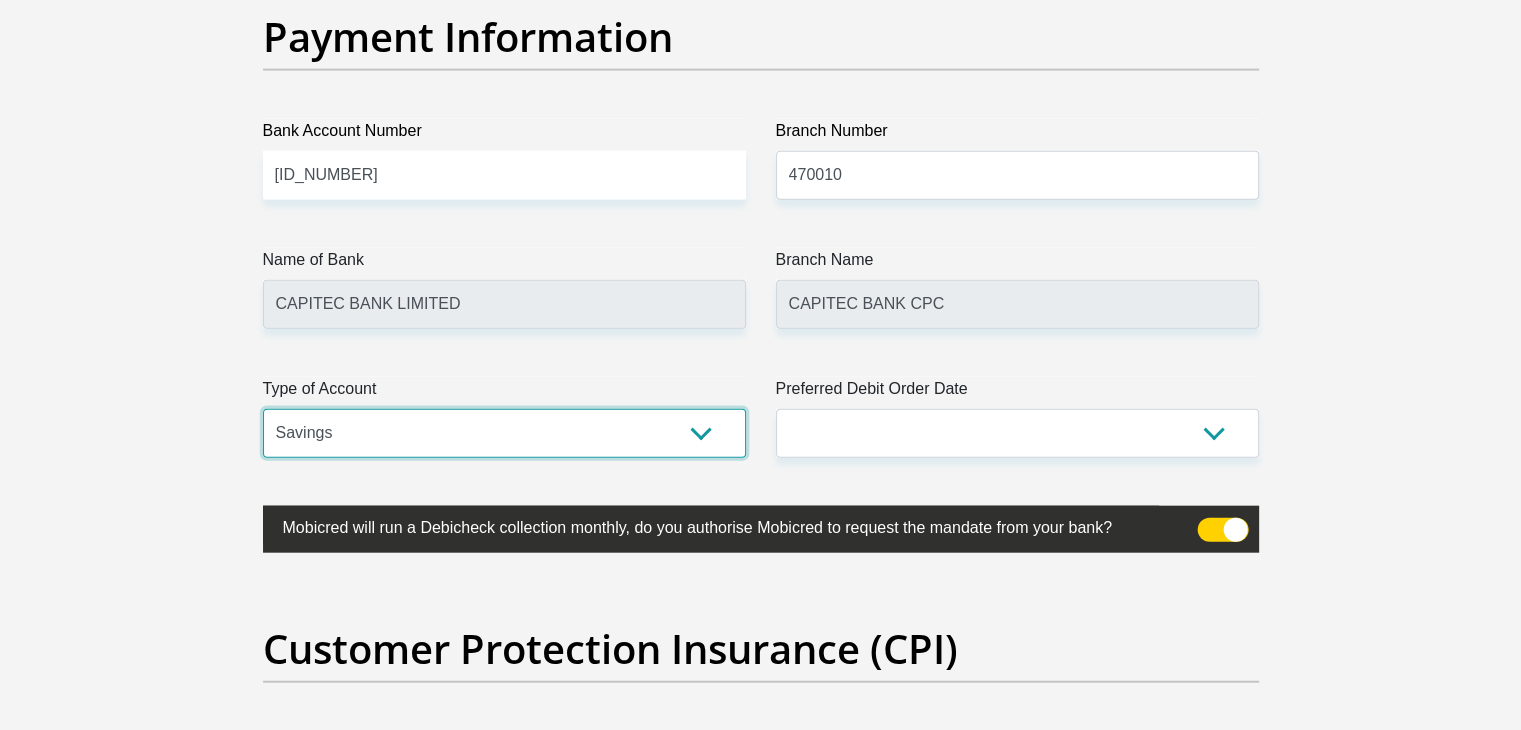 click on "Cheque
Savings" at bounding box center (504, 433) 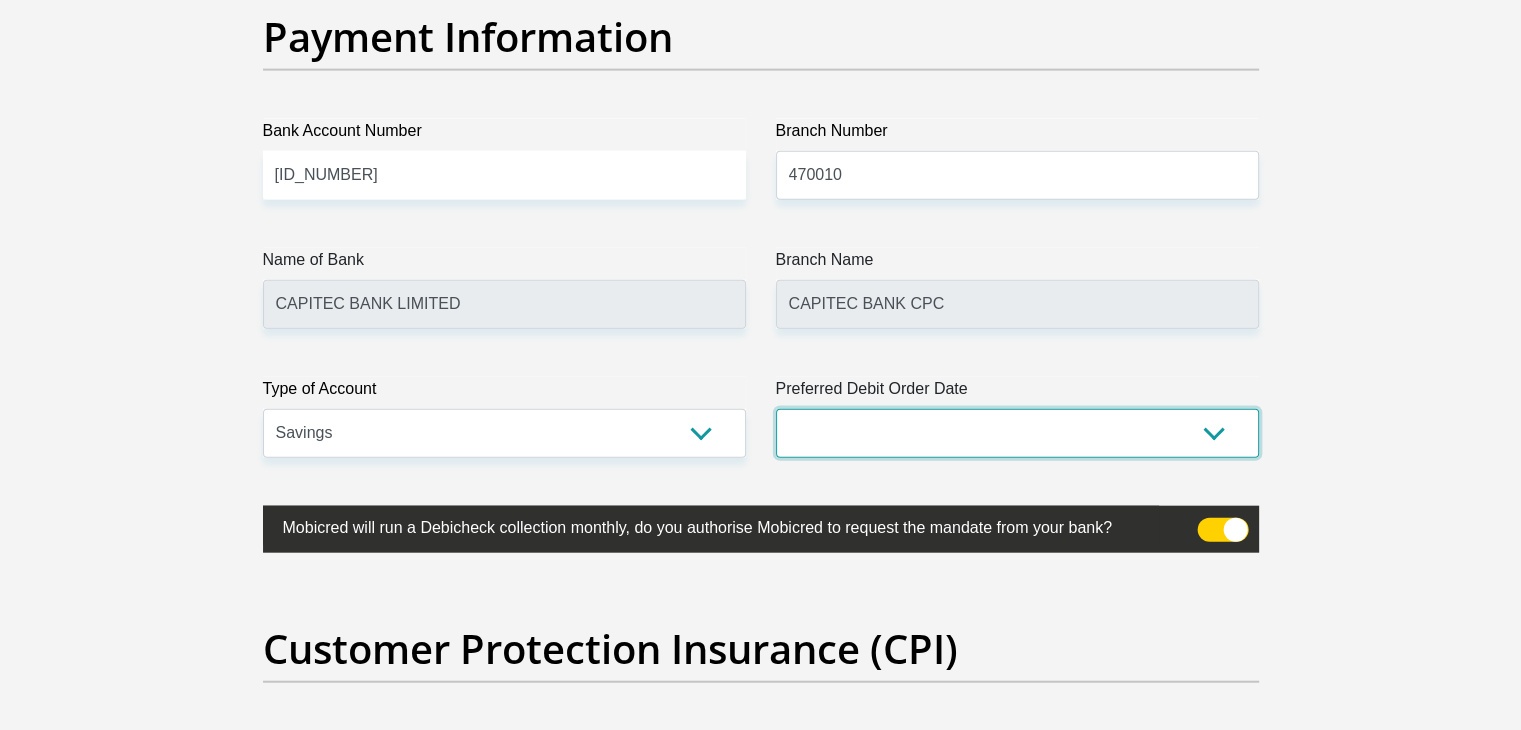 click on "1st
2nd
3rd
4th
5th
7th
18th
19th
20th
21st
22nd
23rd
24th
25th
26th
27th
28th
29th
30th" at bounding box center [1017, 433] 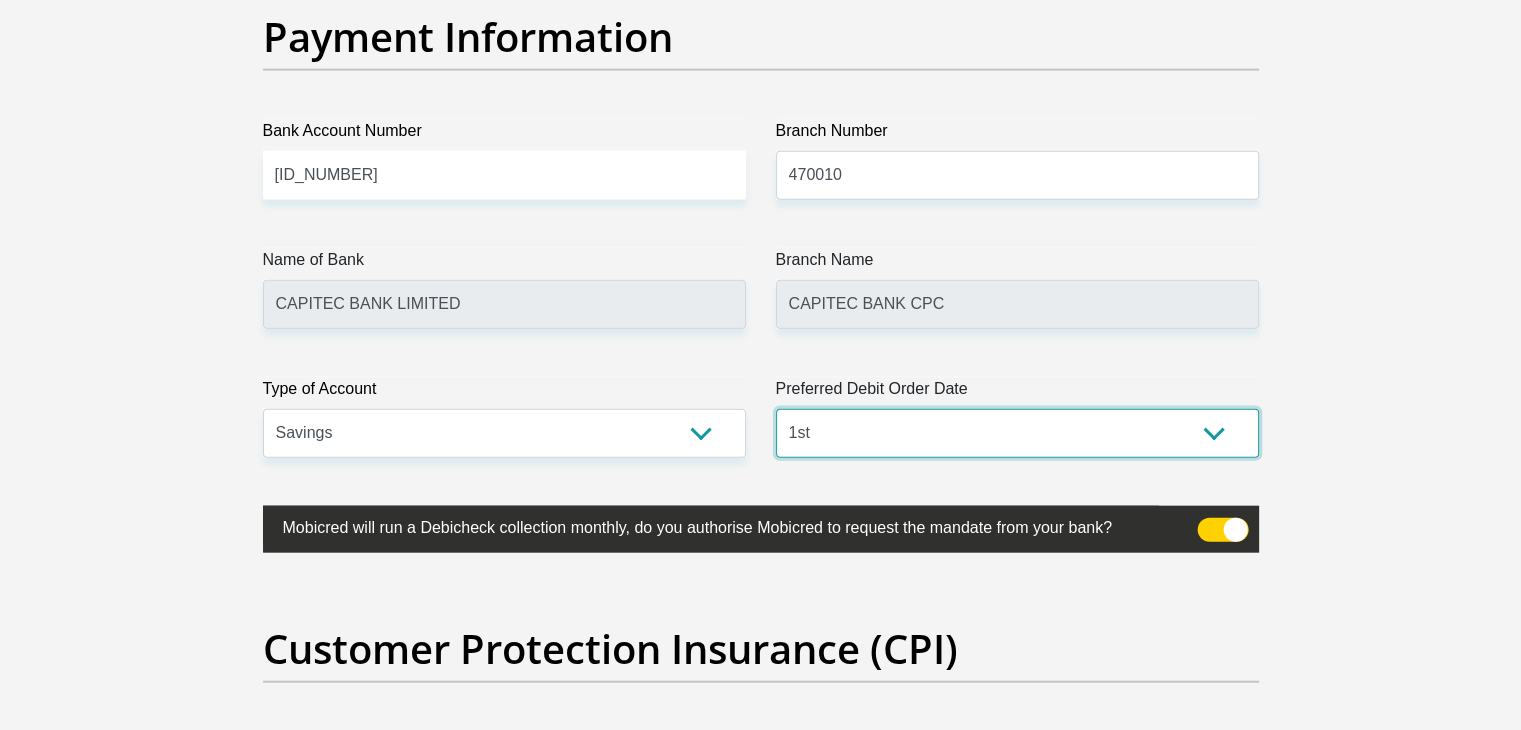click on "1st
2nd
3rd
4th
5th
7th
18th
19th
20th
21st
22nd
23rd
24th
25th
26th
27th
28th
29th
30th" at bounding box center [1017, 433] 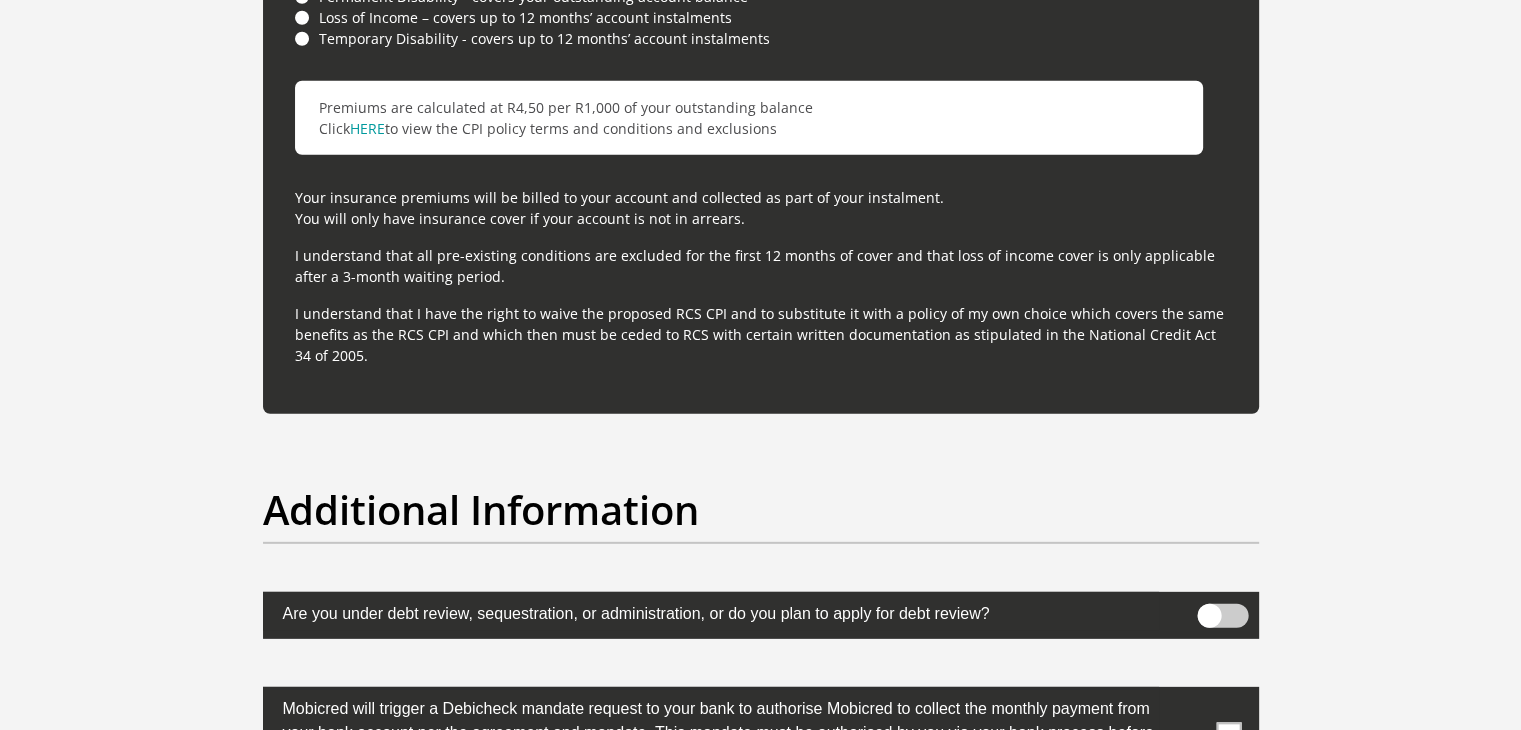 scroll, scrollTop: 6038, scrollLeft: 0, axis: vertical 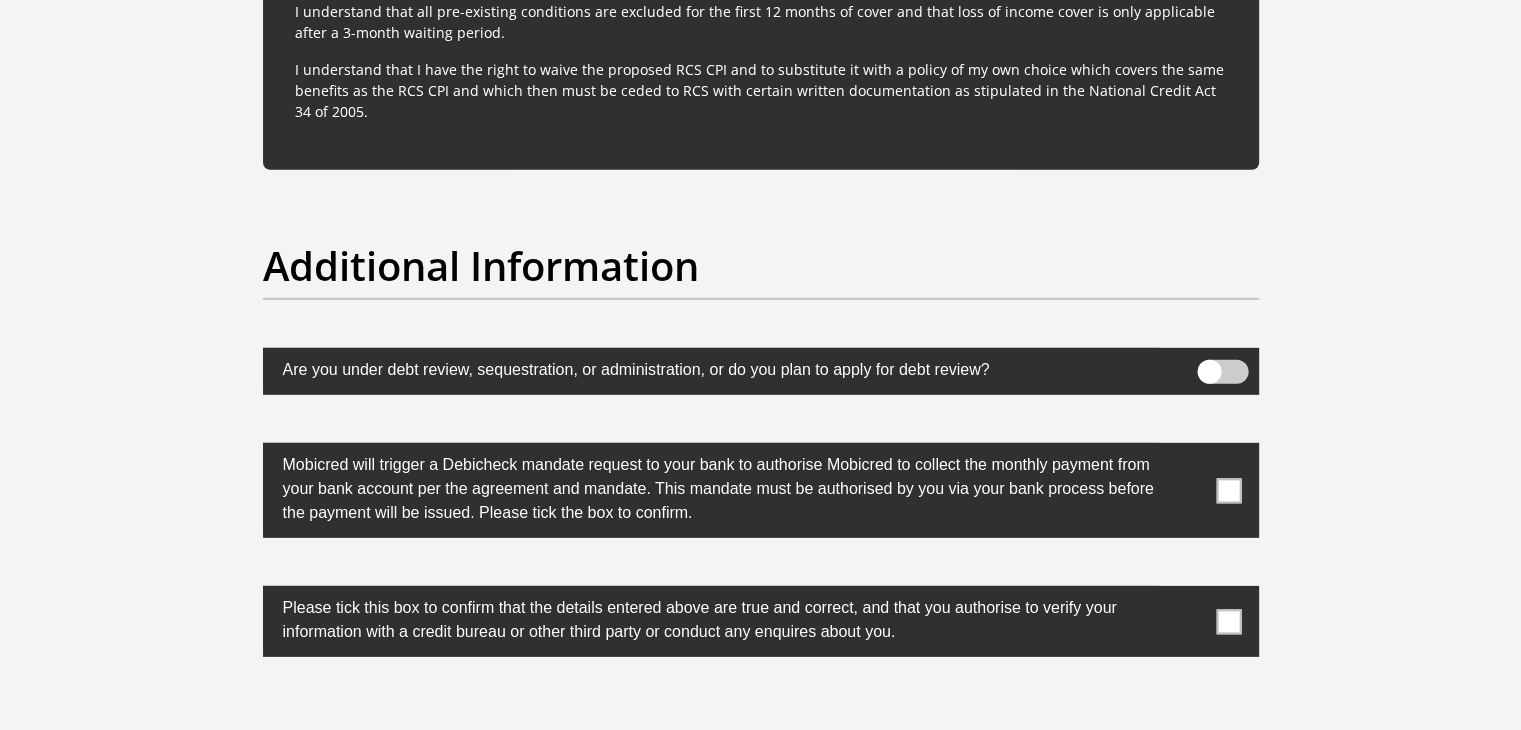 click at bounding box center [1222, 372] 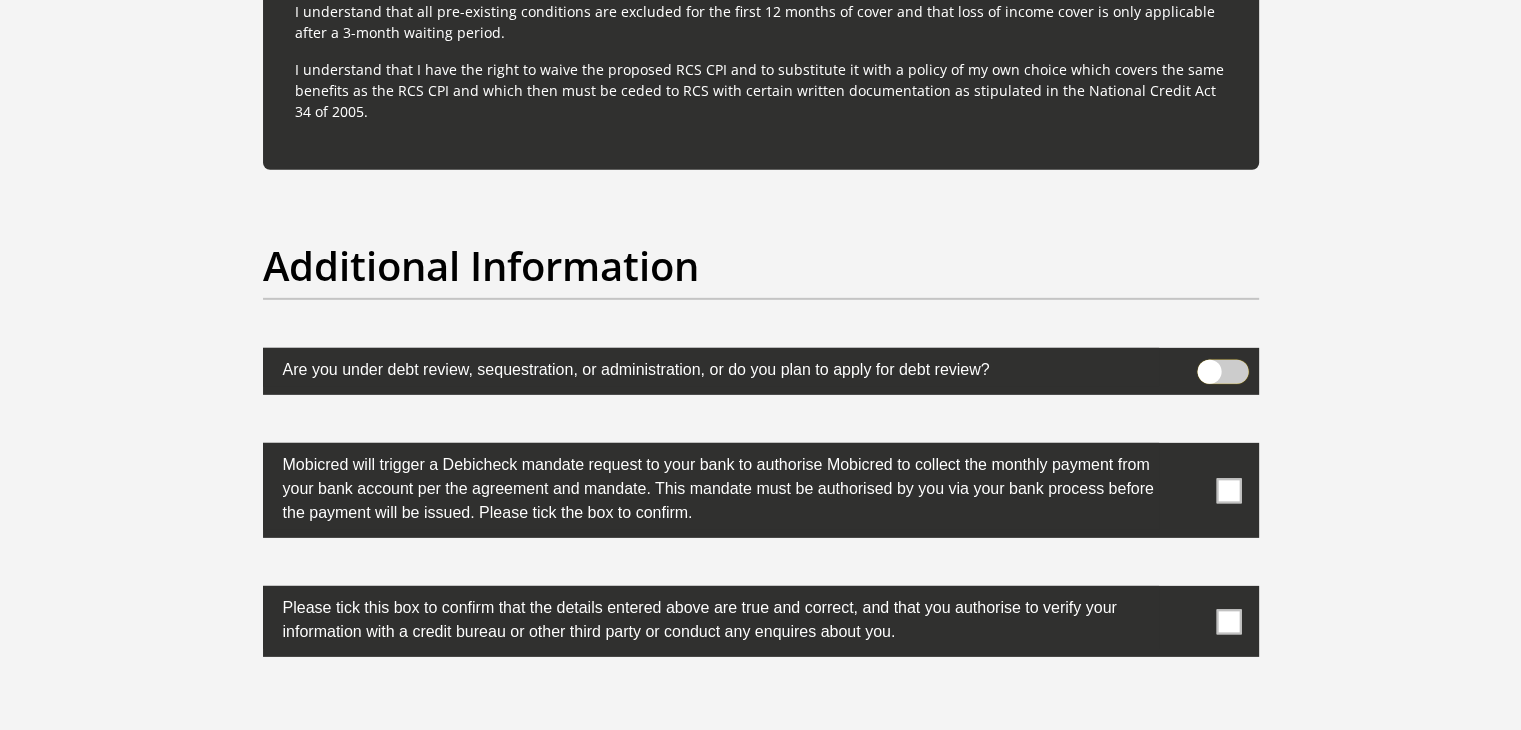 click at bounding box center [1209, 365] 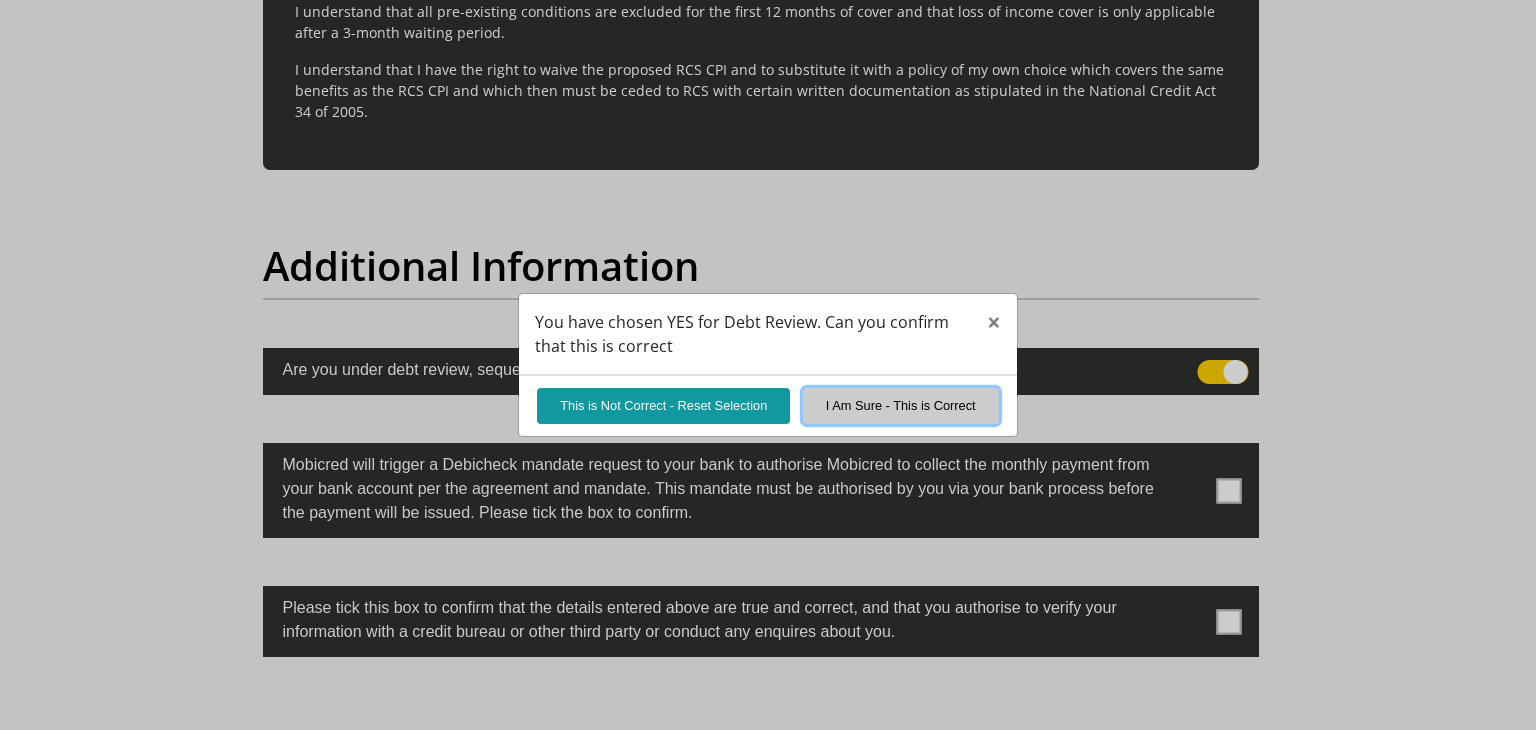 click on "I Am Sure - This is Correct" at bounding box center [901, 405] 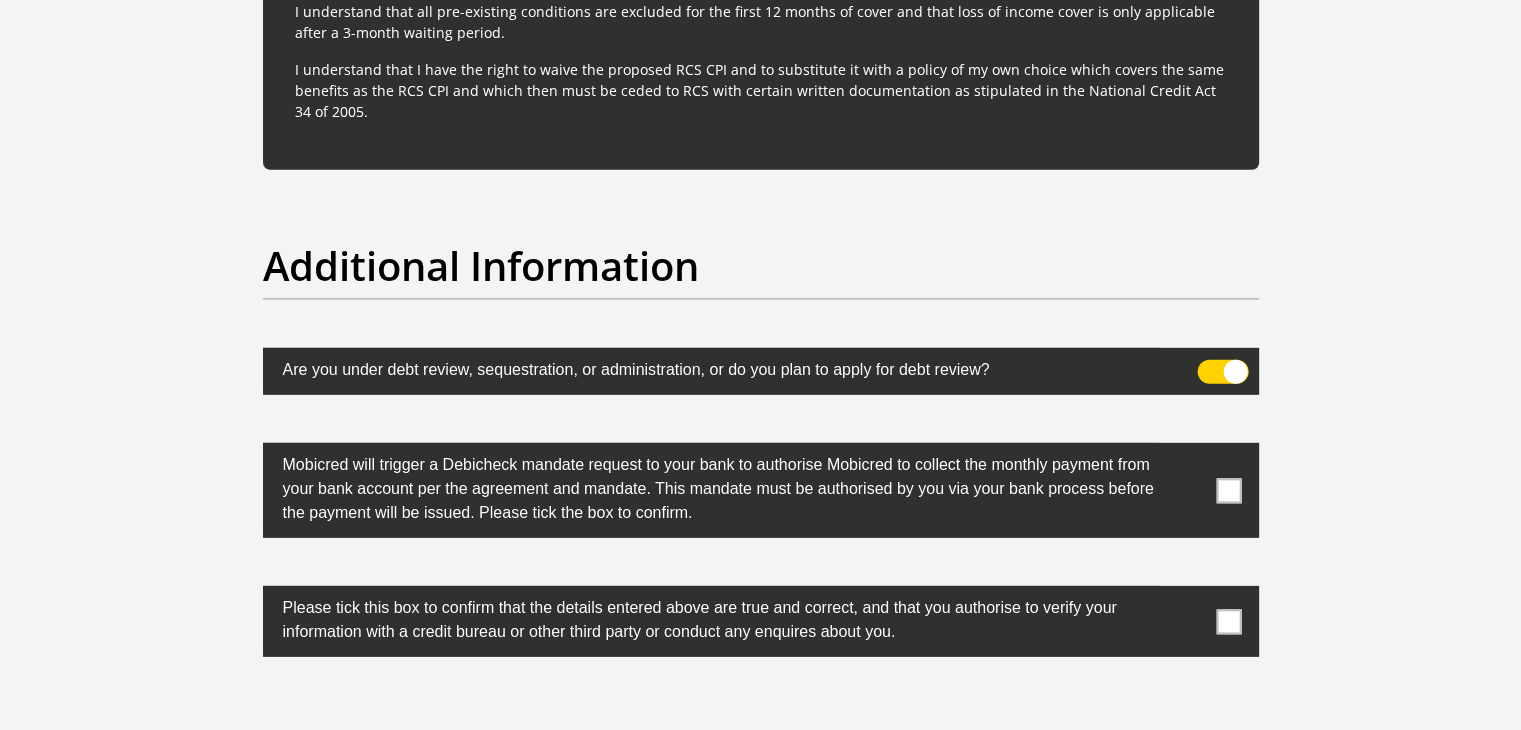 scroll, scrollTop: 6238, scrollLeft: 0, axis: vertical 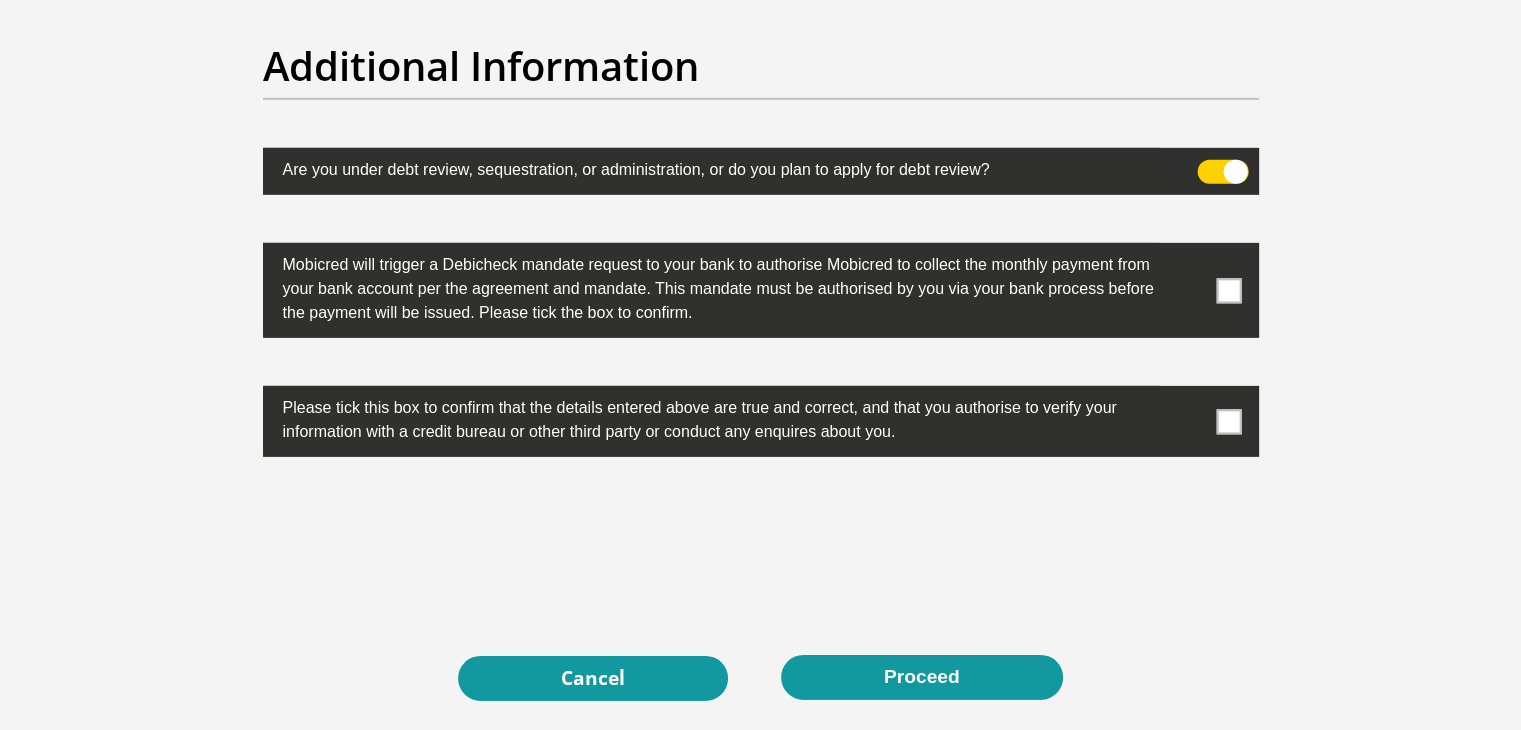 click at bounding box center [1228, 290] 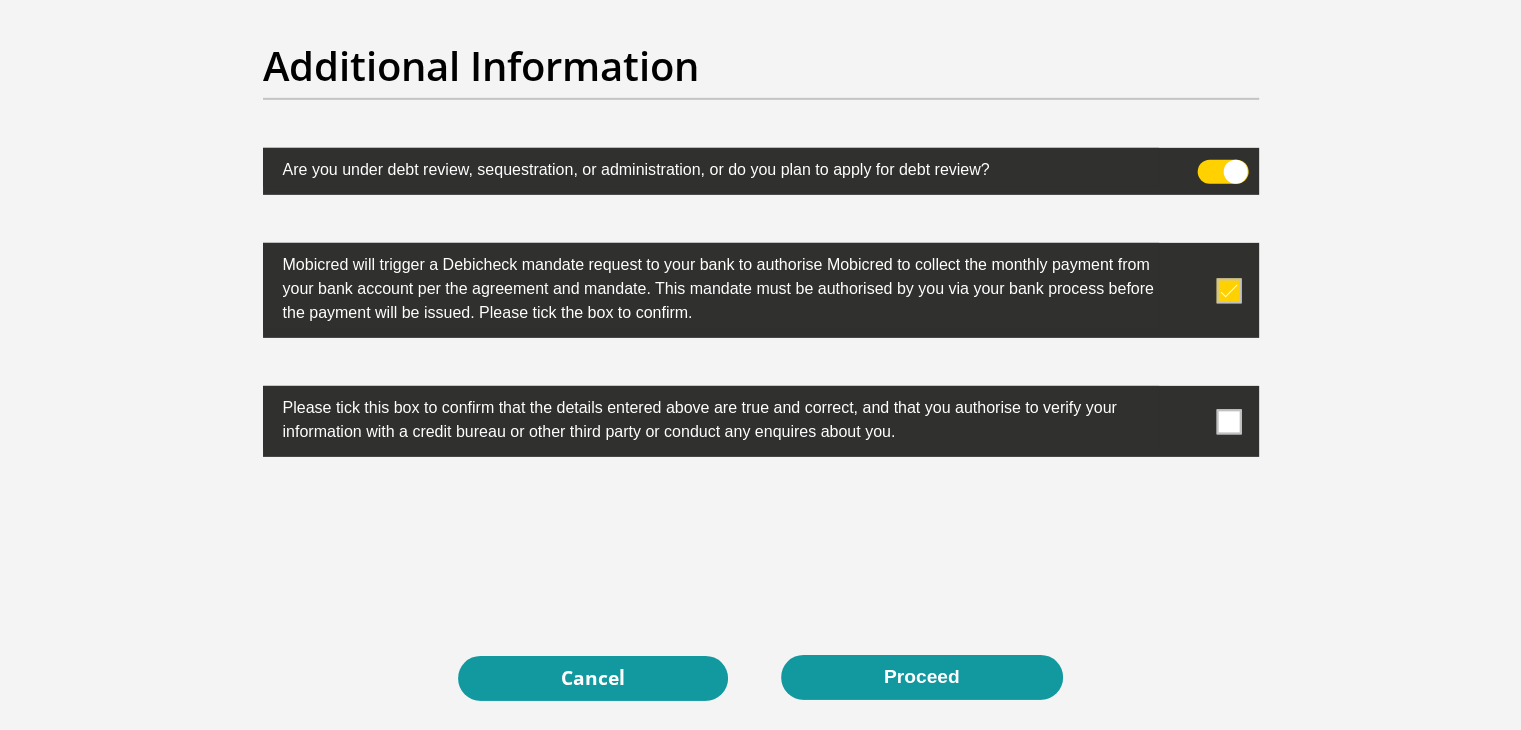 click at bounding box center [1228, 421] 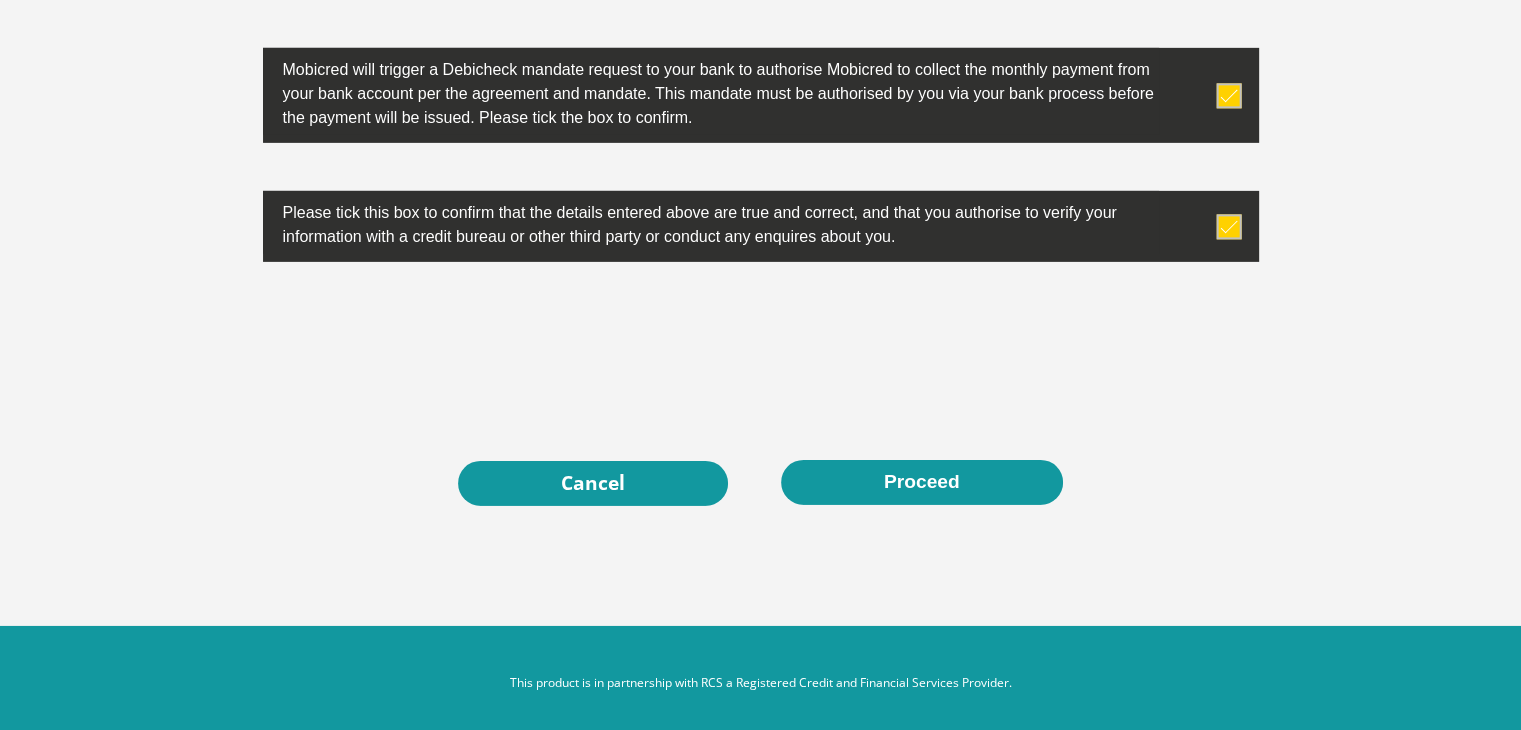 scroll, scrollTop: 6441, scrollLeft: 0, axis: vertical 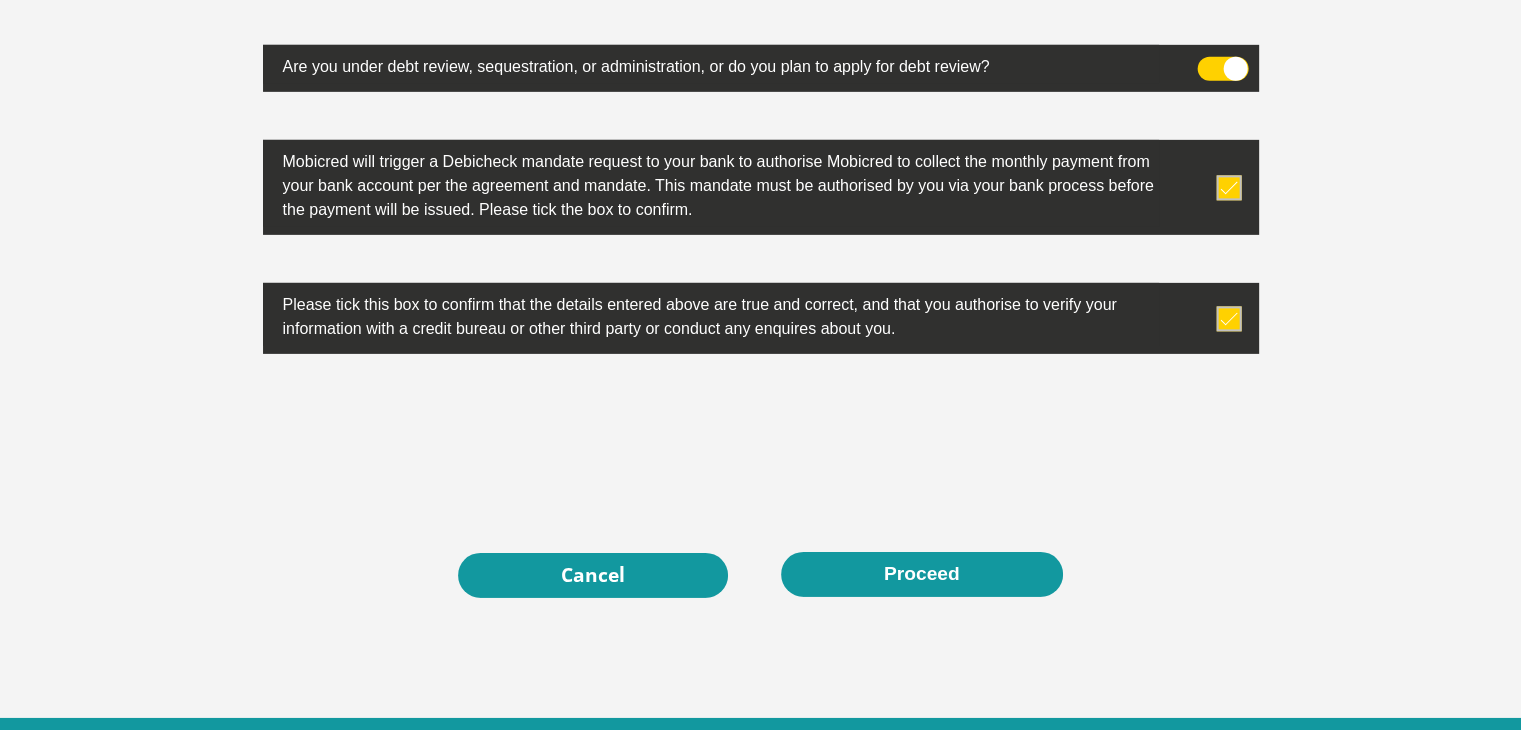 drag, startPoint x: 932, startPoint y: 581, endPoint x: 1081, endPoint y: 417, distance: 221.57843 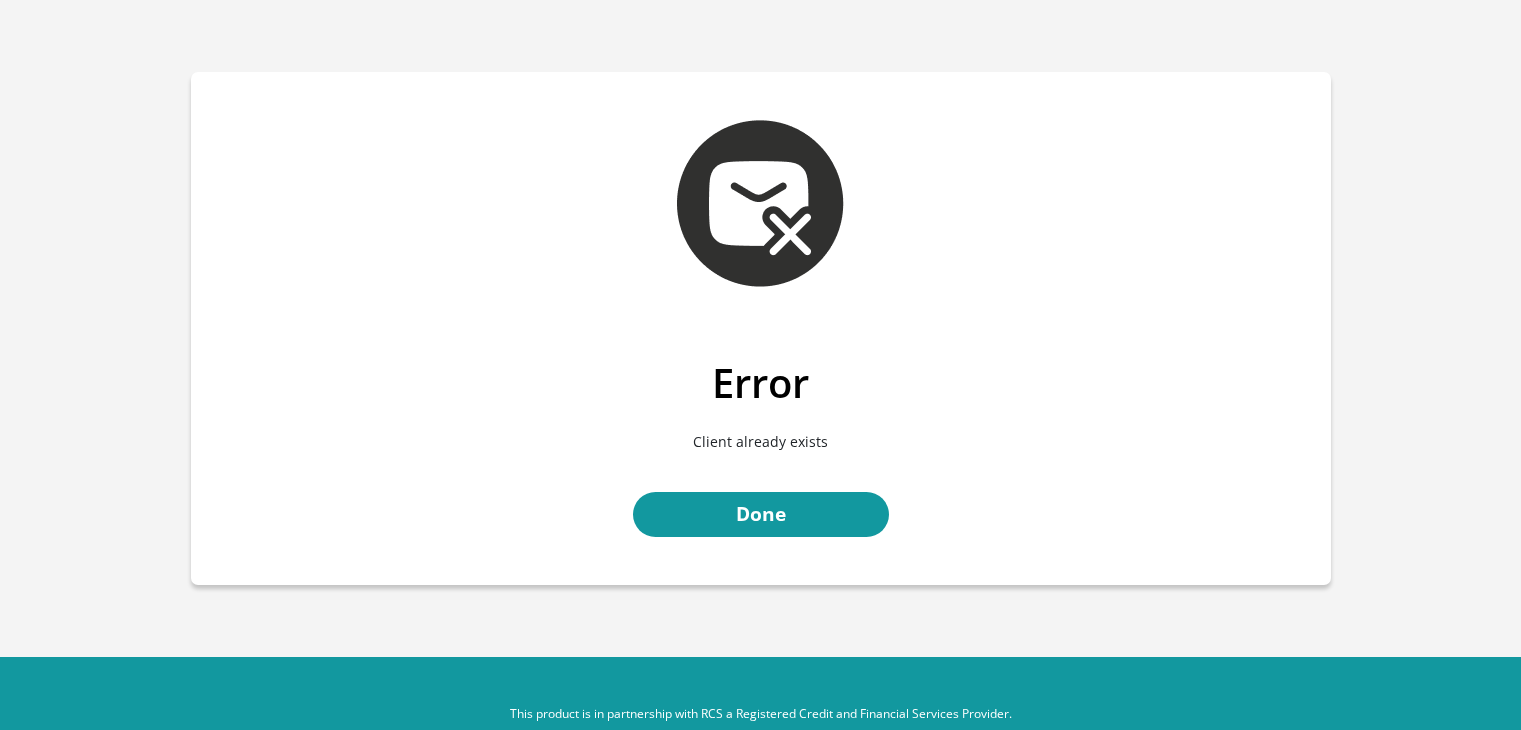 scroll, scrollTop: 0, scrollLeft: 0, axis: both 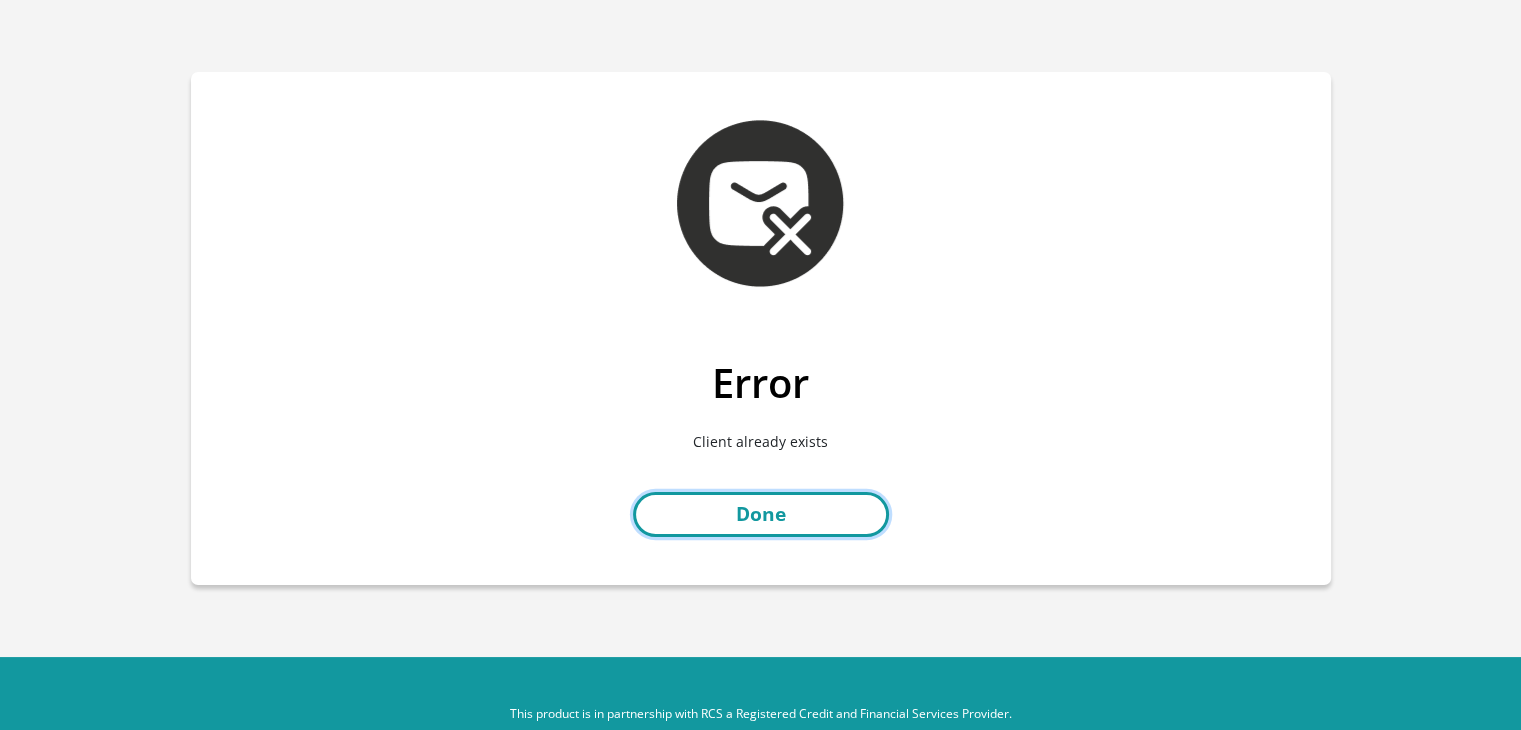 click on "Done" at bounding box center [761, 514] 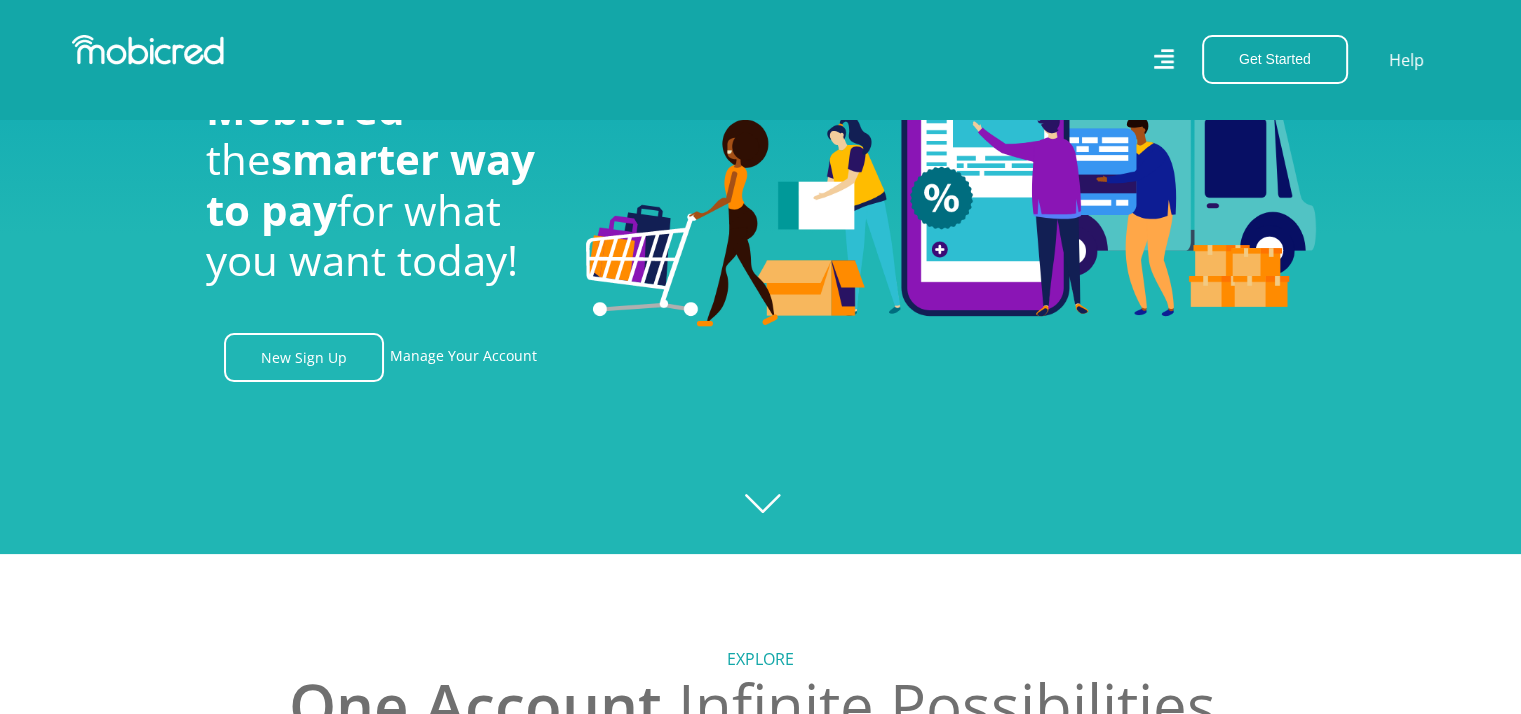 scroll, scrollTop: 200, scrollLeft: 0, axis: vertical 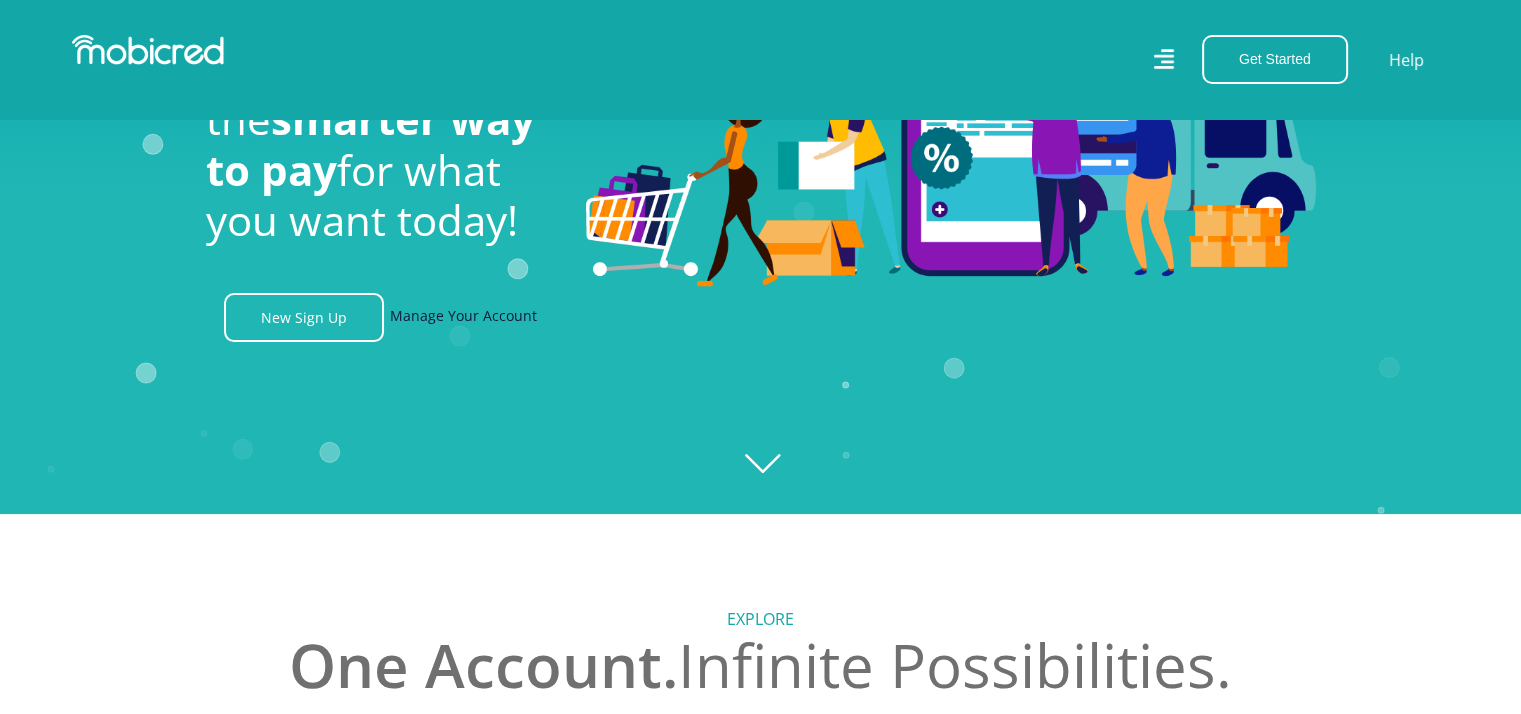 click on "Manage Your Account" at bounding box center (463, 317) 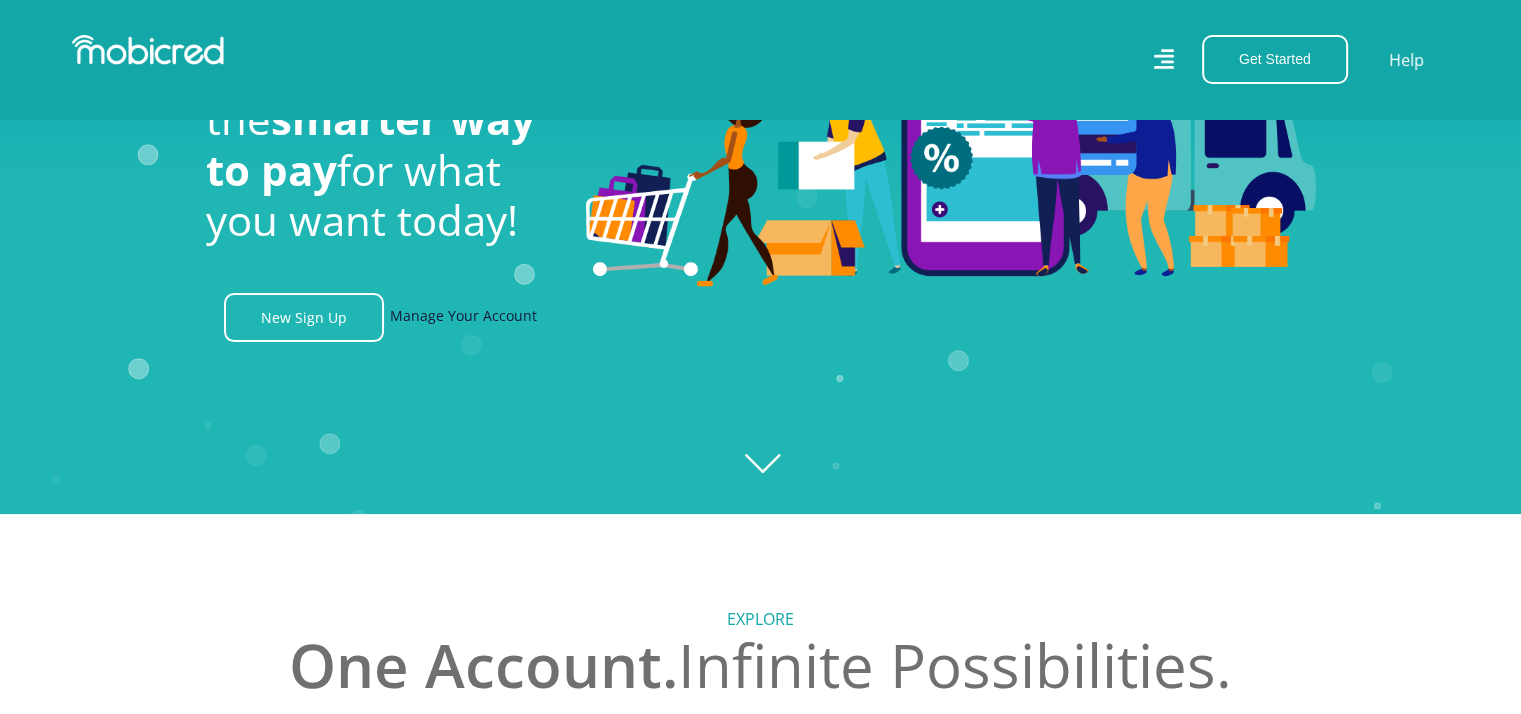scroll, scrollTop: 0, scrollLeft: 1424, axis: horizontal 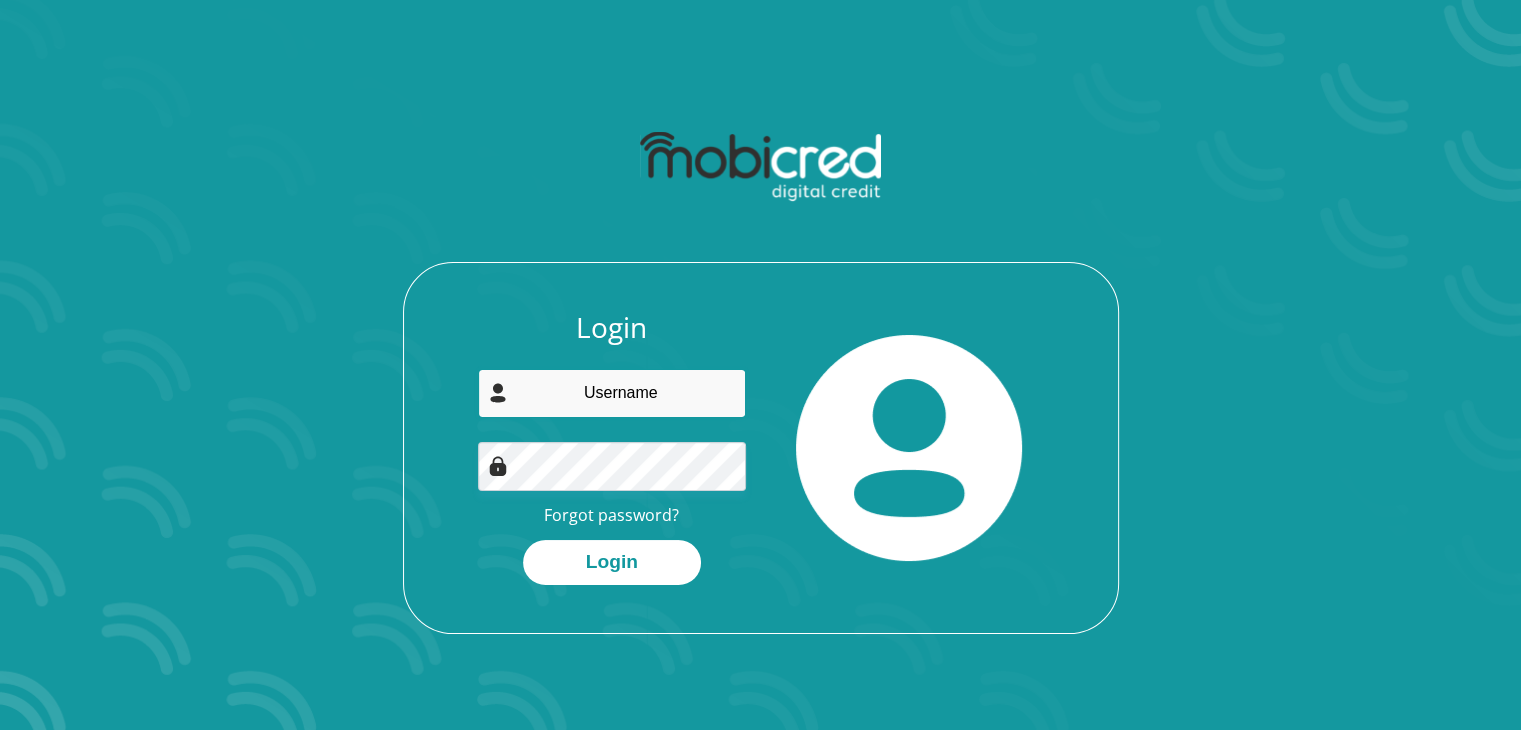click at bounding box center [612, 393] 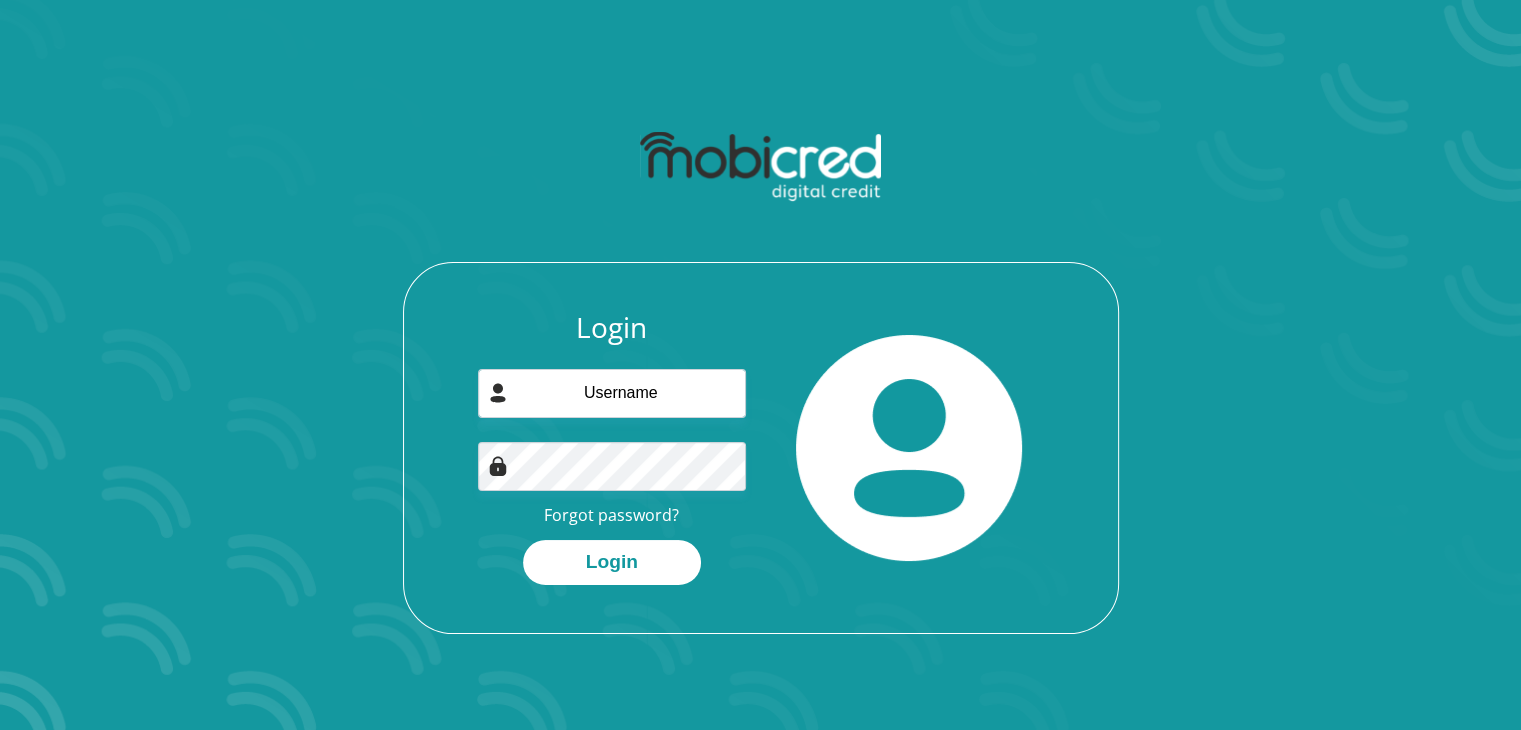 click at bounding box center [910, 448] 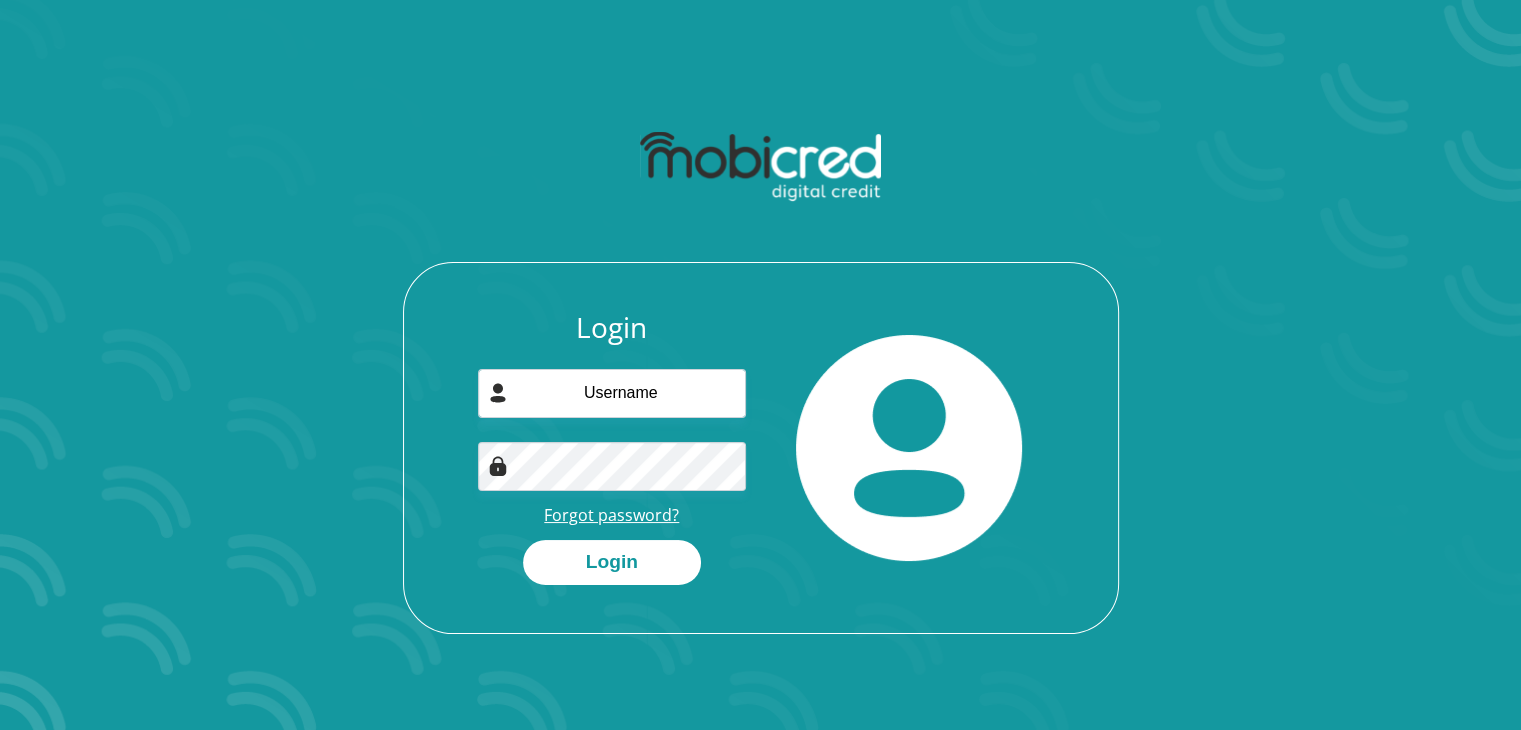 click on "Forgot password?" at bounding box center [611, 515] 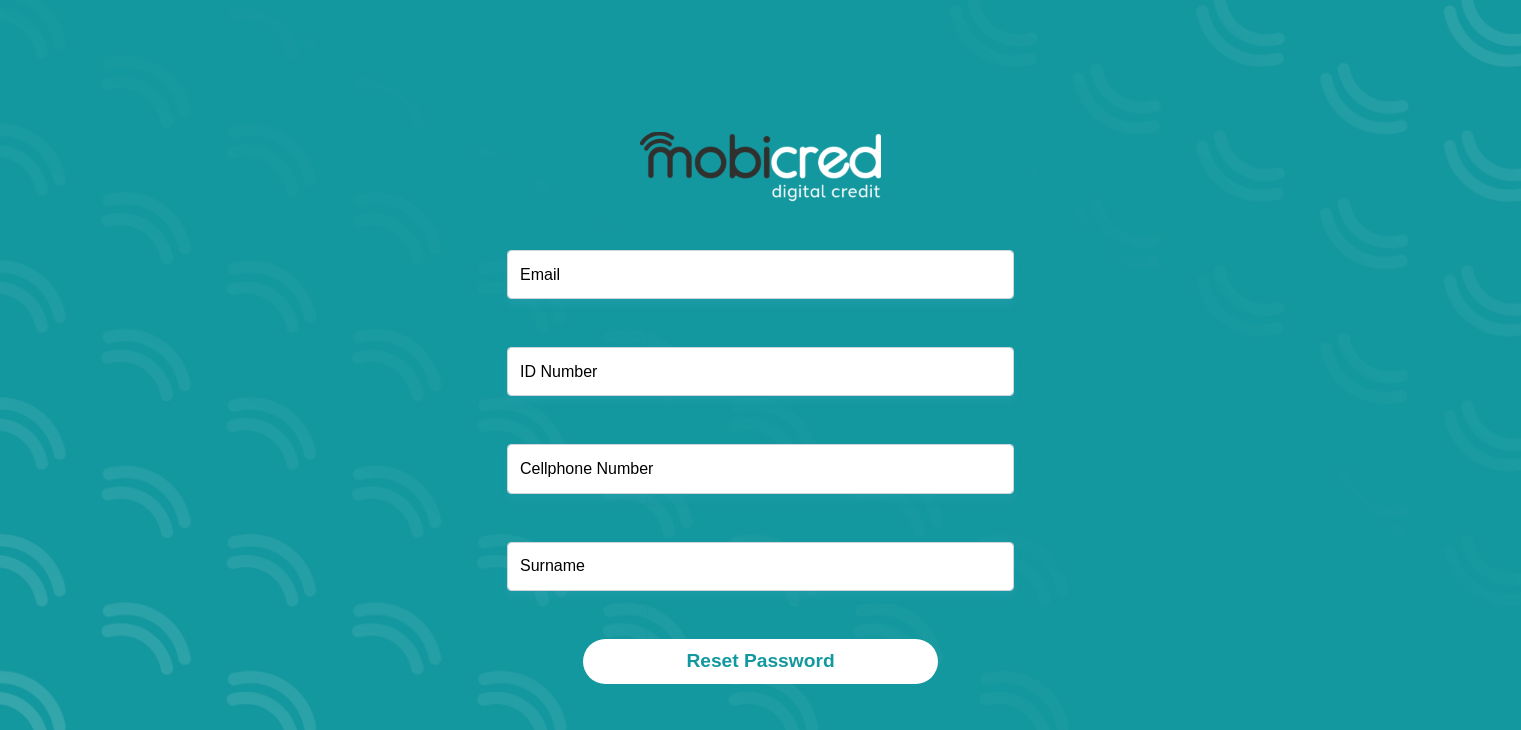 scroll, scrollTop: 0, scrollLeft: 0, axis: both 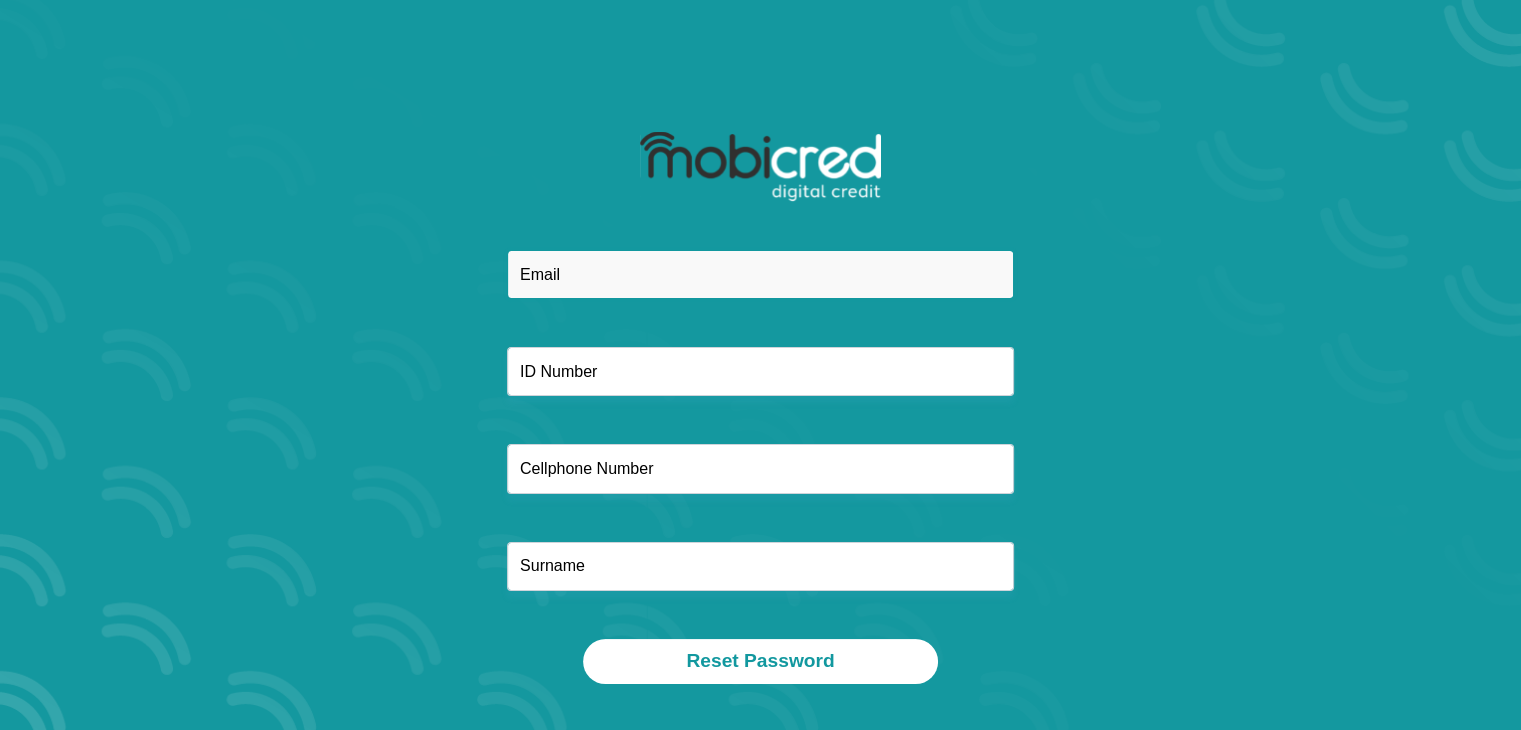 click at bounding box center (760, 274) 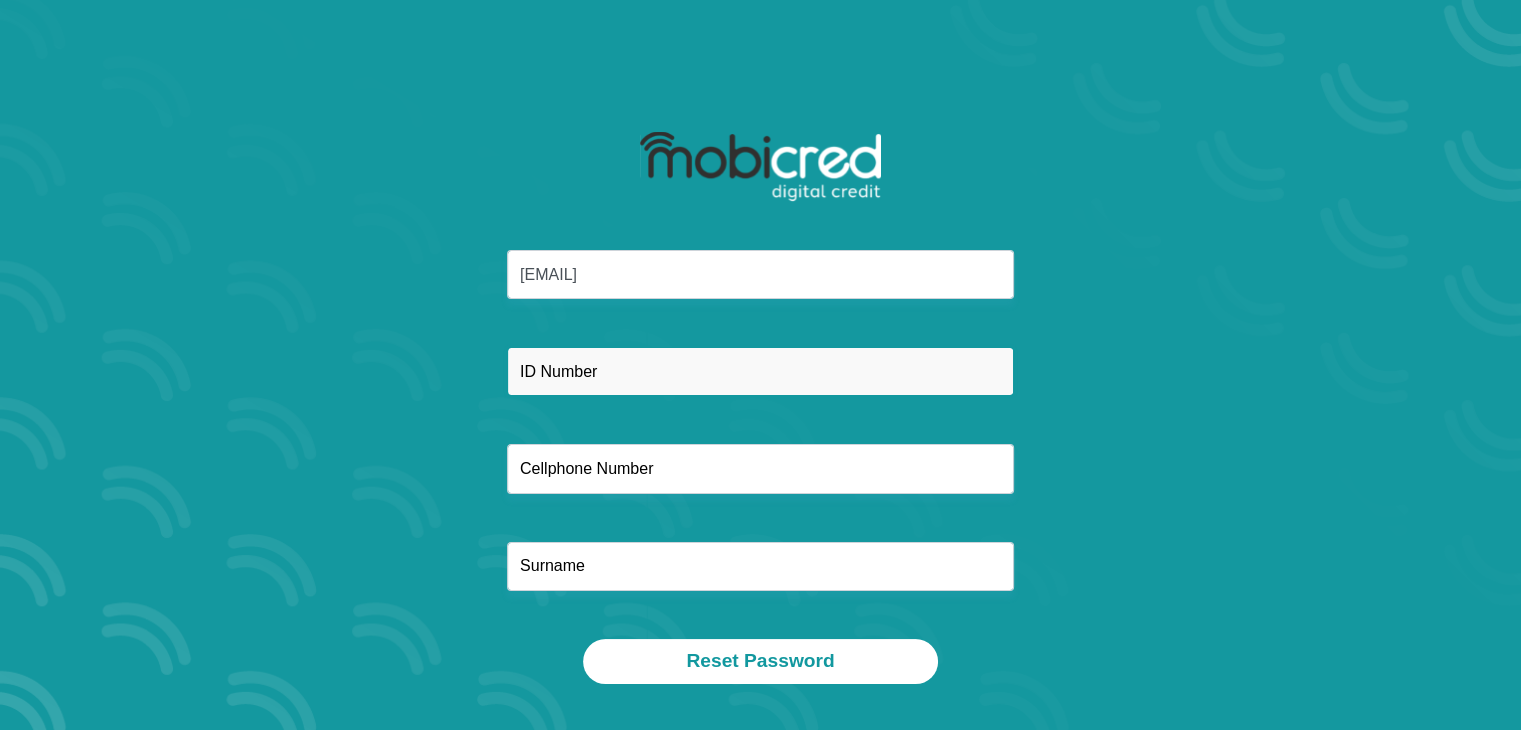 click at bounding box center (760, 371) 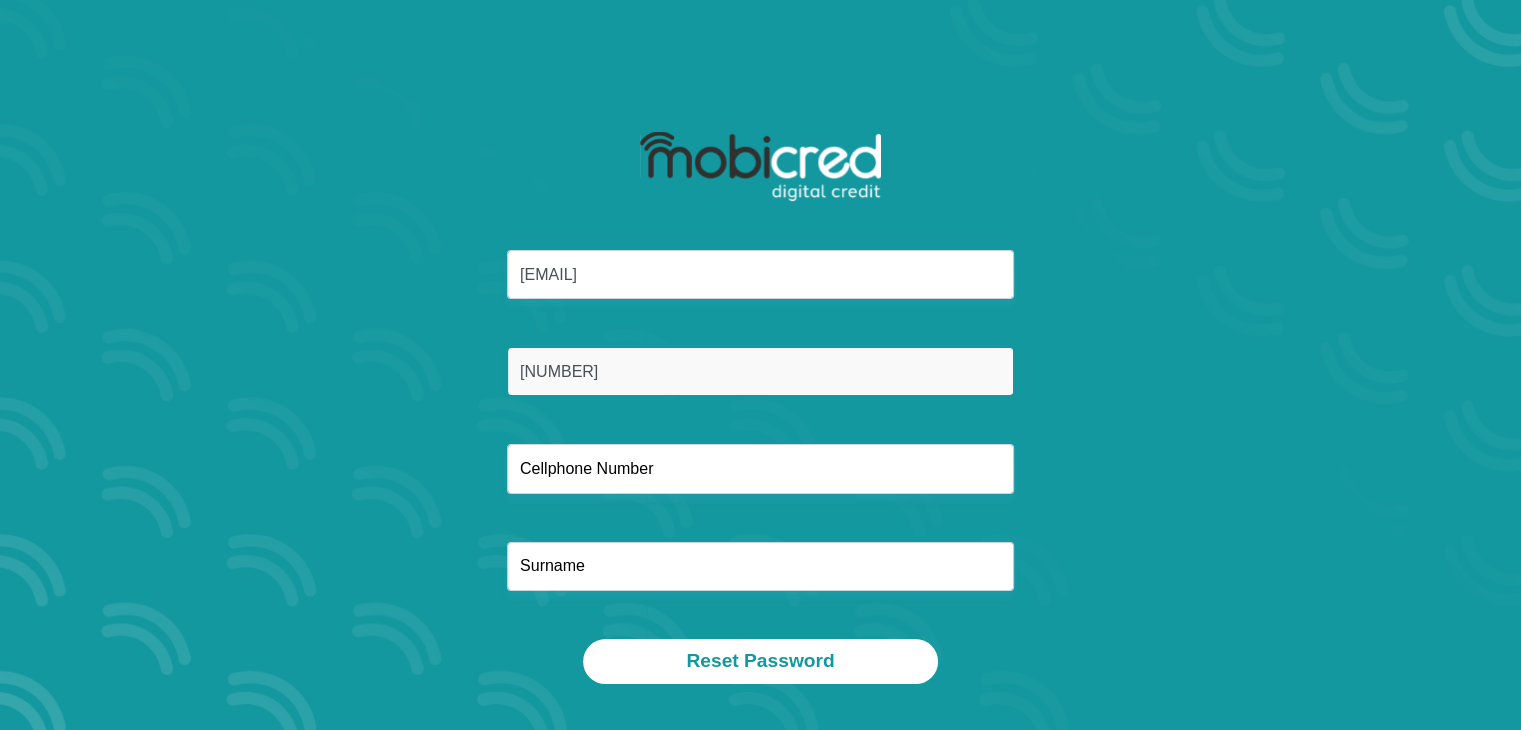 type on "[ID_NUMBER]" 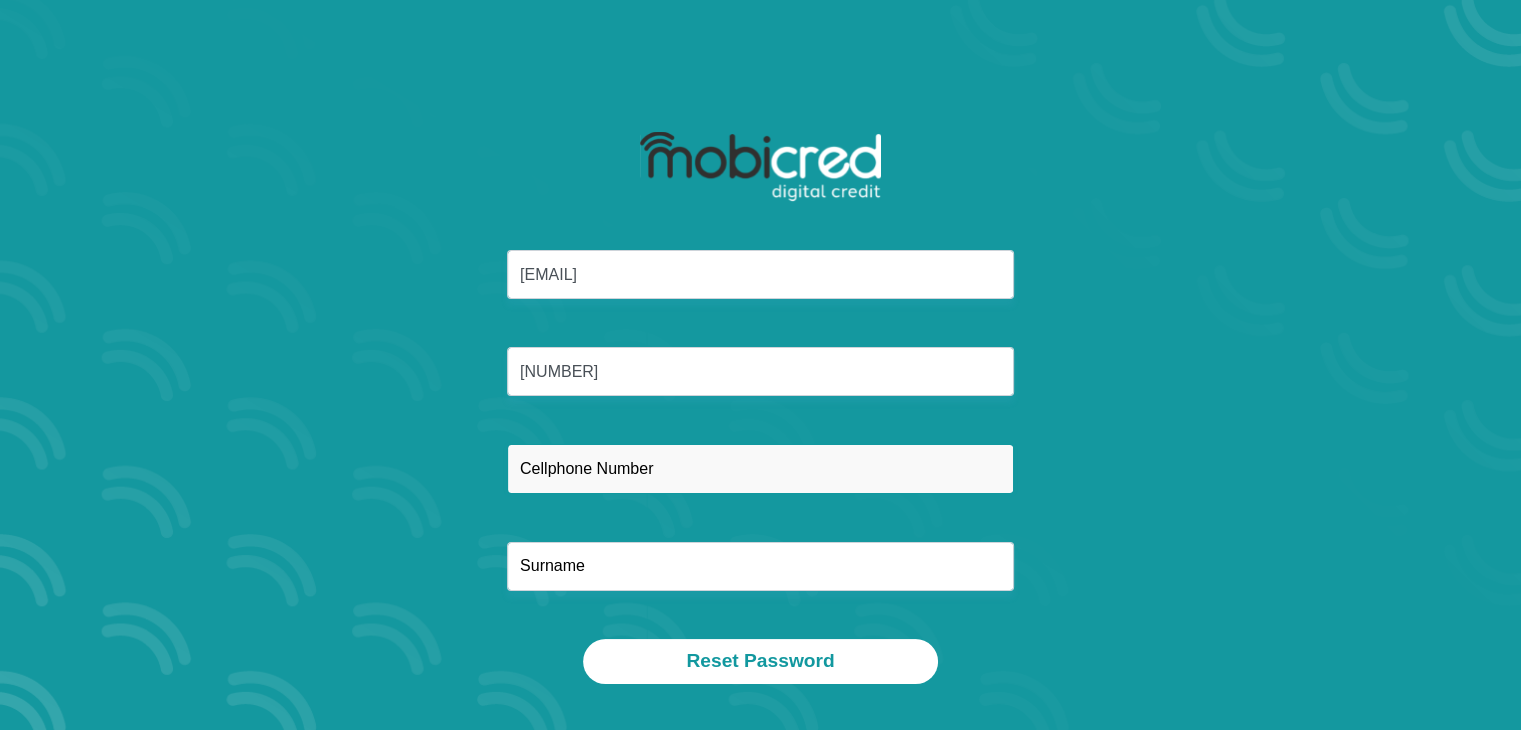 click at bounding box center [760, 468] 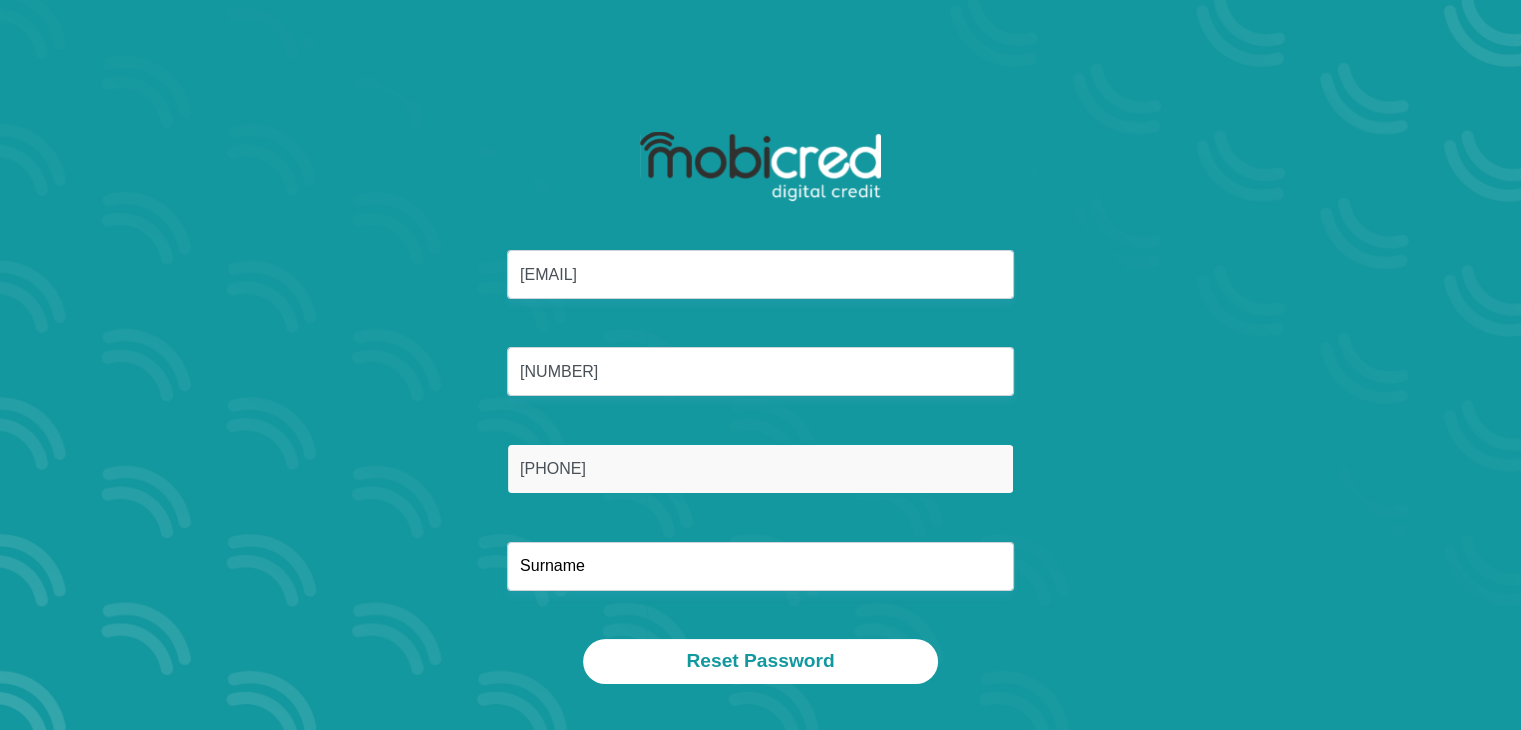 type on "0839253295" 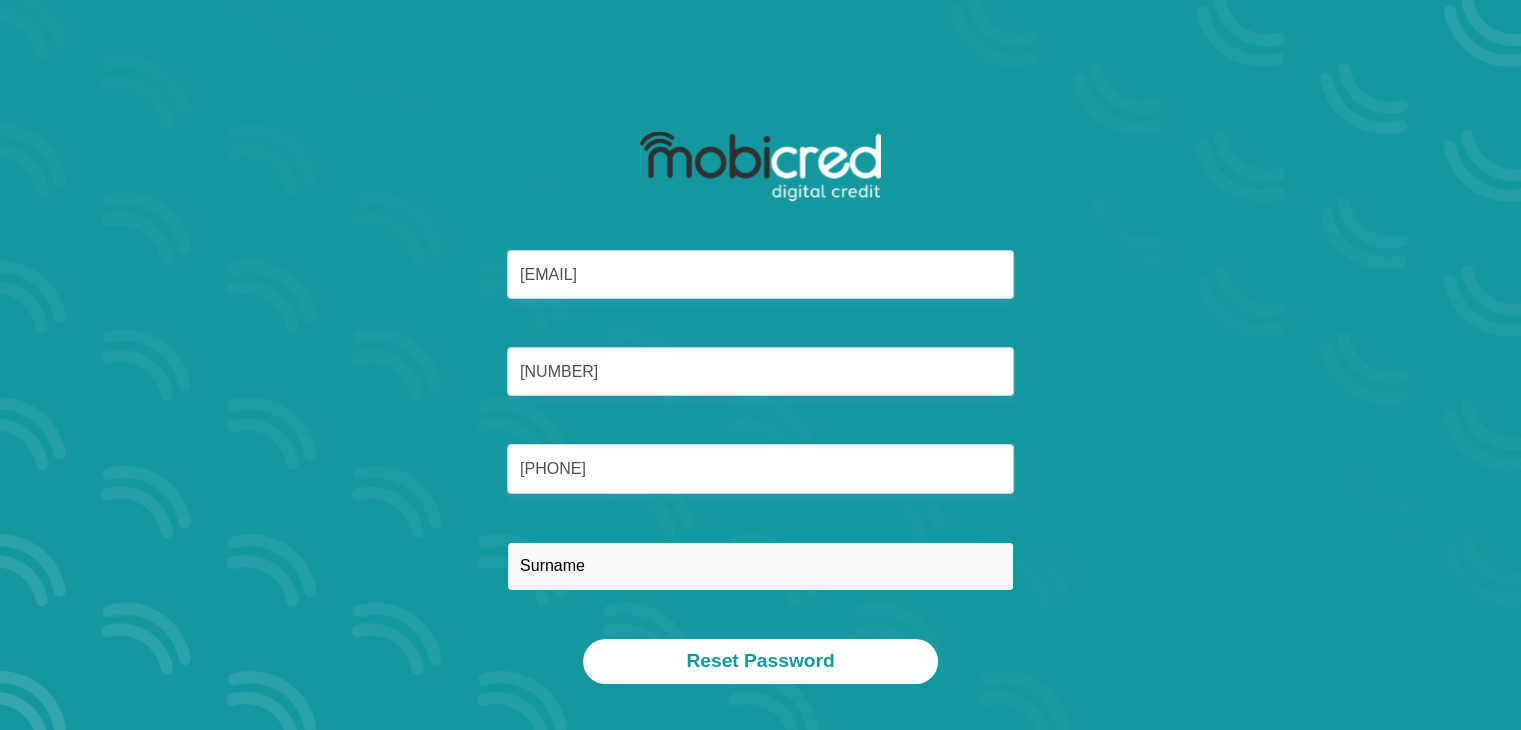 click at bounding box center (760, 566) 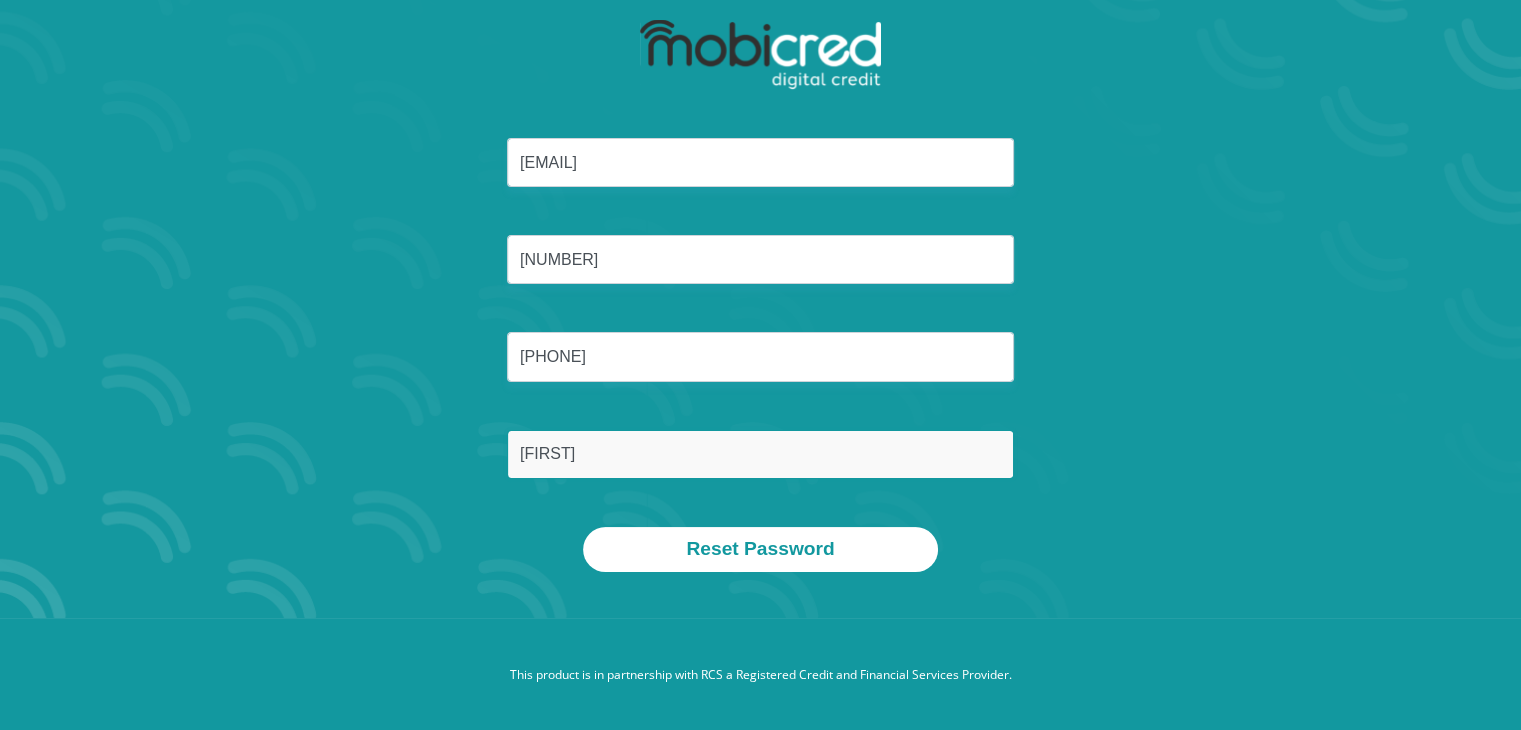 scroll, scrollTop: 114, scrollLeft: 0, axis: vertical 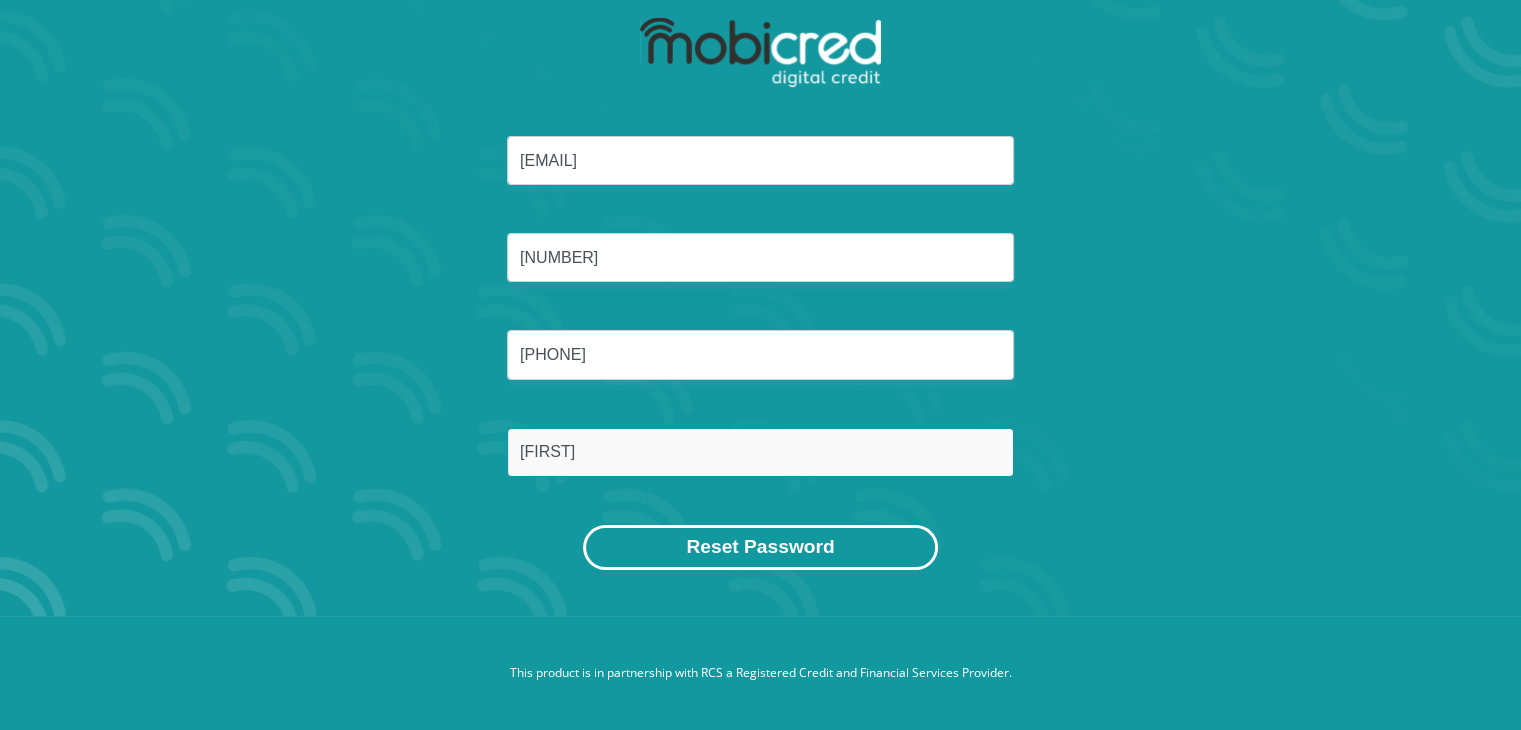 type on "Mafuleka" 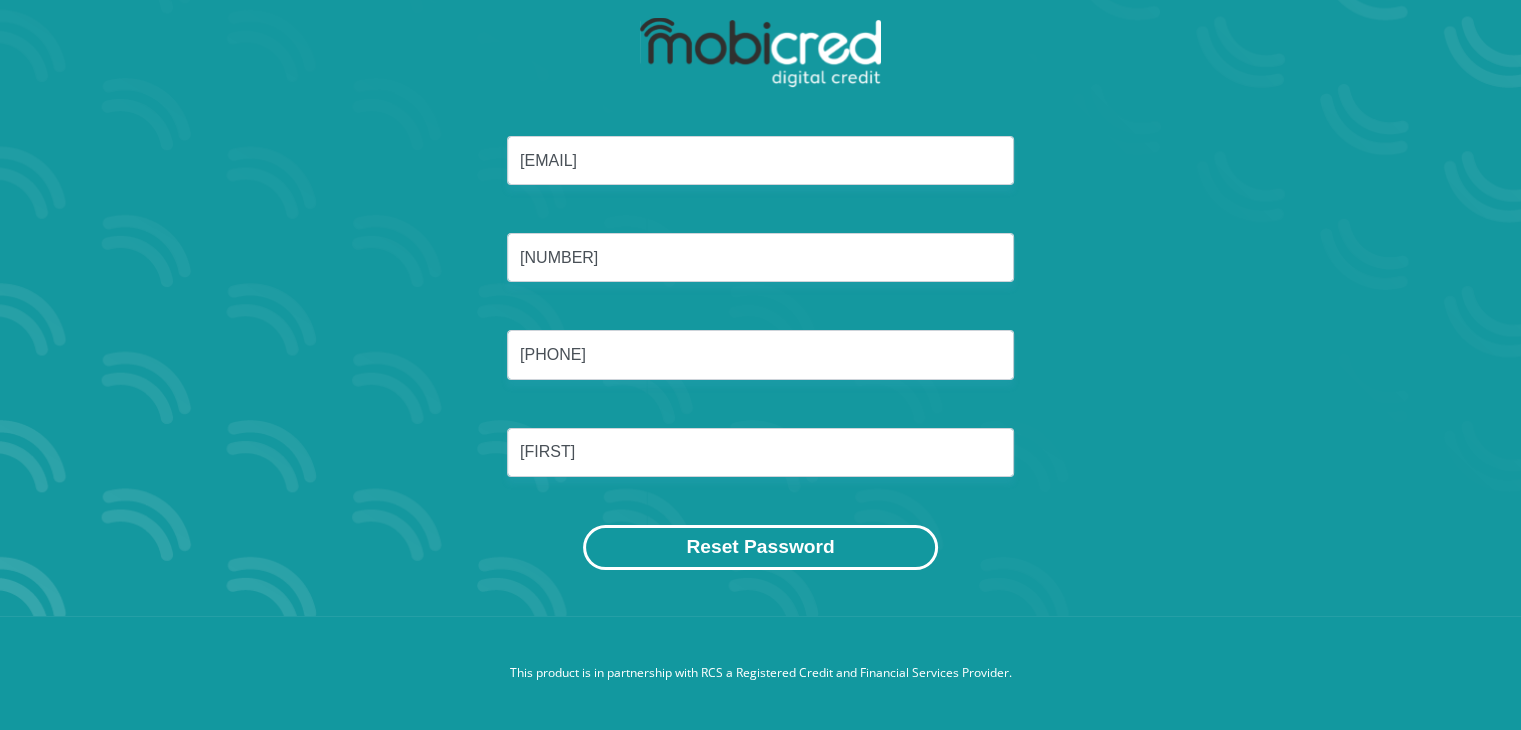 click on "Reset Password" at bounding box center [760, 547] 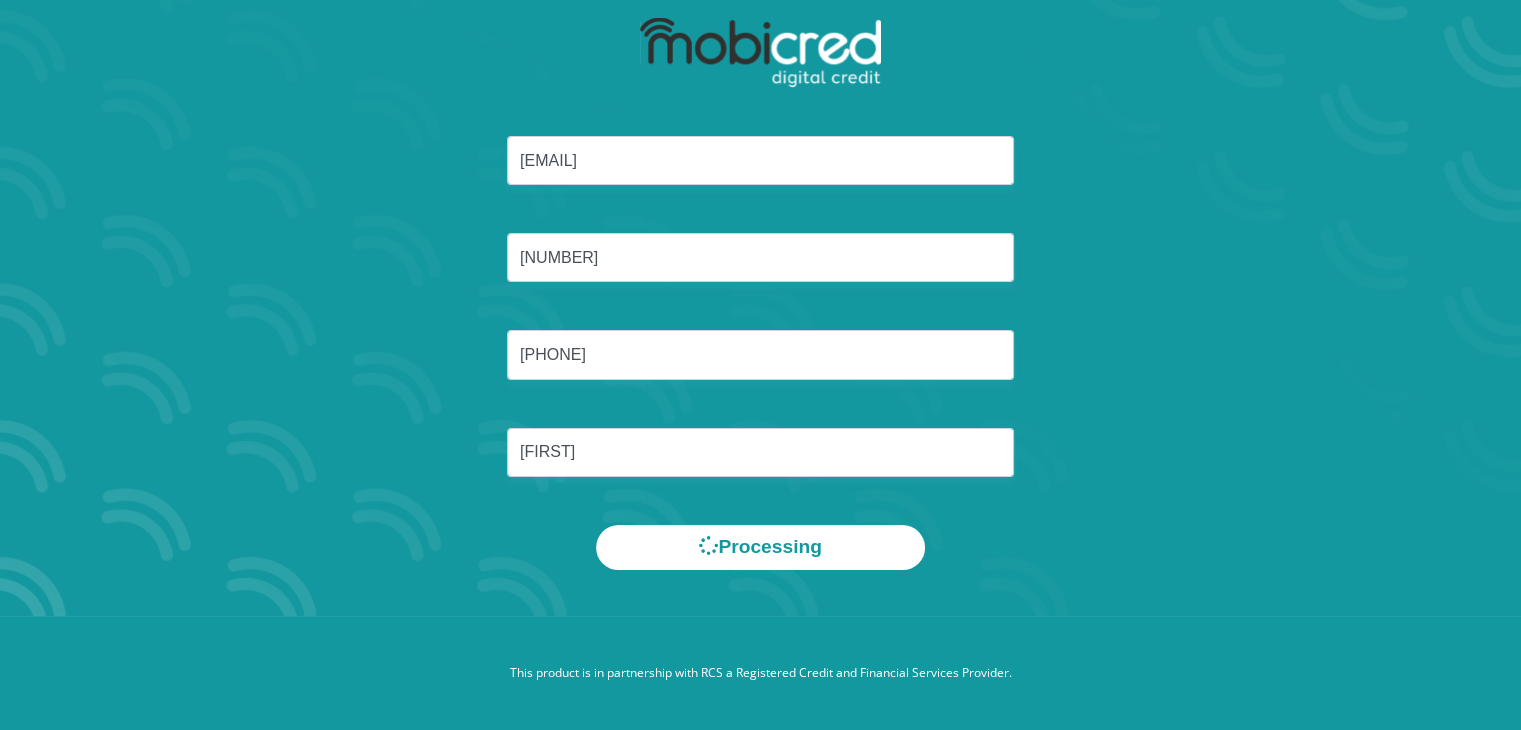 scroll, scrollTop: 0, scrollLeft: 0, axis: both 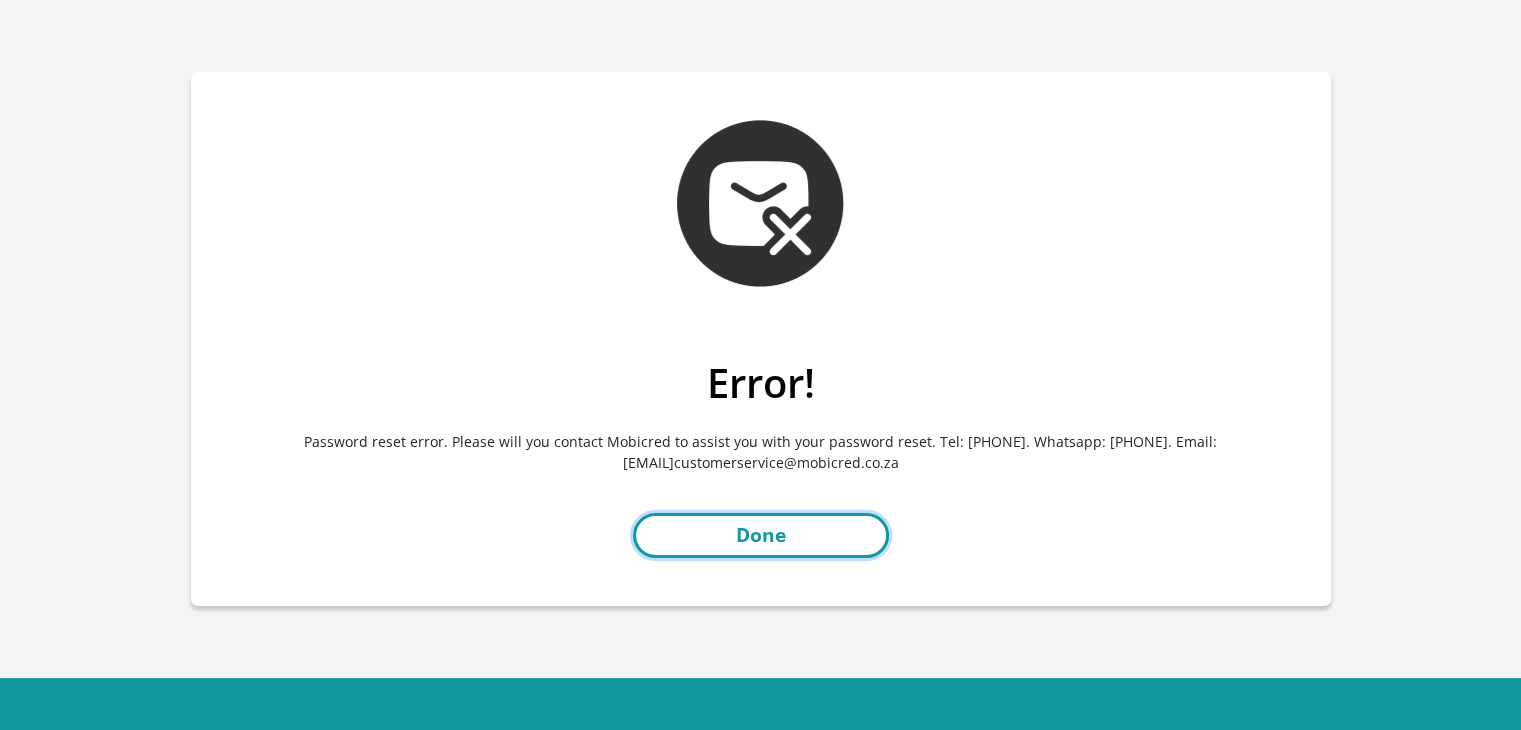 click on "Done" at bounding box center (761, 535) 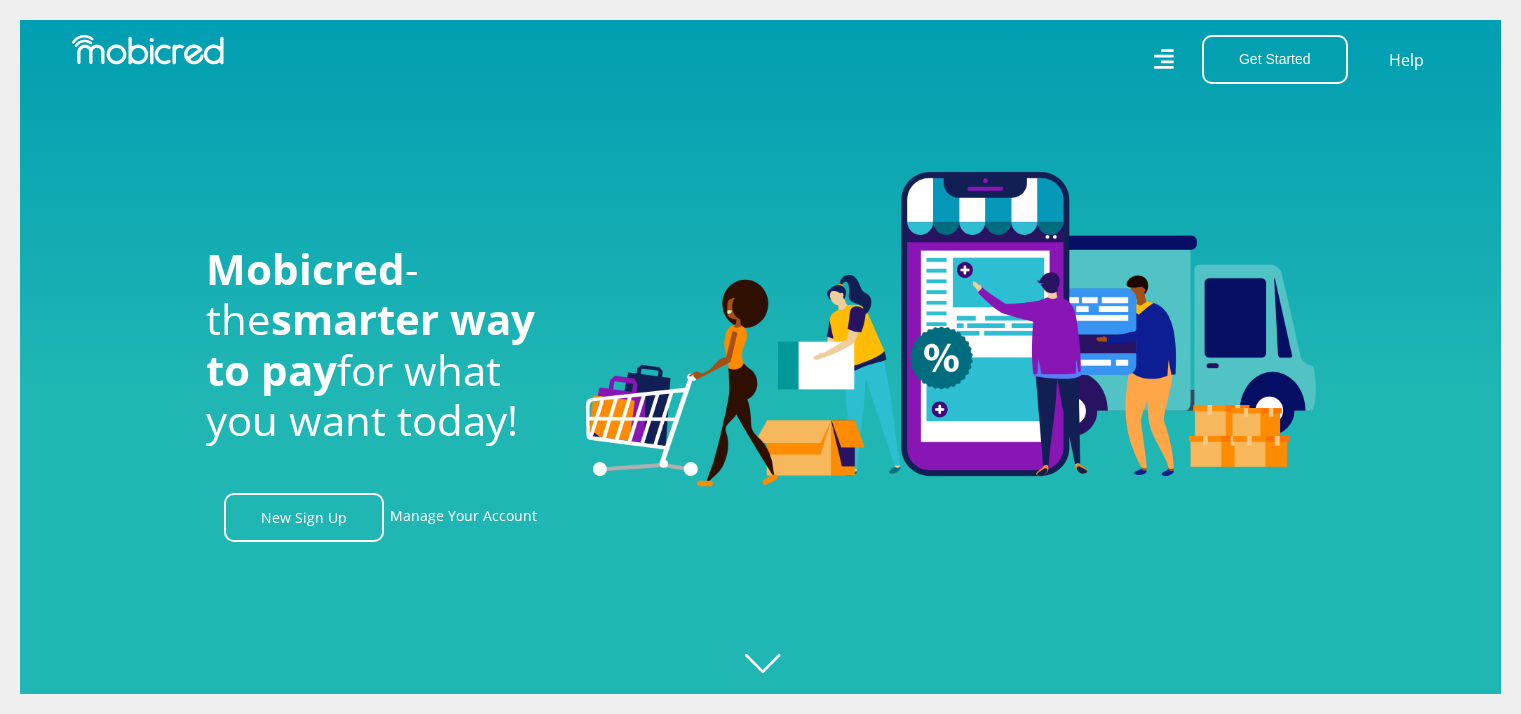scroll, scrollTop: 0, scrollLeft: 0, axis: both 